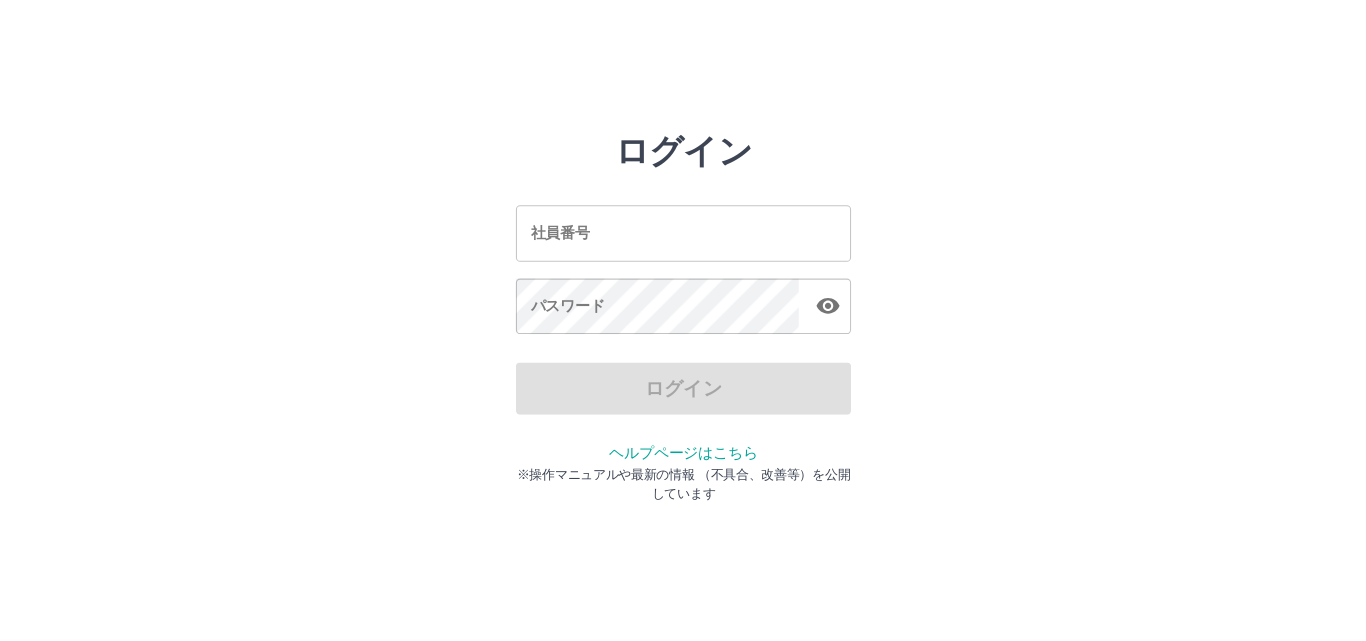 scroll, scrollTop: 0, scrollLeft: 0, axis: both 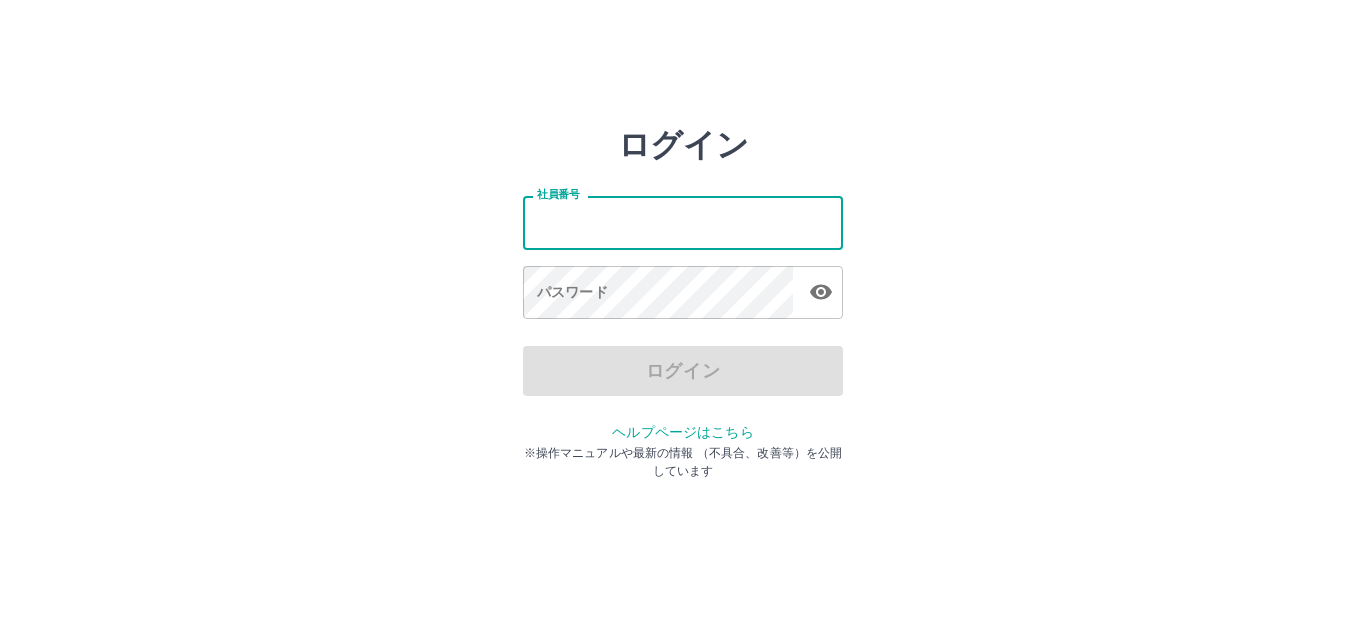 click on "社員番号" at bounding box center [683, 222] 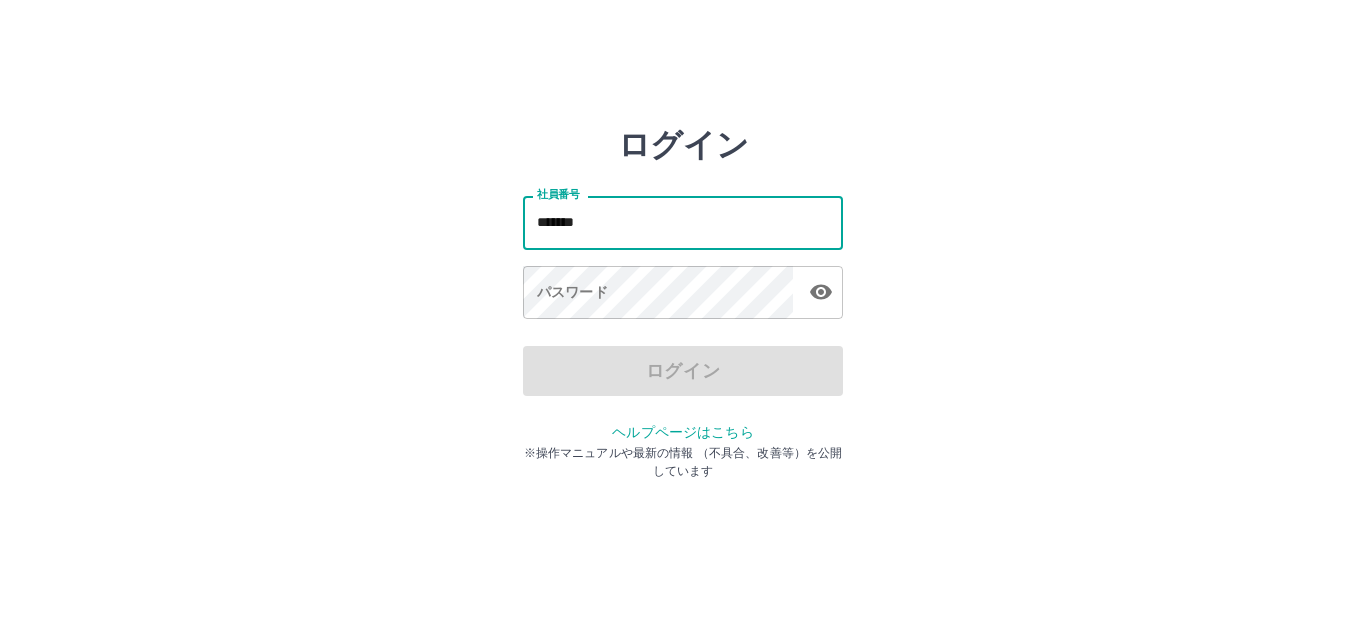 type on "*******" 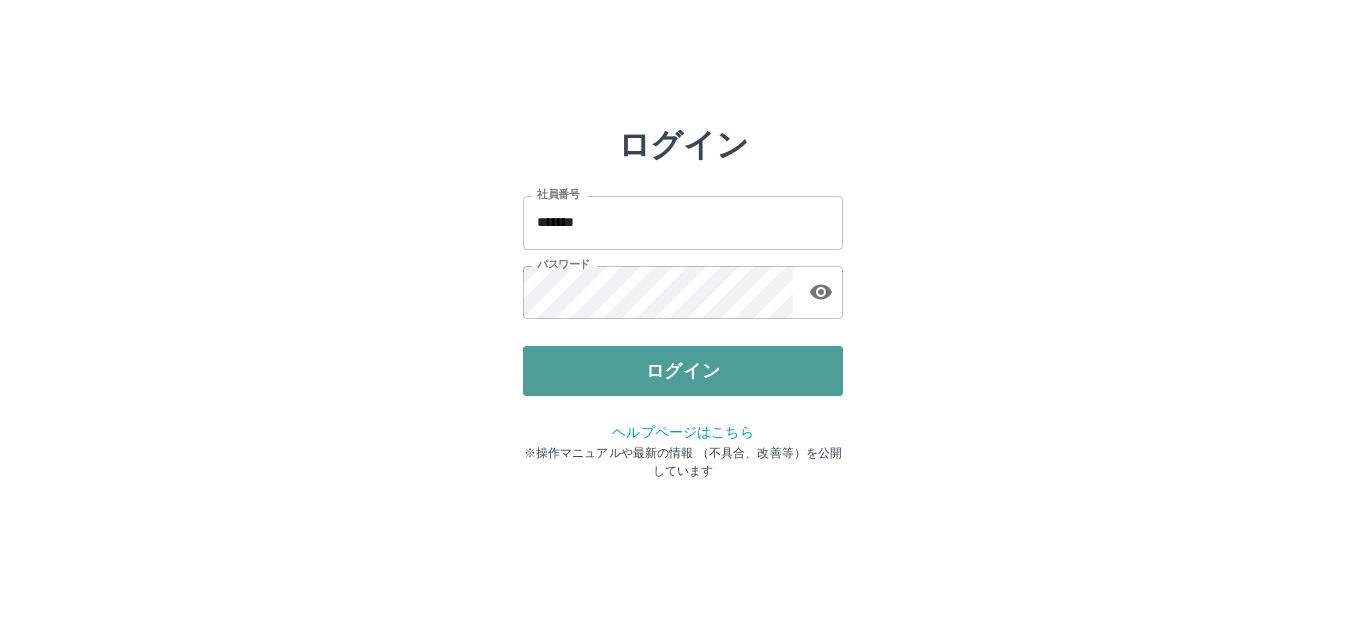 click on "ログイン" at bounding box center [683, 371] 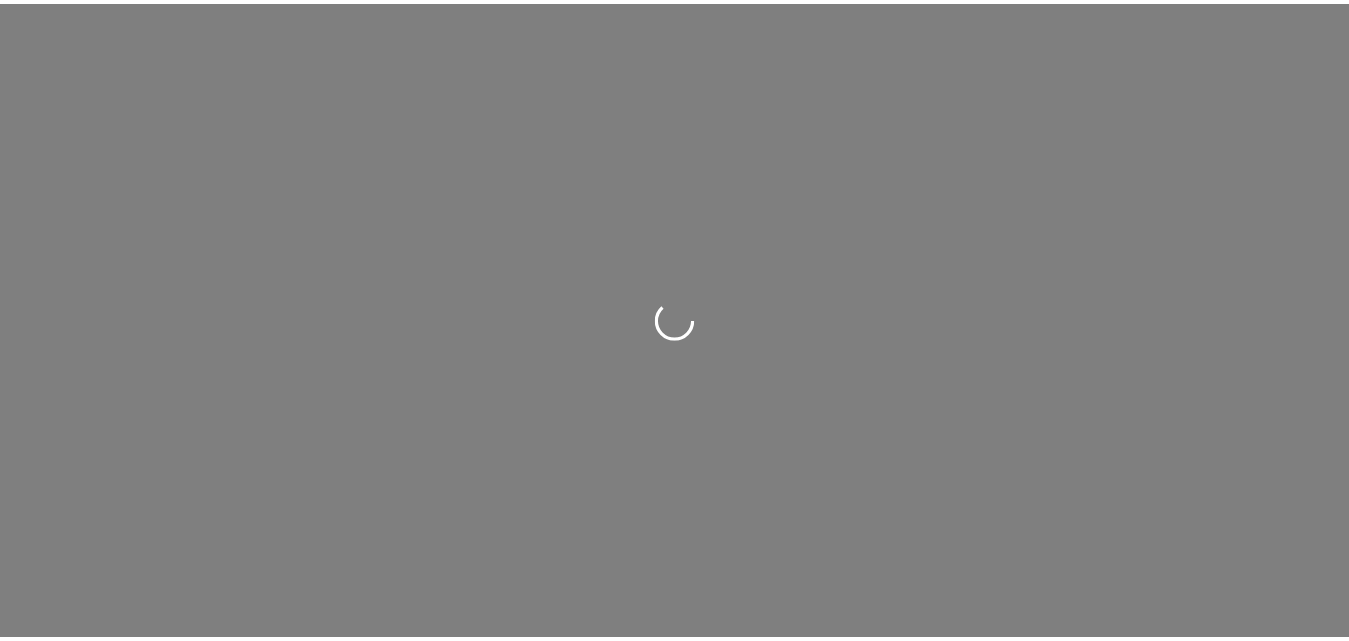 scroll, scrollTop: 0, scrollLeft: 0, axis: both 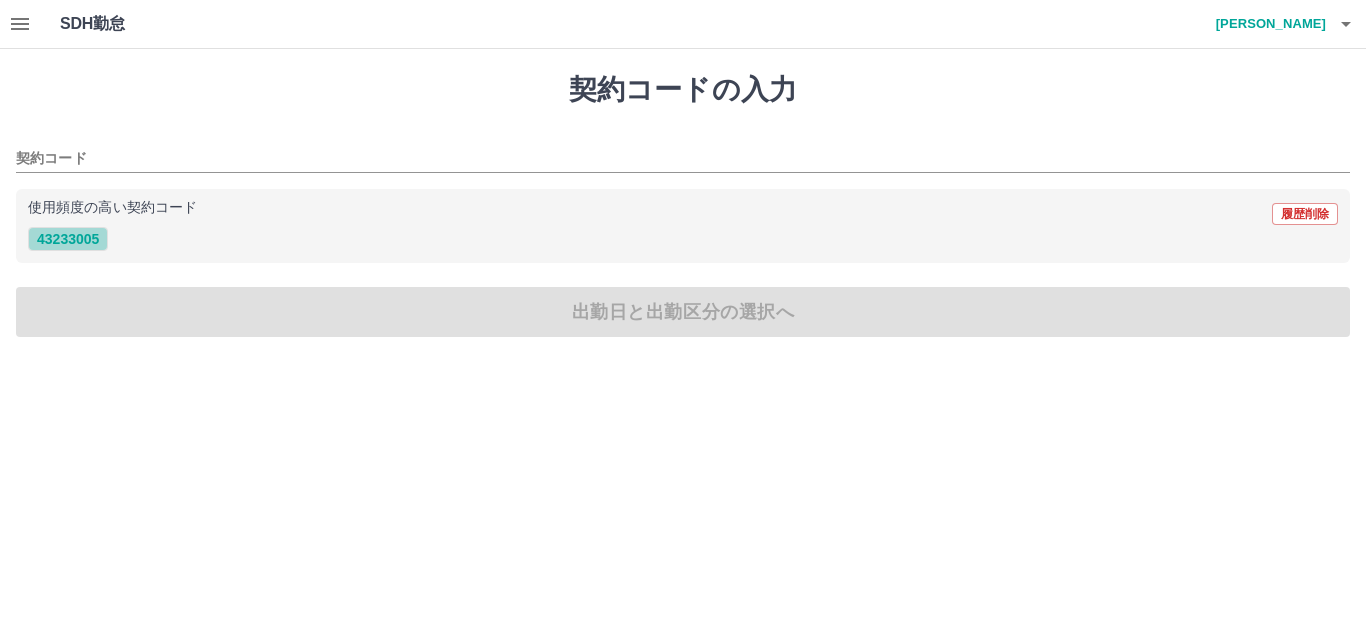 click on "43233005" at bounding box center [68, 239] 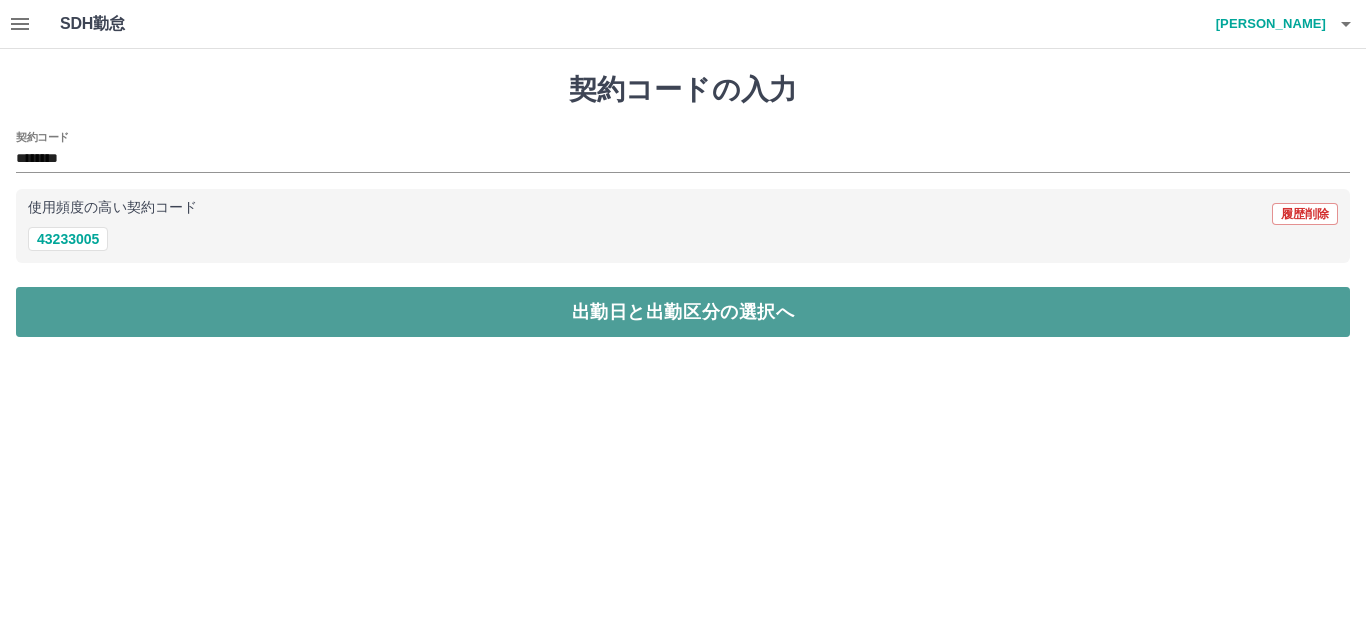 click on "出勤日と出勤区分の選択へ" at bounding box center (683, 312) 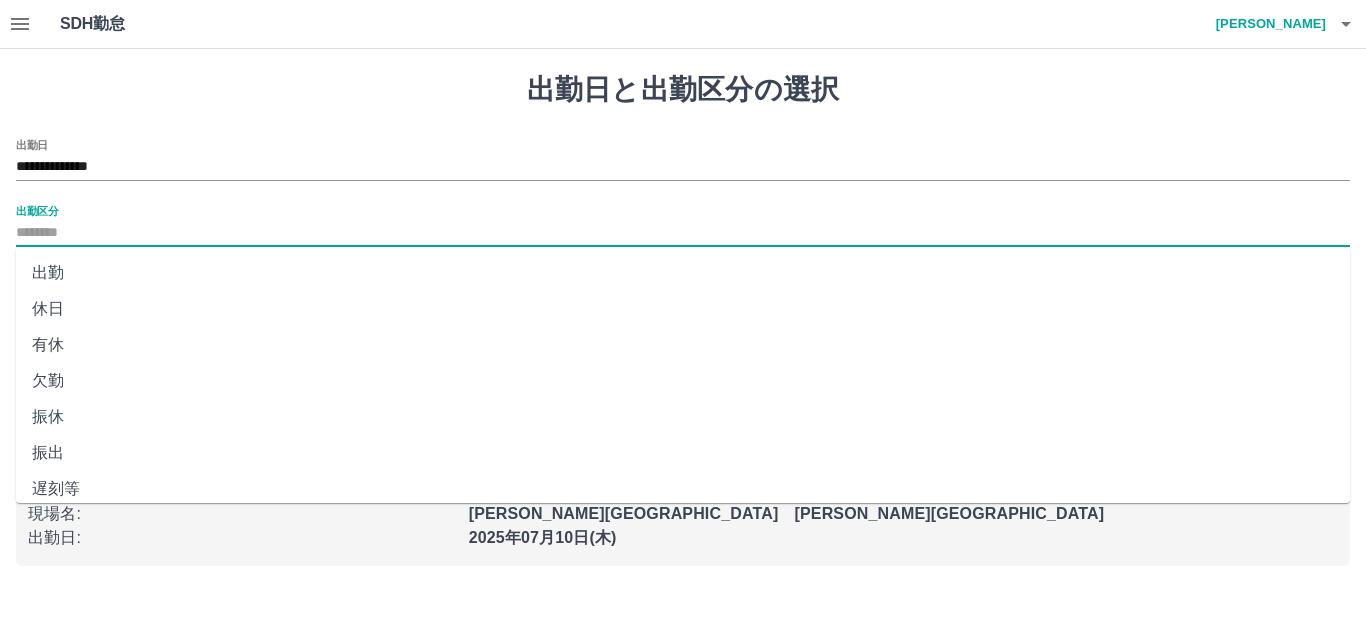 click on "出勤区分" at bounding box center [683, 233] 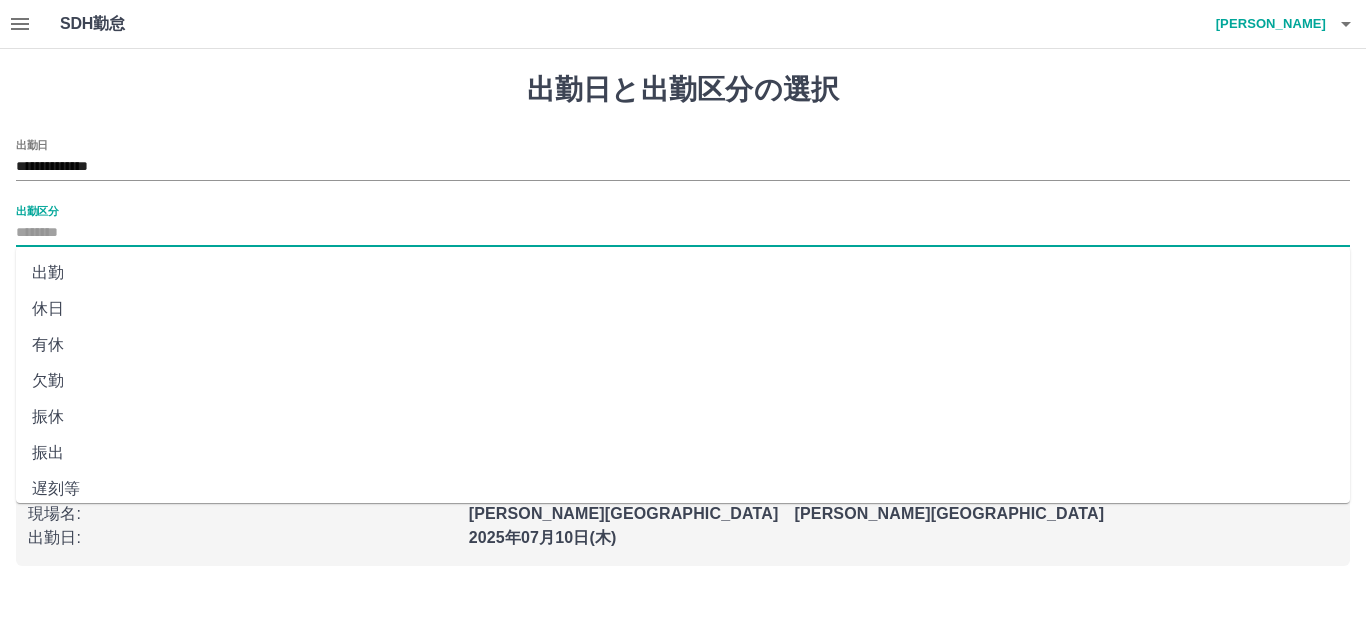 click on "出勤" at bounding box center (683, 273) 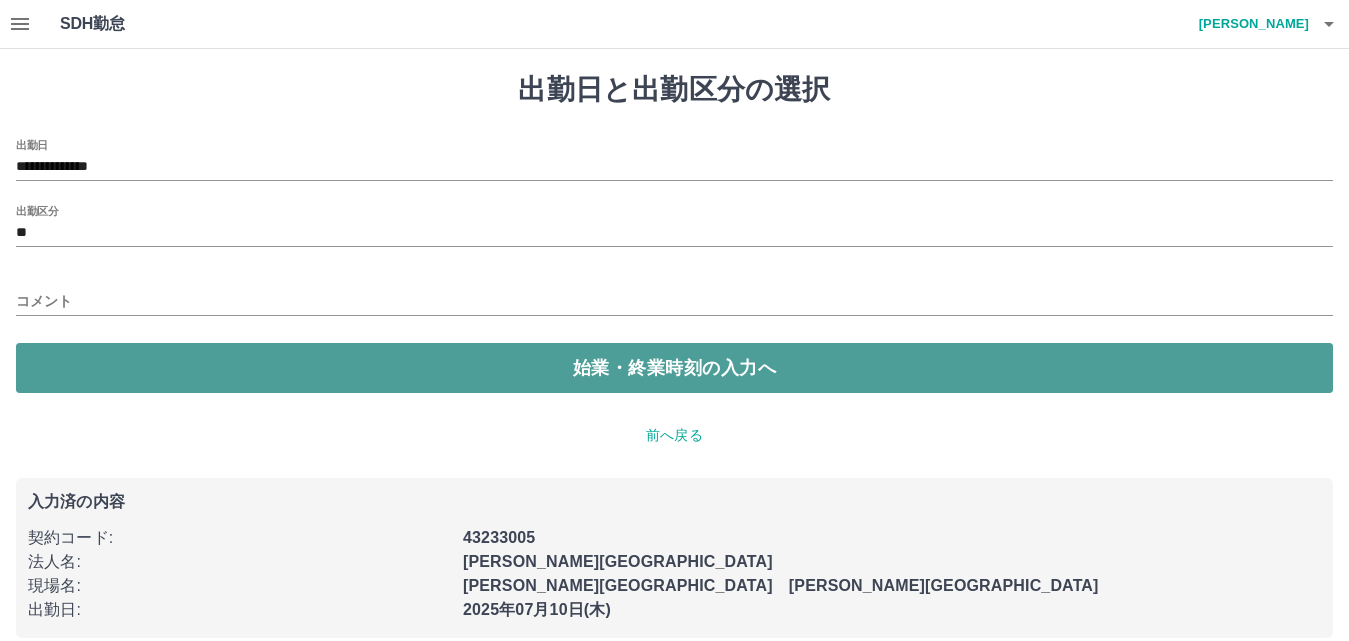 click on "始業・終業時刻の入力へ" at bounding box center (674, 368) 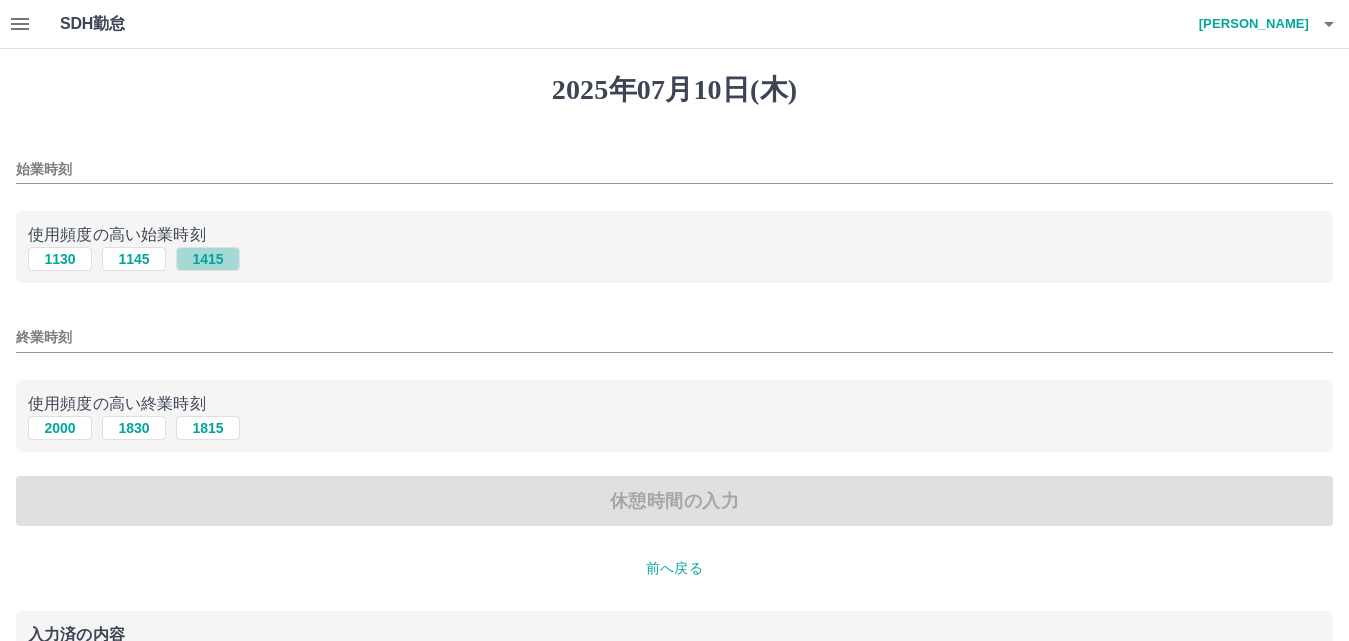 click on "1415" at bounding box center [208, 259] 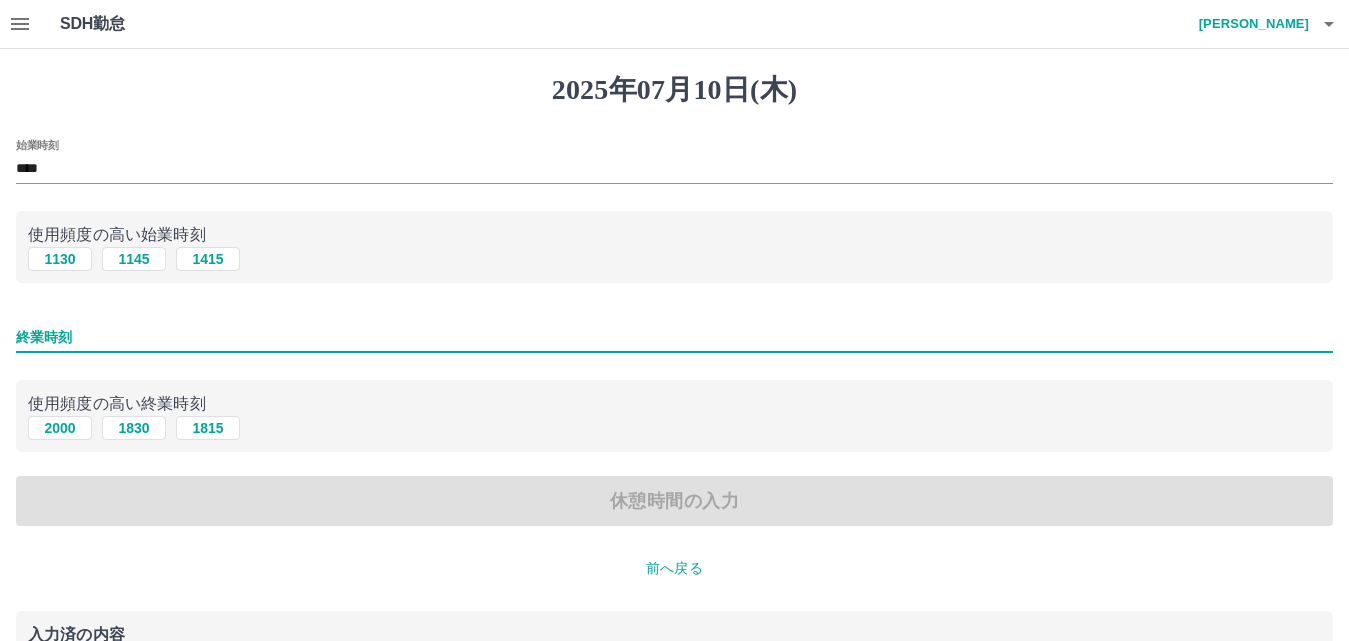 click on "終業時刻" at bounding box center (674, 337) 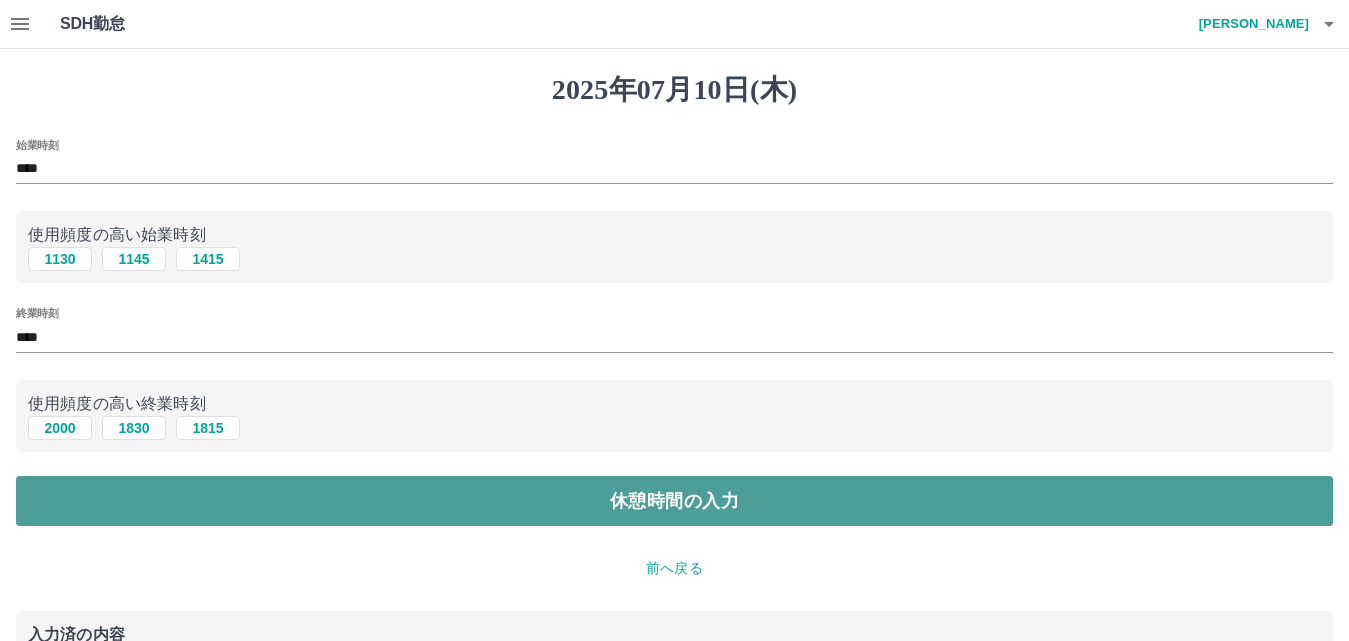 click on "休憩時間の入力" at bounding box center (674, 501) 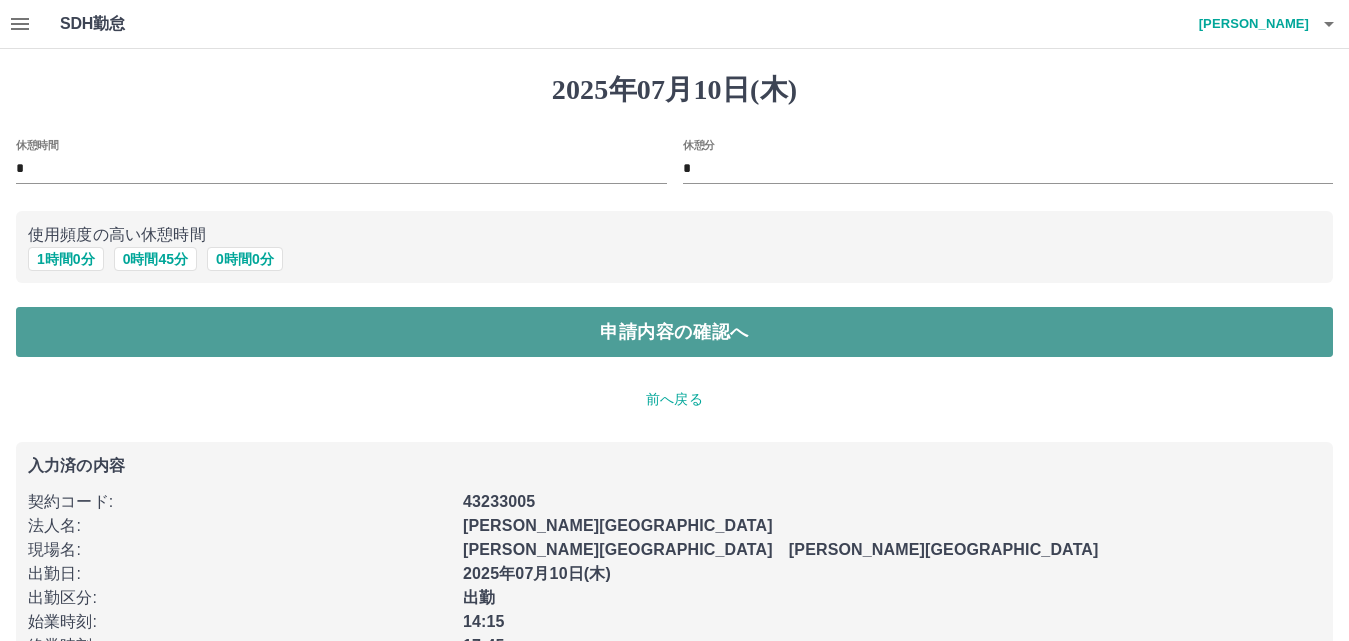 click on "申請内容の確認へ" at bounding box center [674, 332] 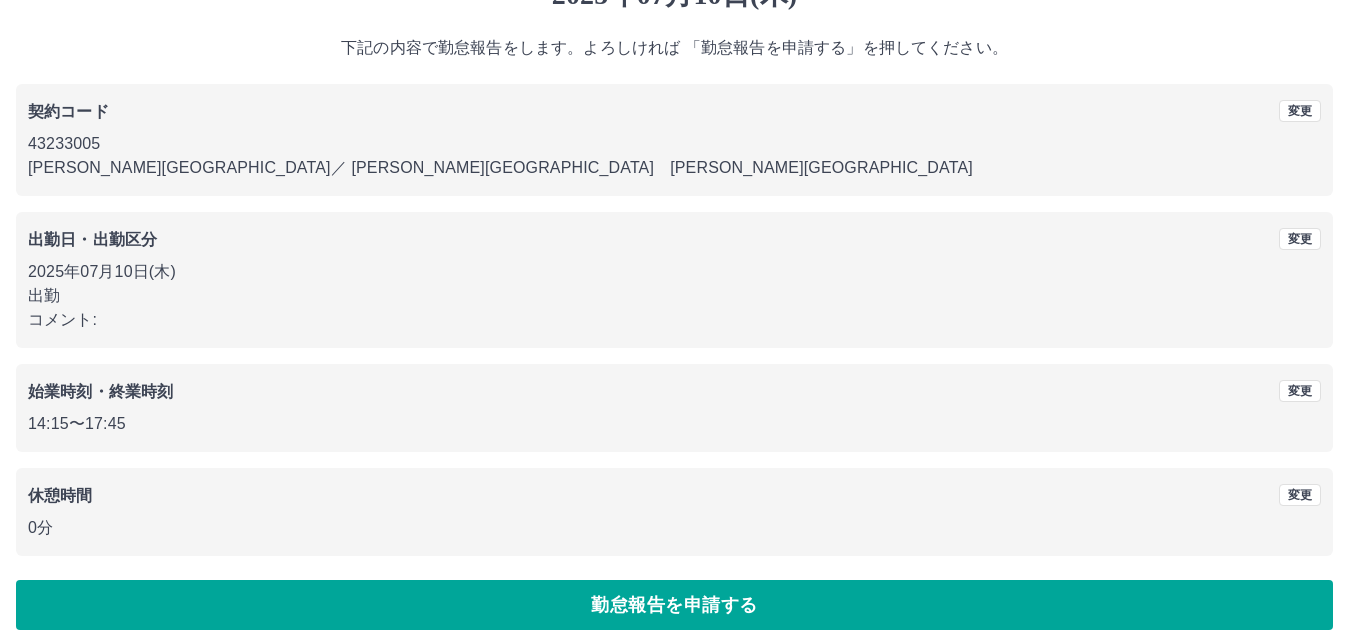 scroll, scrollTop: 108, scrollLeft: 0, axis: vertical 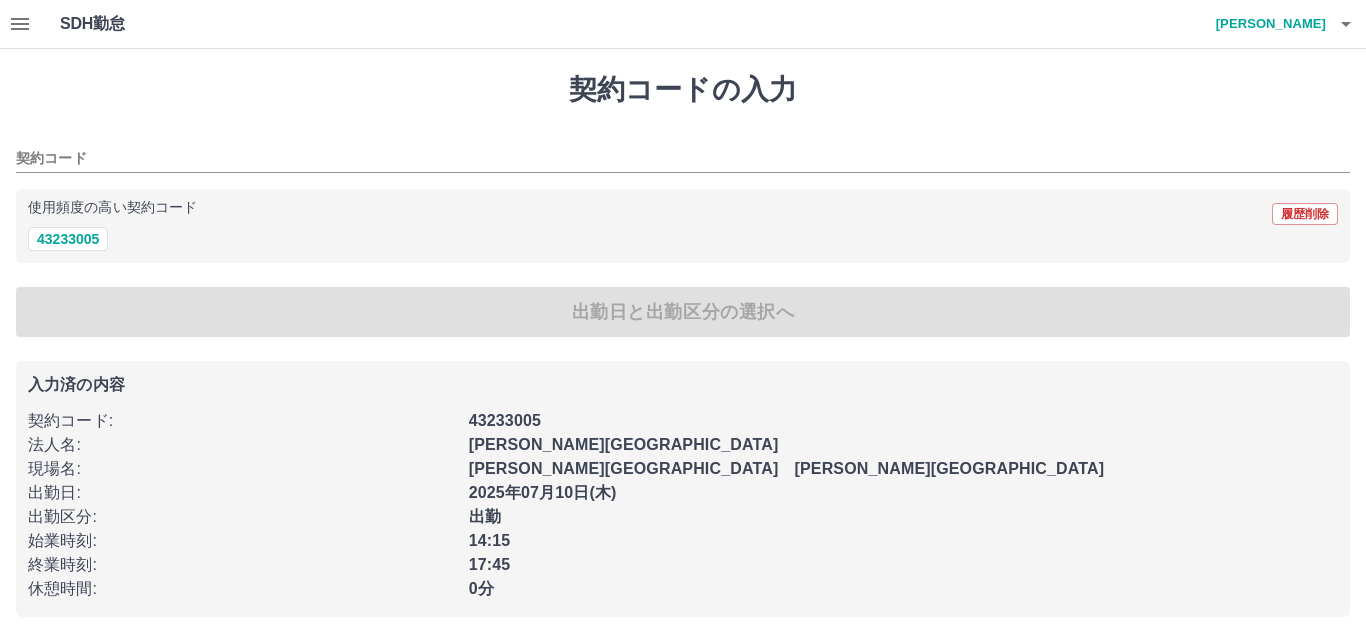 type on "********" 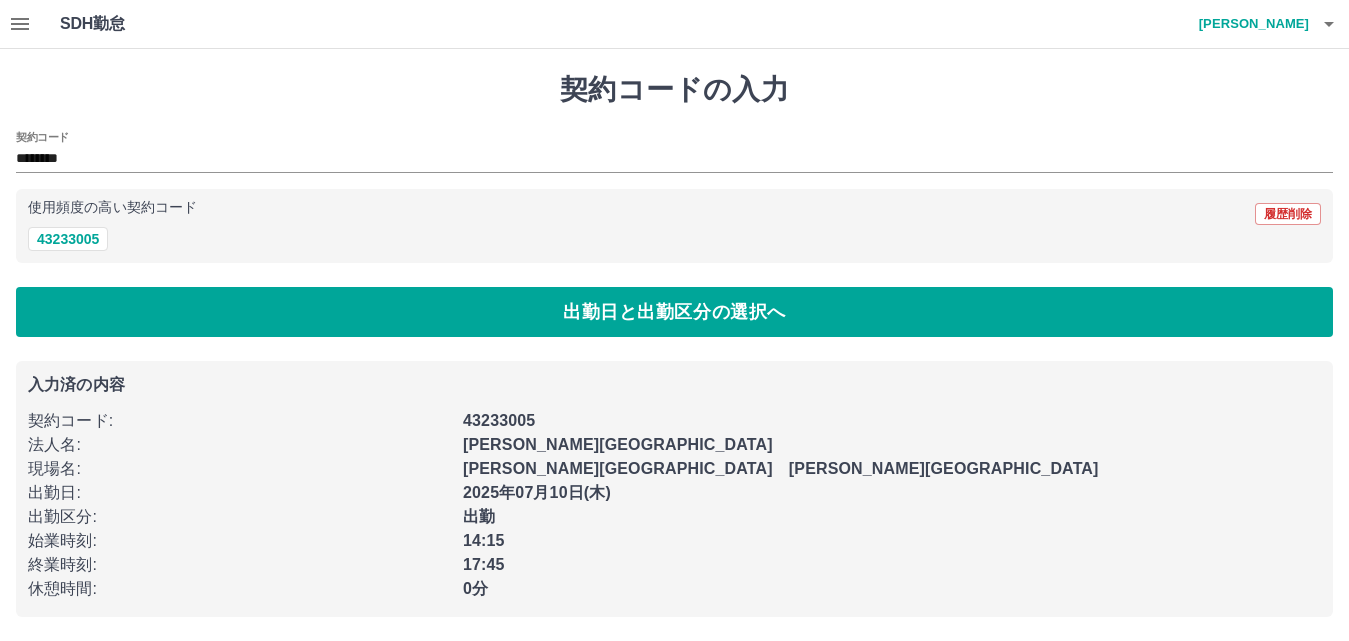 scroll, scrollTop: 1, scrollLeft: 0, axis: vertical 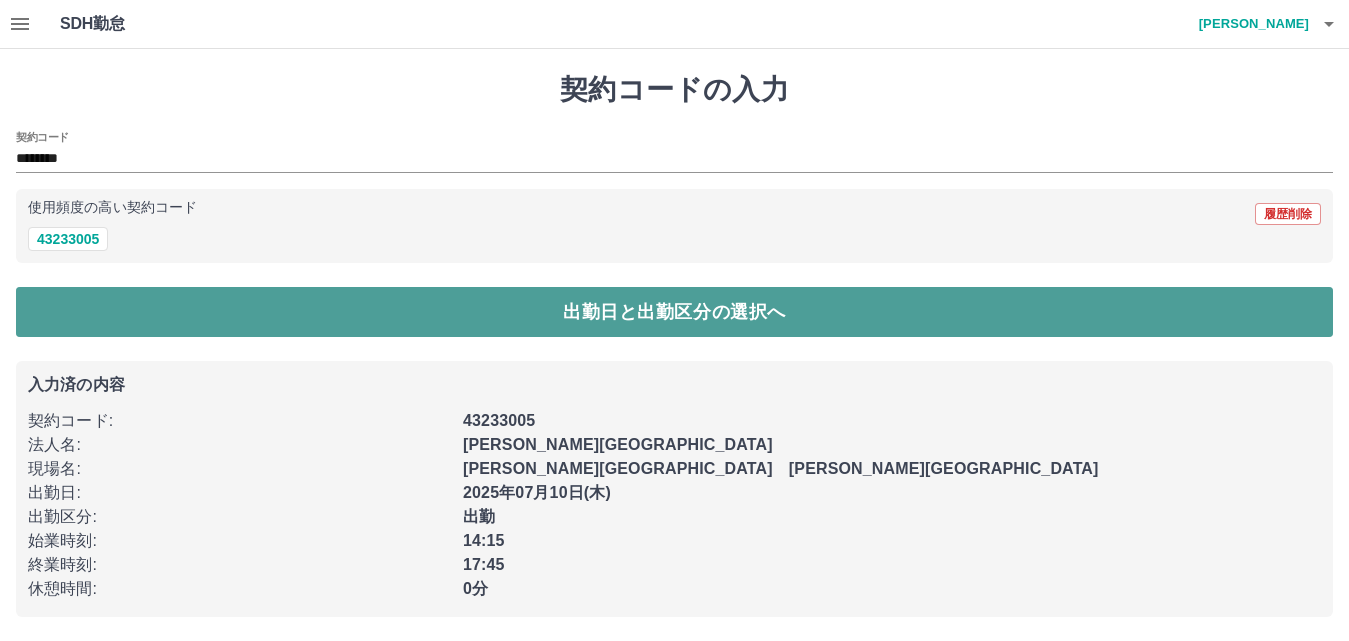 click on "出勤日と出勤区分の選択へ" at bounding box center [674, 312] 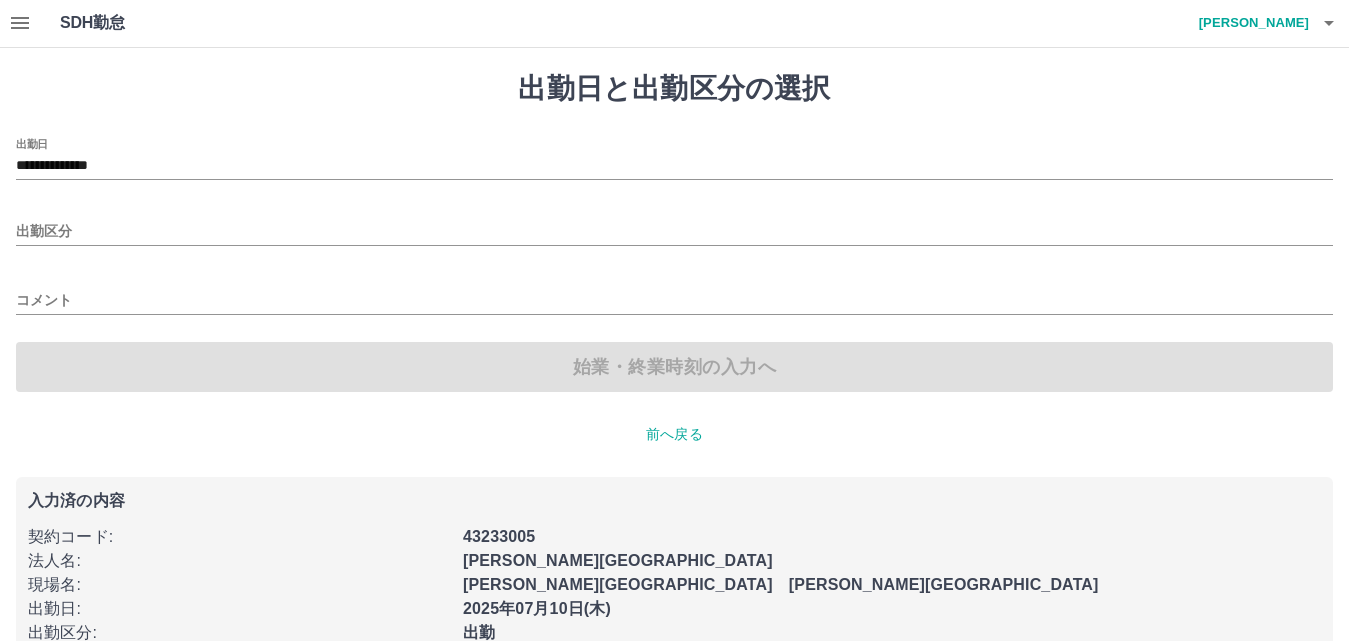 type on "**" 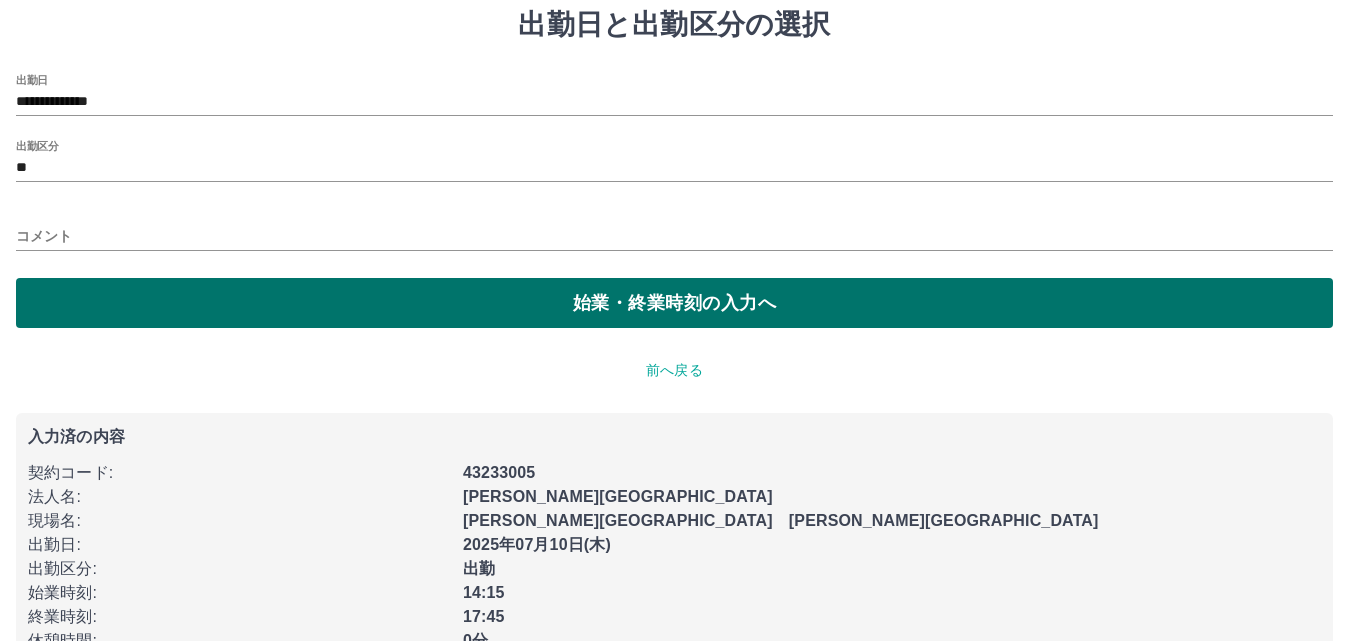 scroll, scrollTop: 117, scrollLeft: 0, axis: vertical 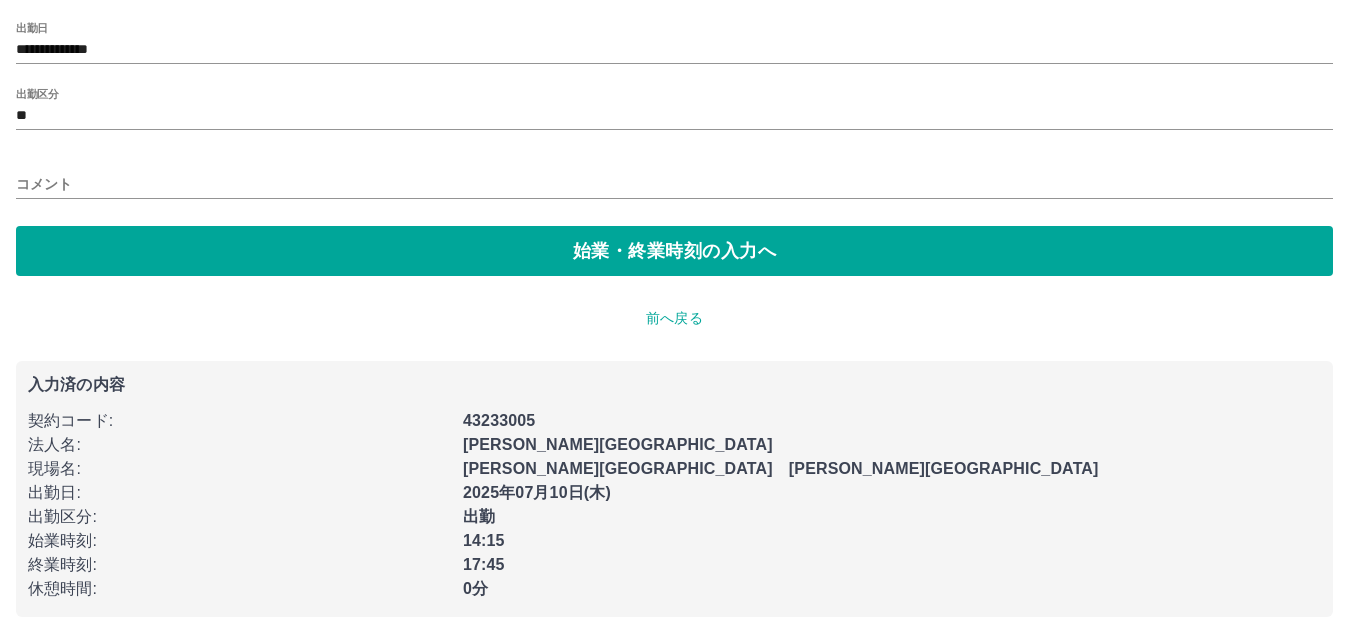 click on "前へ戻る" at bounding box center [674, 318] 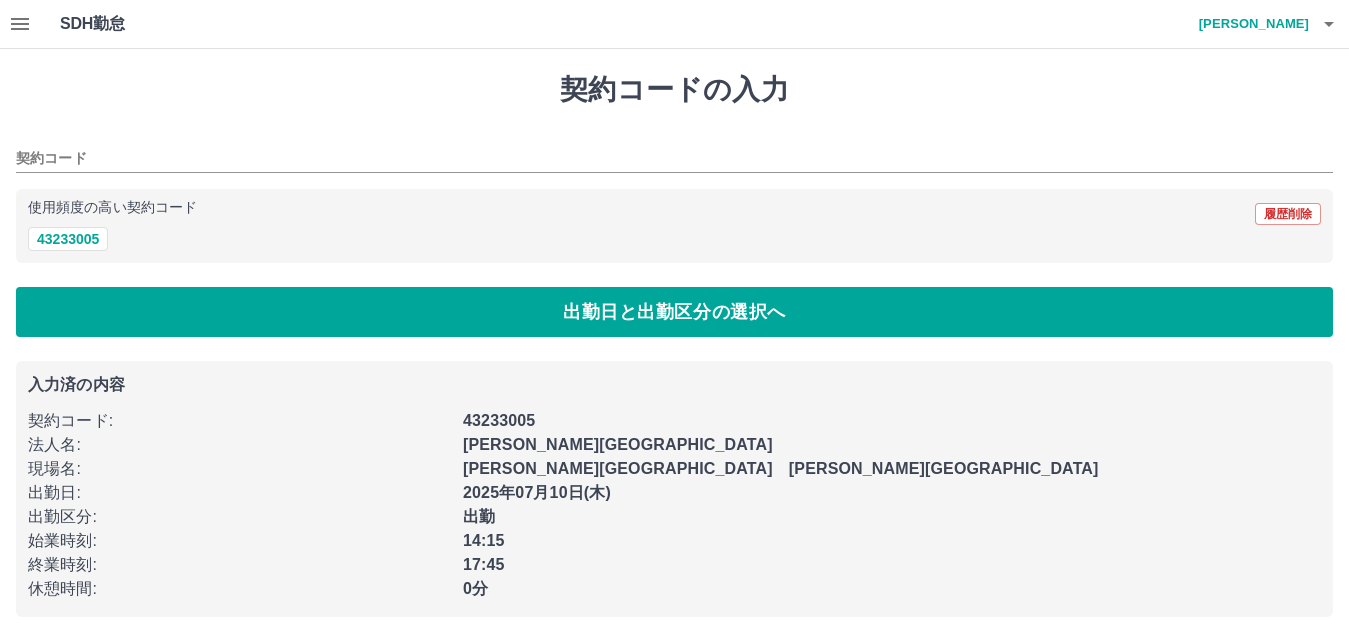 type on "********" 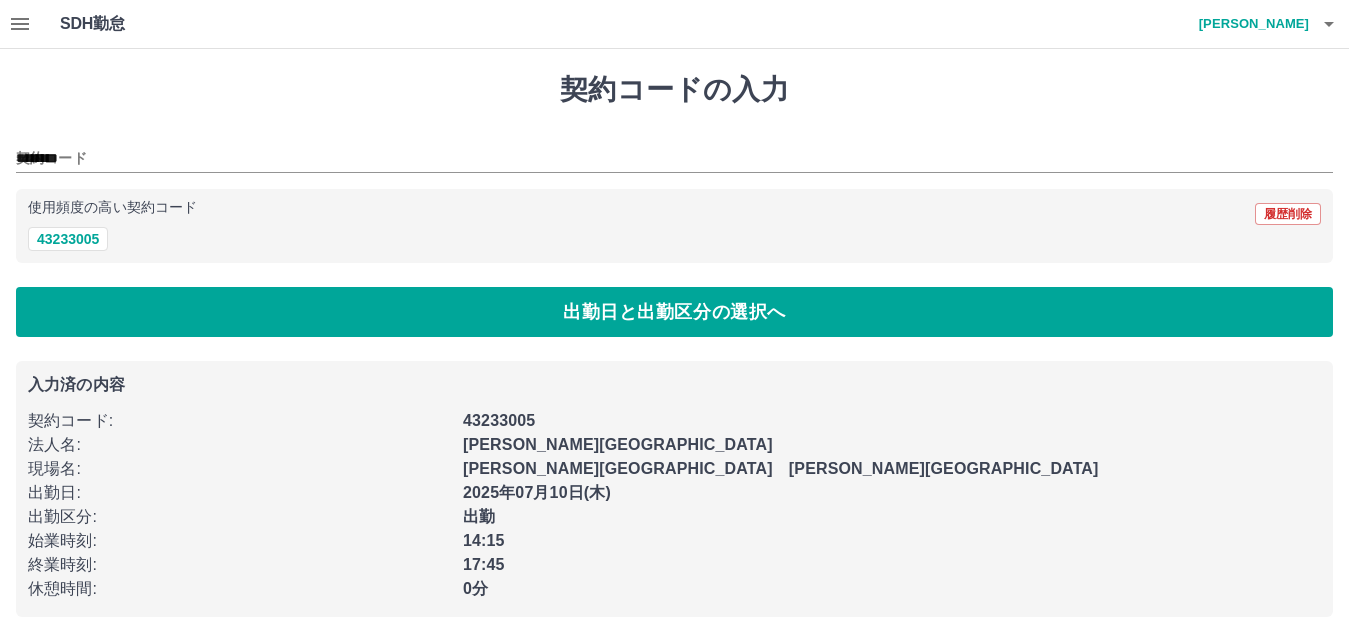 scroll, scrollTop: 0, scrollLeft: 0, axis: both 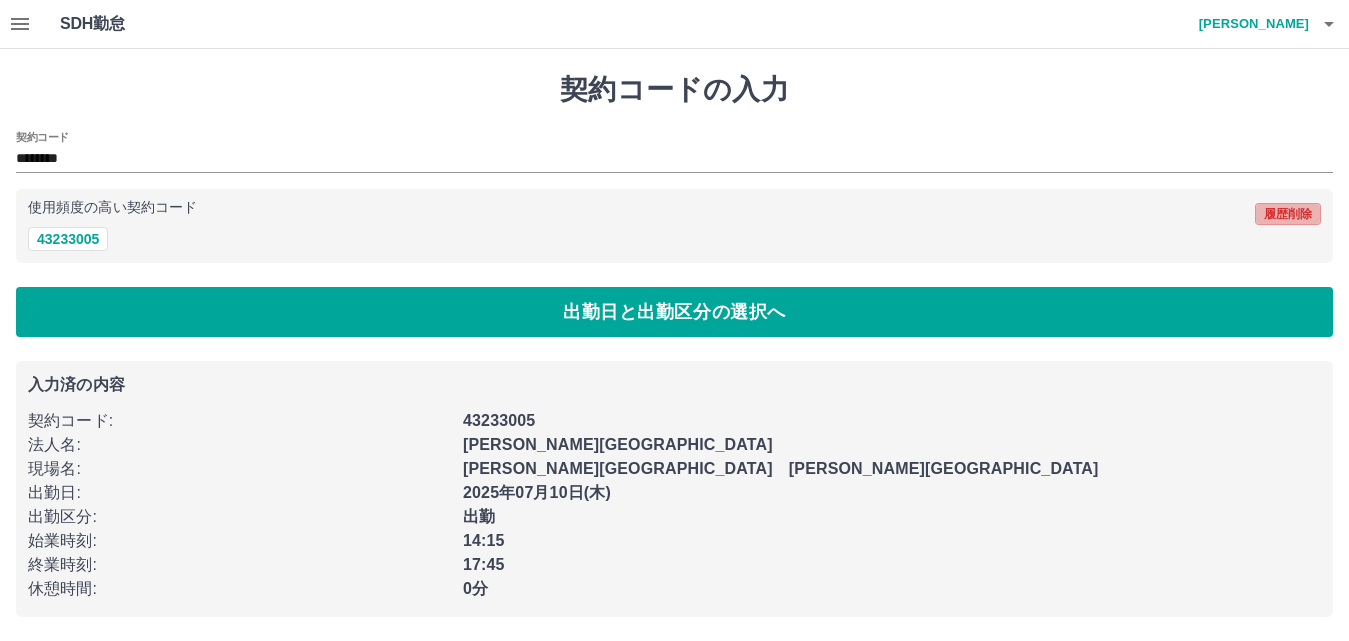 click on "履歴削除" at bounding box center [1288, 214] 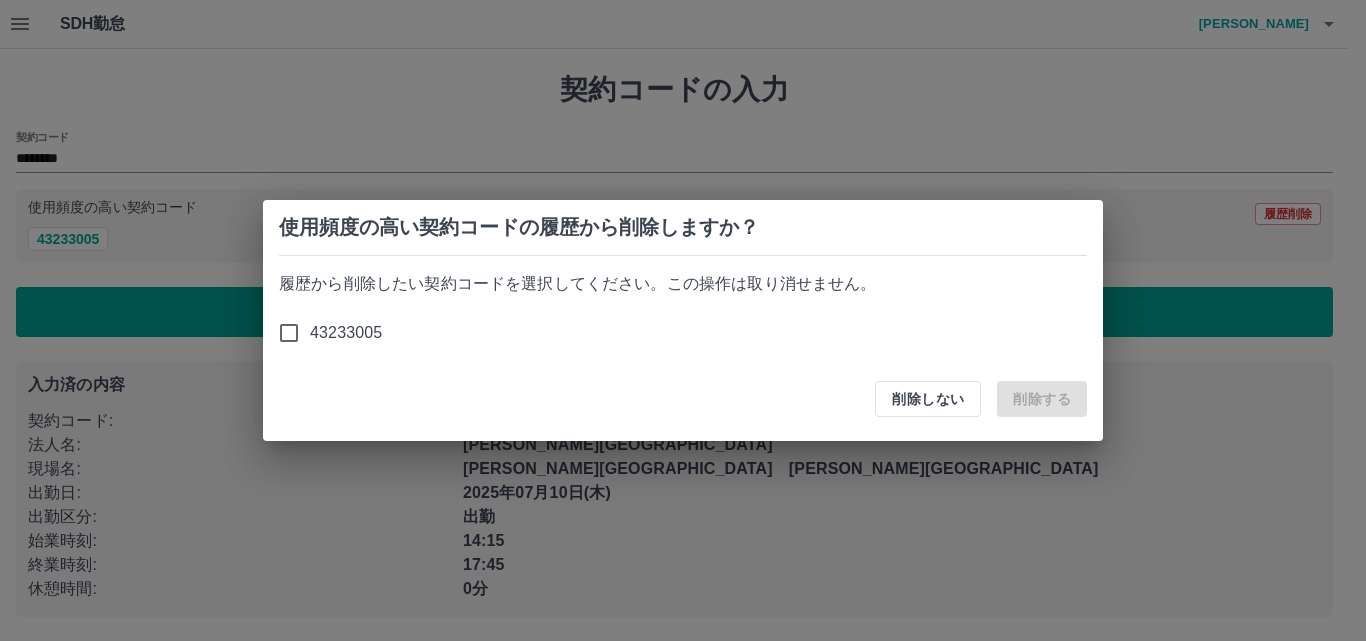 click on "使用頻度の高い契約コードの履歴から削除しますか？ 履歴から削除したい契約コードを選択してください。この操作は取り消せません。 43233005 削除しない 削除する" at bounding box center [683, 320] 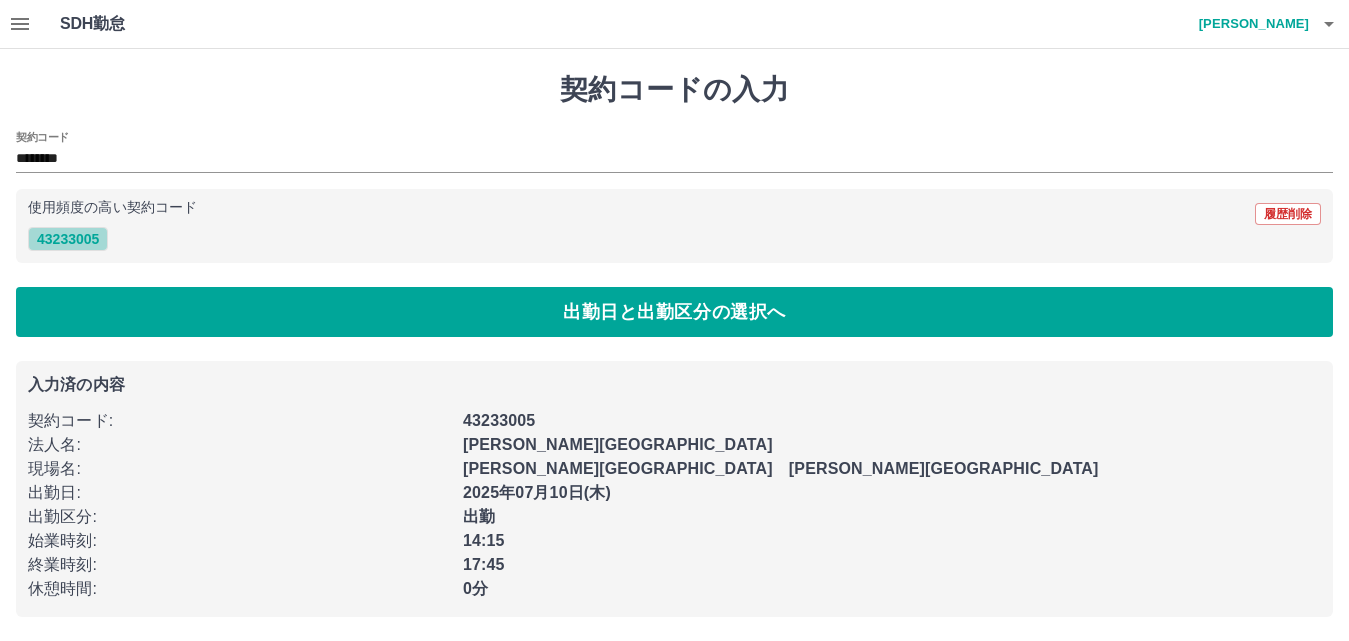 click on "43233005" at bounding box center [68, 239] 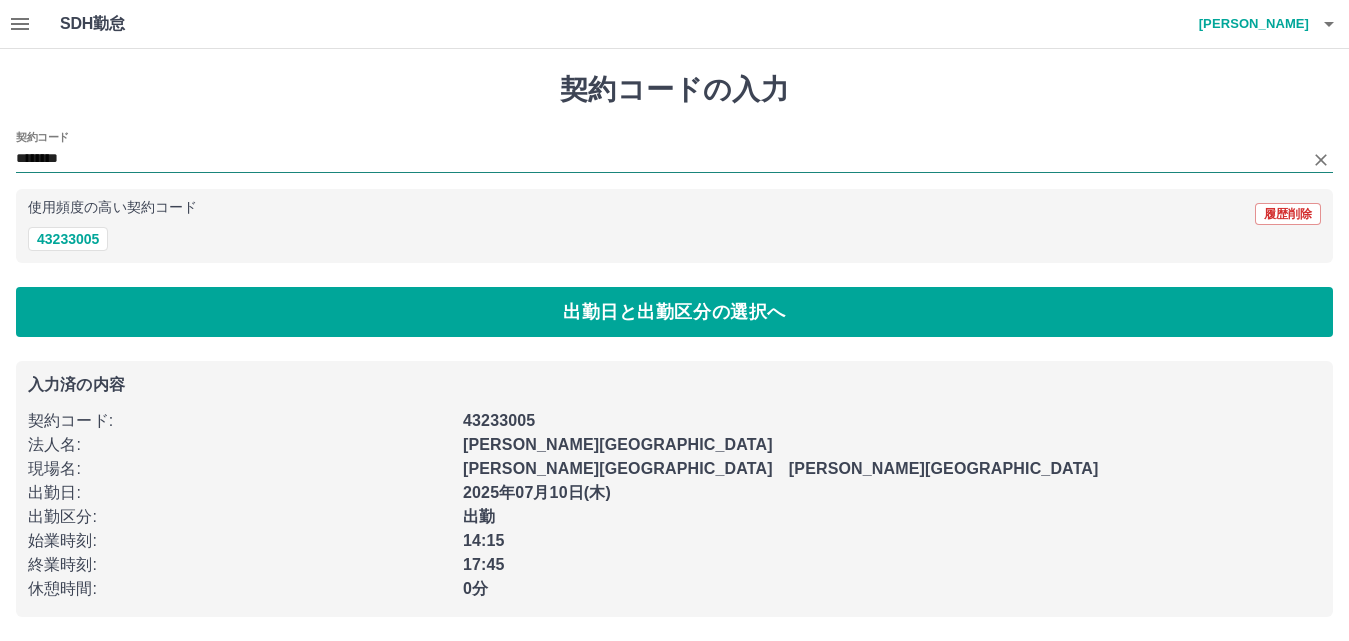 click on "********" at bounding box center [659, 159] 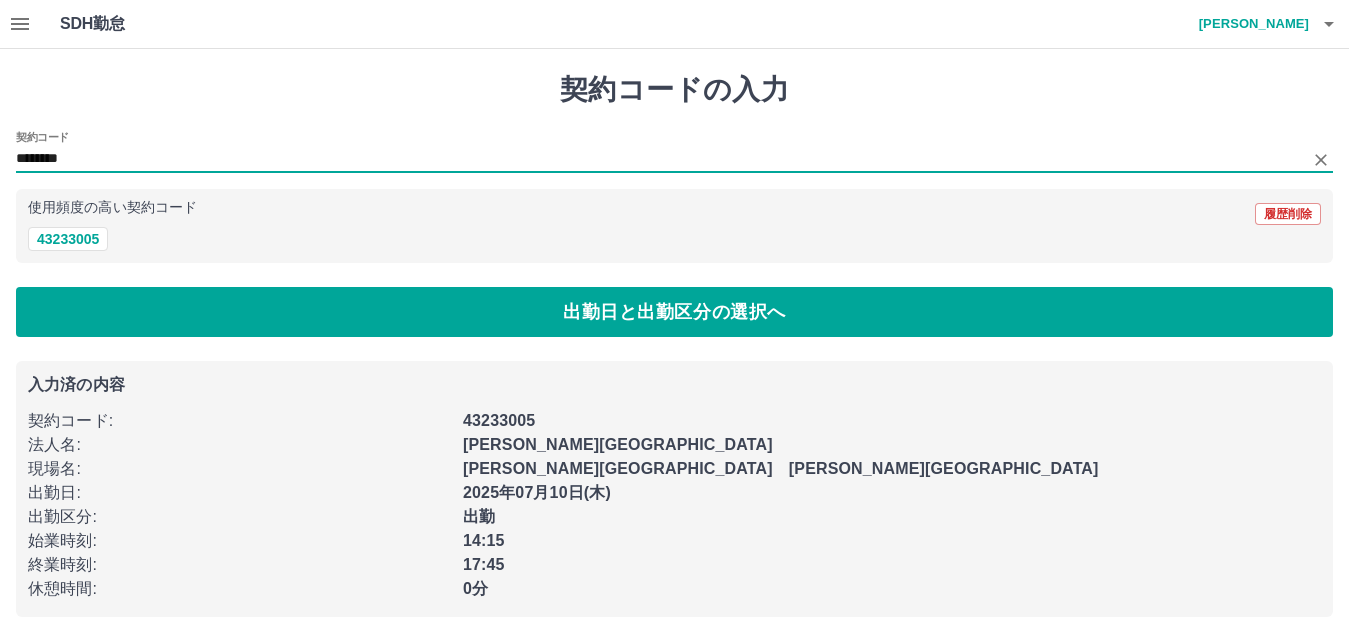 click on "契約コードの入力 契約コード ******** 使用頻度の高い契約コード 履歴削除 43233005 出勤日と出勤区分の選択へ 入力済の内容 契約コード : 43233005 法人名 : 松本市 現場名 : 松本市　波田児童センター 出勤日 : 2025年07月10日(木) 出勤区分 : 出勤 始業時刻 : 14:15 終業時刻 : 17:45 休憩時間 : 0分" at bounding box center (674, 345) 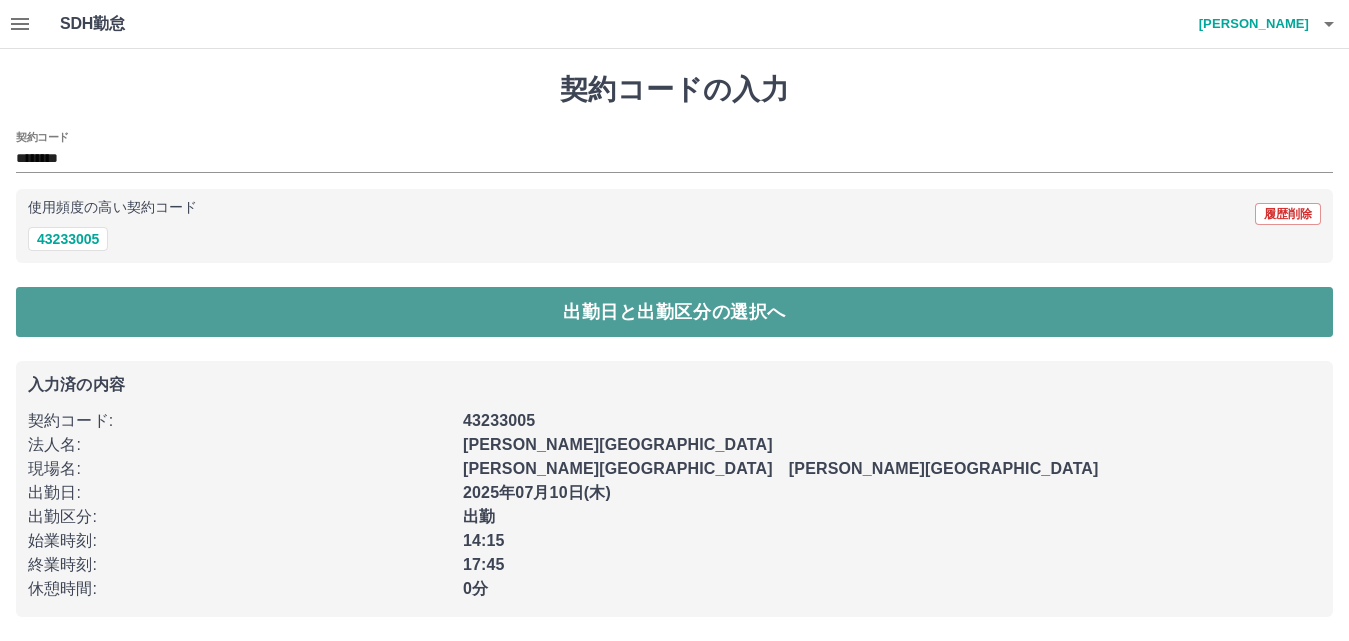 click on "出勤日と出勤区分の選択へ" at bounding box center [674, 312] 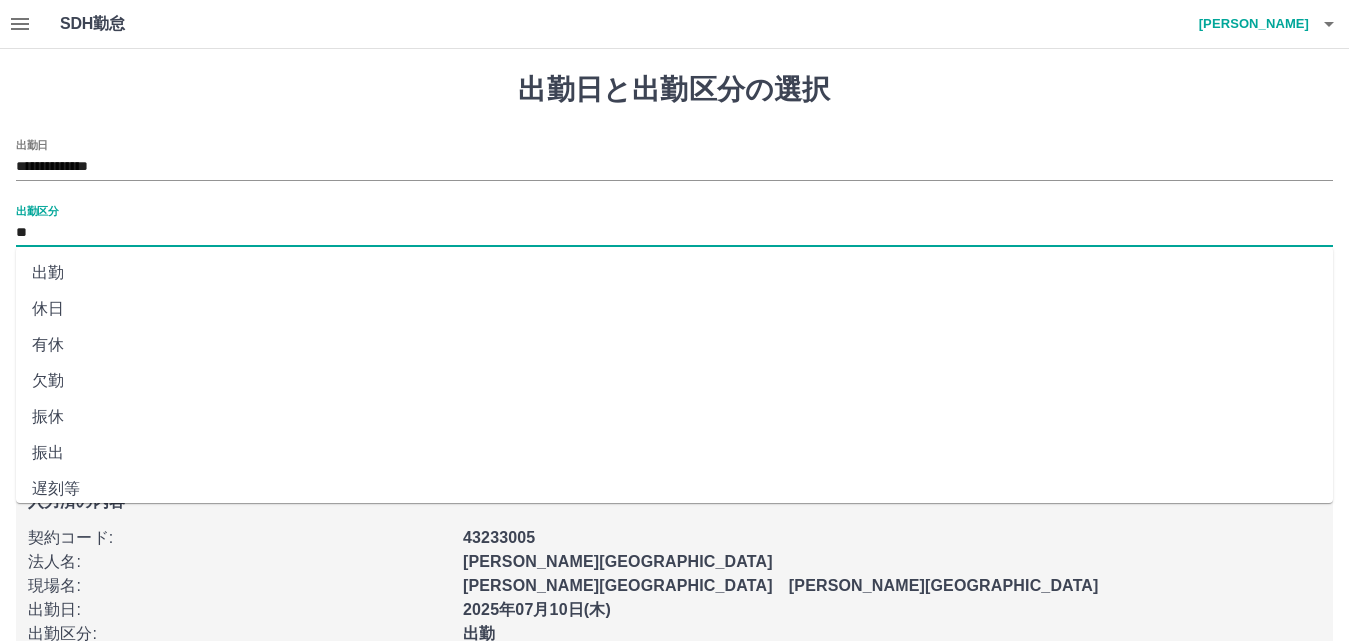 click on "**" at bounding box center (674, 233) 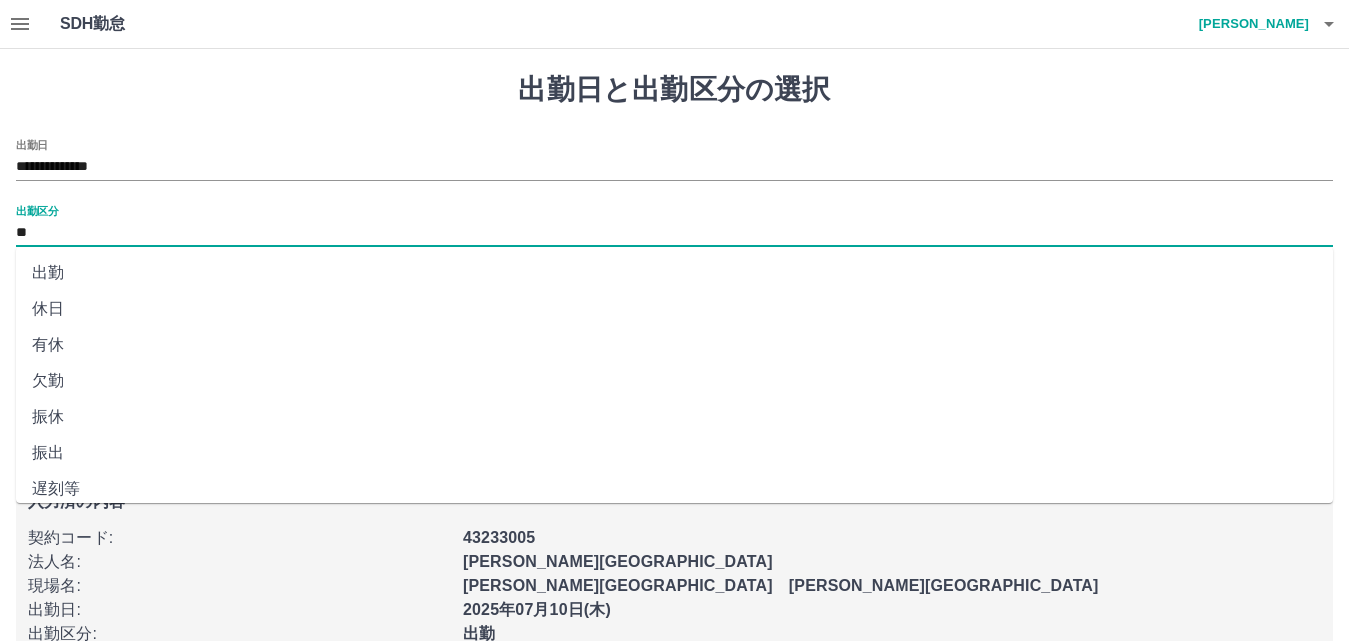 click on "出勤" at bounding box center [674, 273] 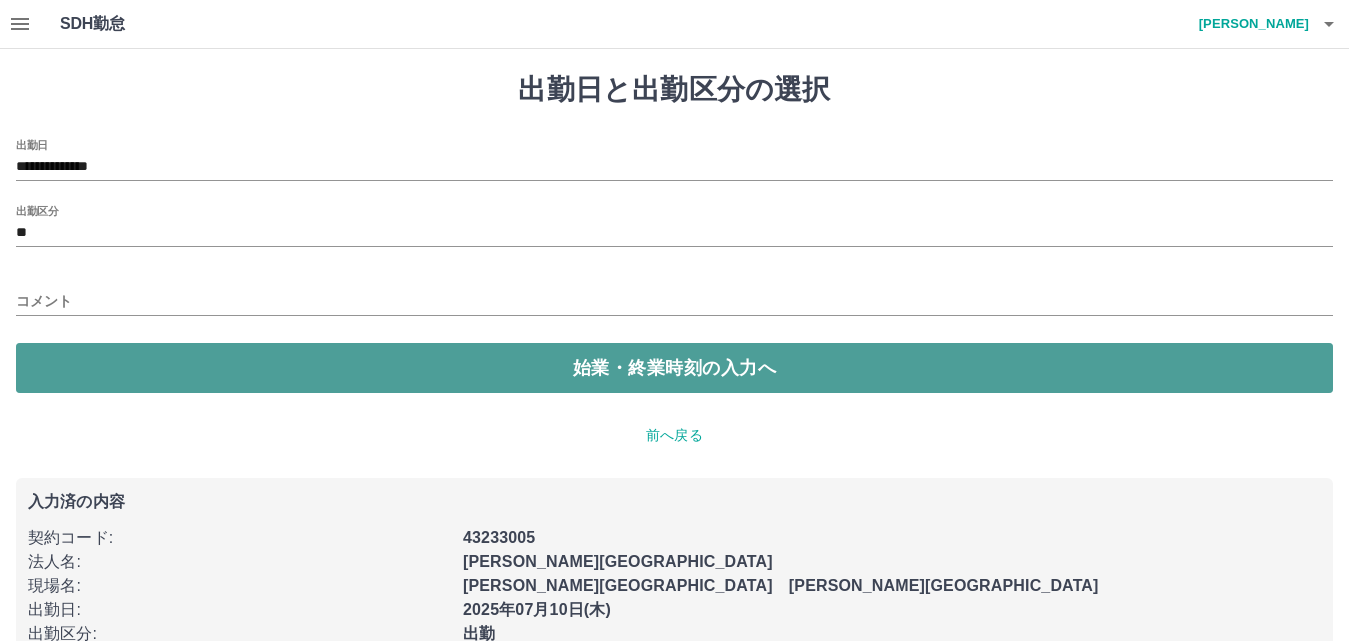 click on "始業・終業時刻の入力へ" at bounding box center (674, 368) 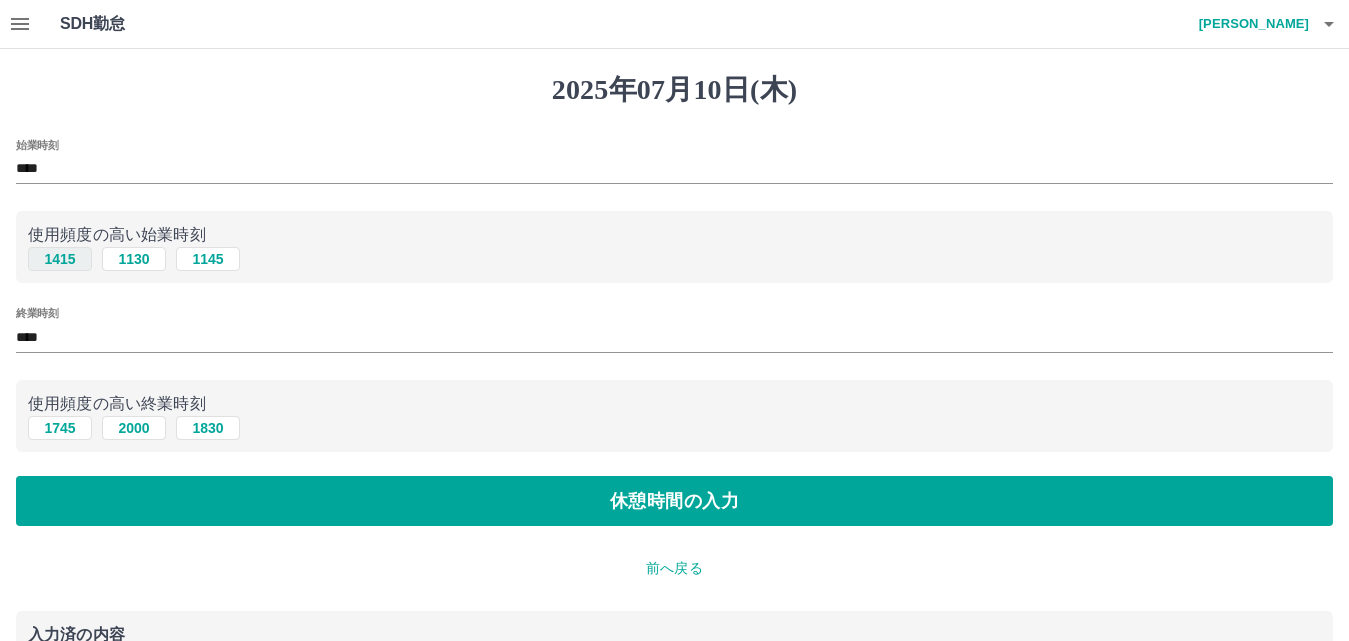 click on "1415" at bounding box center (60, 259) 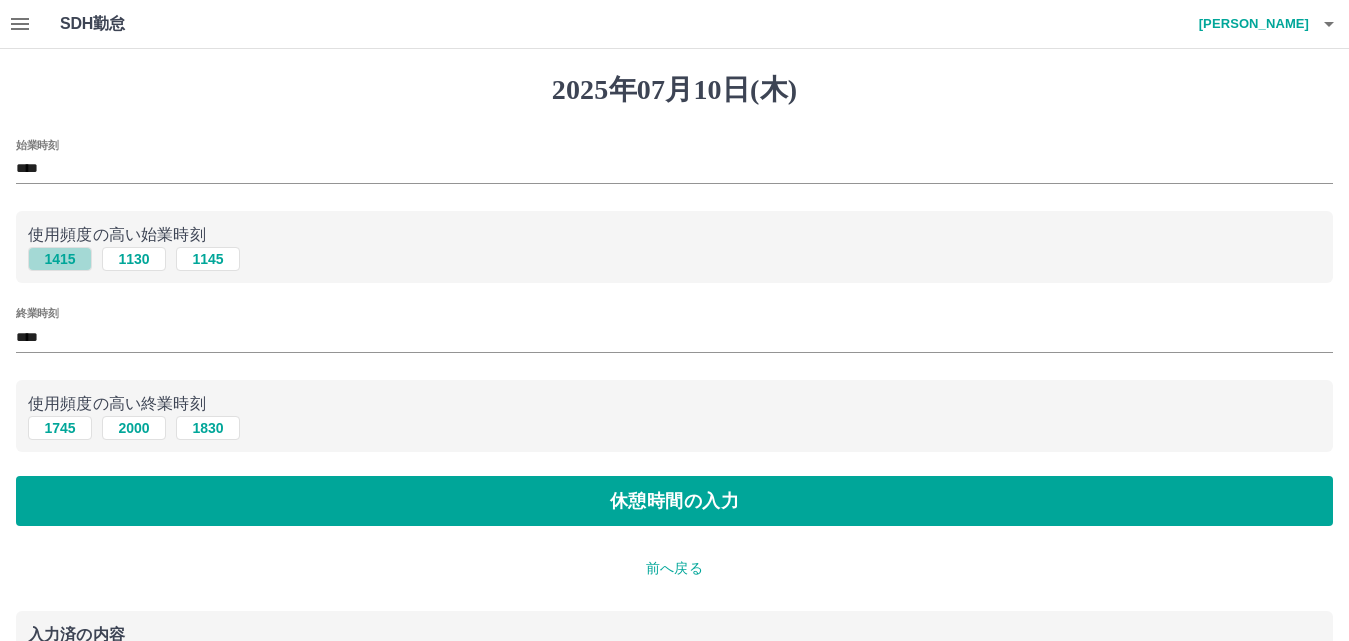 click on "1415" at bounding box center (60, 259) 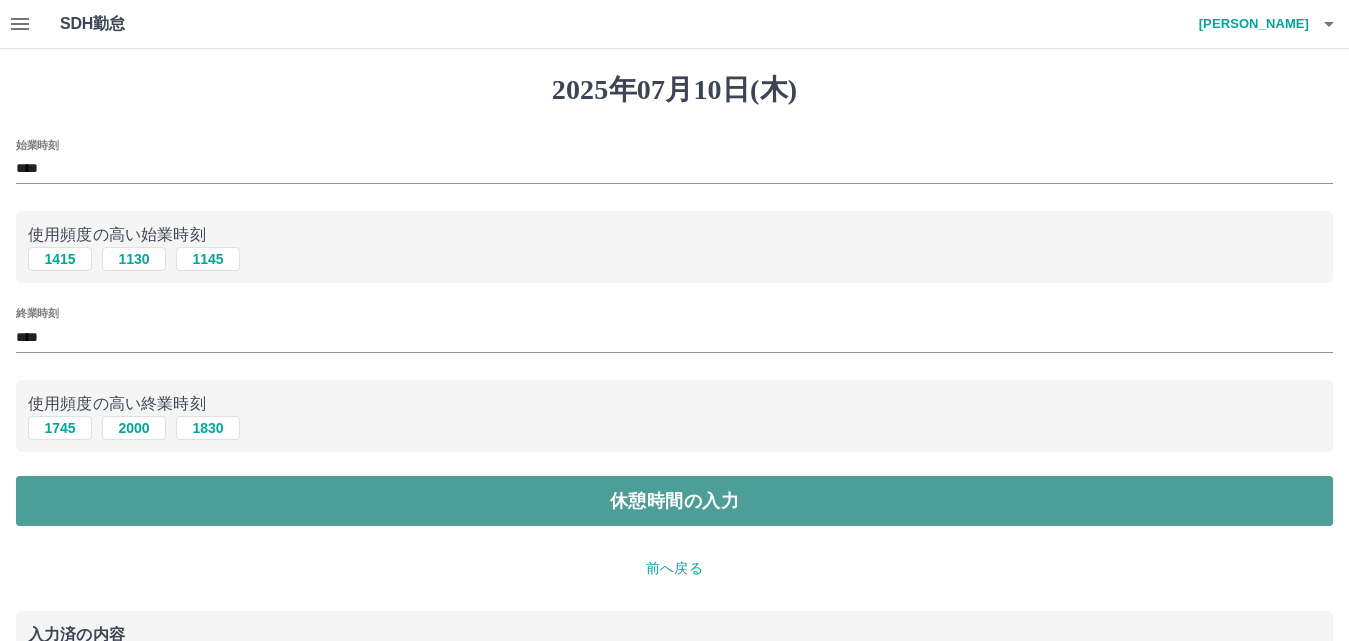click on "休憩時間の入力" at bounding box center [674, 501] 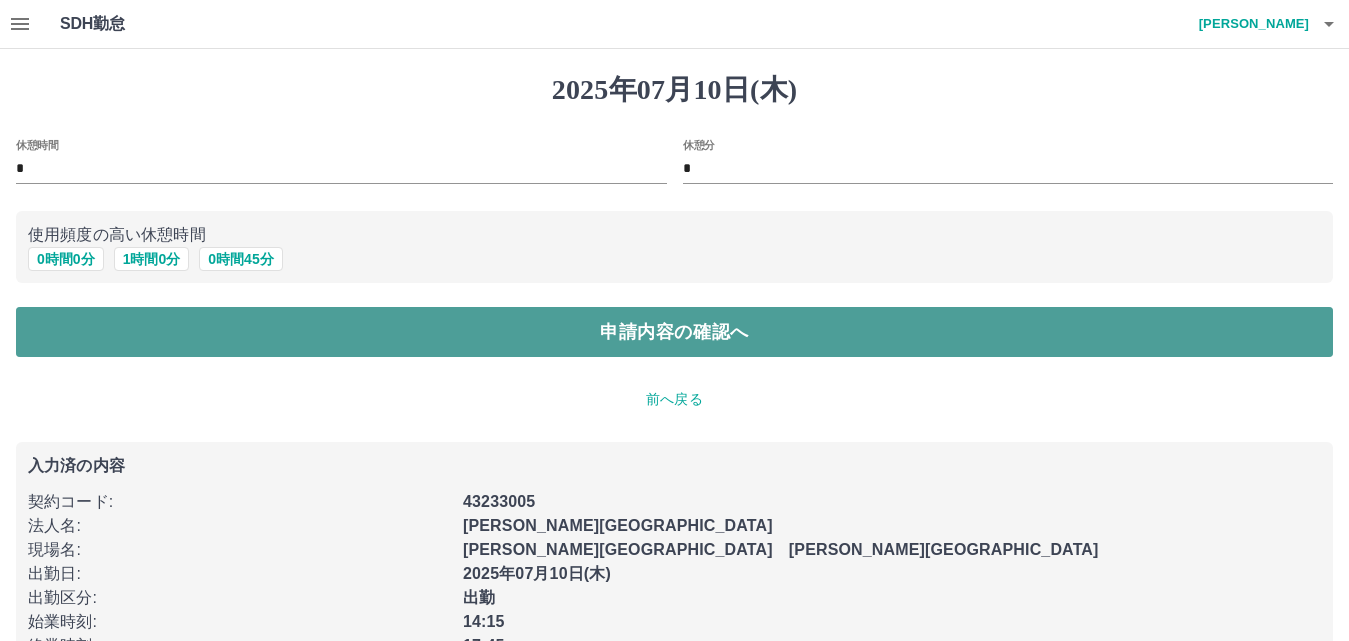 click on "申請内容の確認へ" at bounding box center [674, 332] 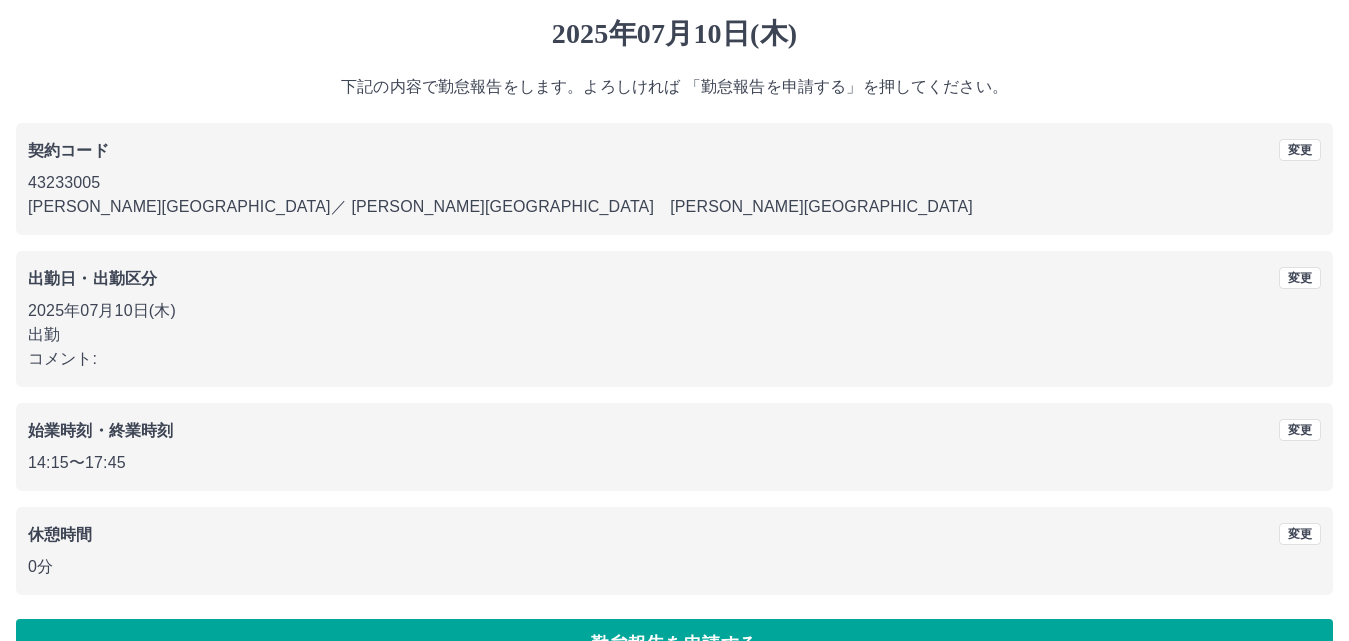 scroll, scrollTop: 108, scrollLeft: 0, axis: vertical 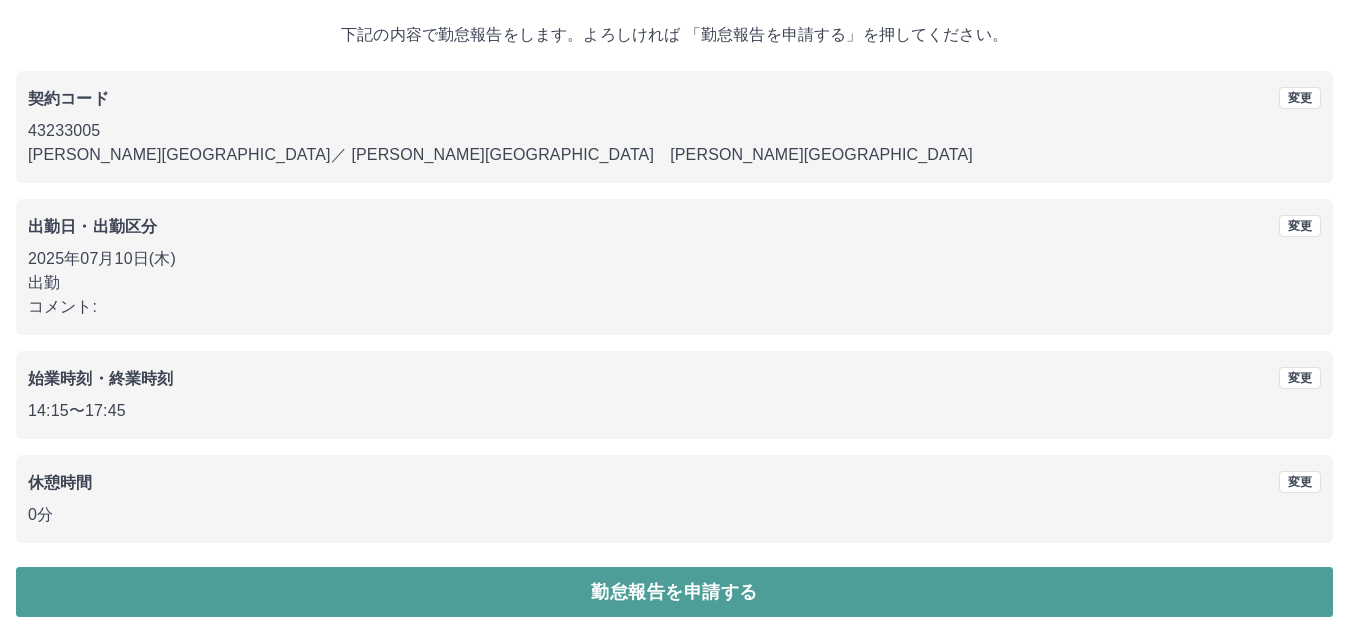 click on "勤怠報告を申請する" at bounding box center [674, 592] 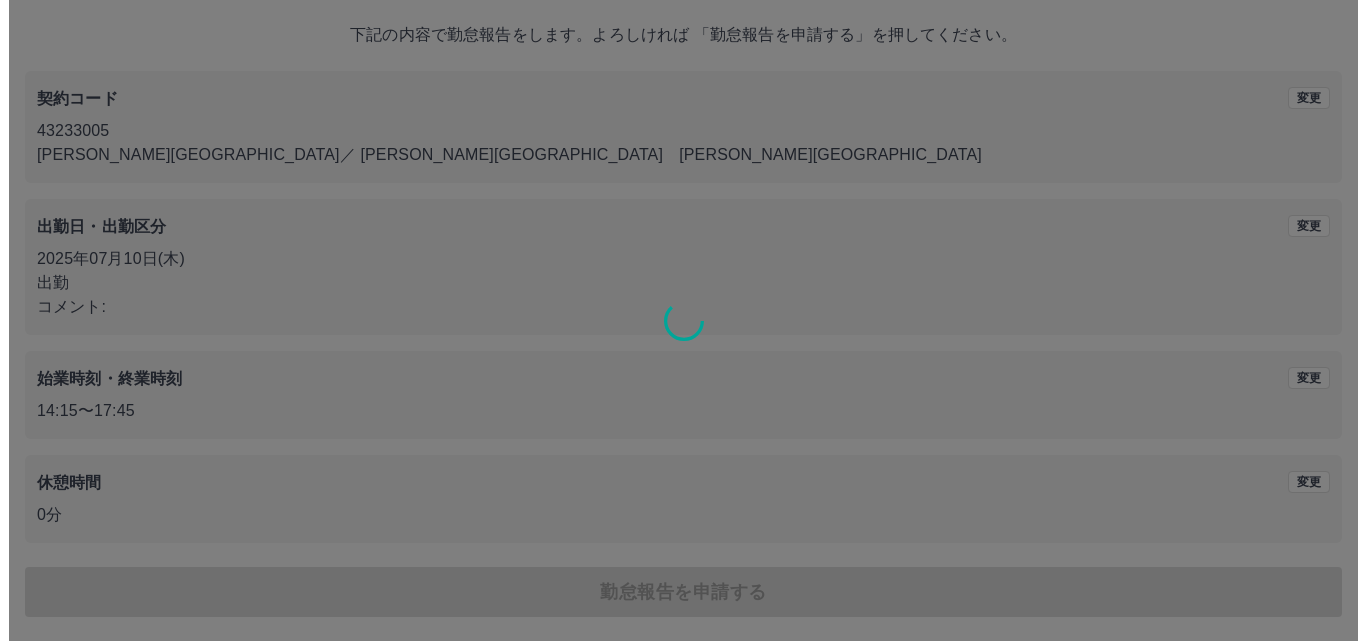 scroll, scrollTop: 0, scrollLeft: 0, axis: both 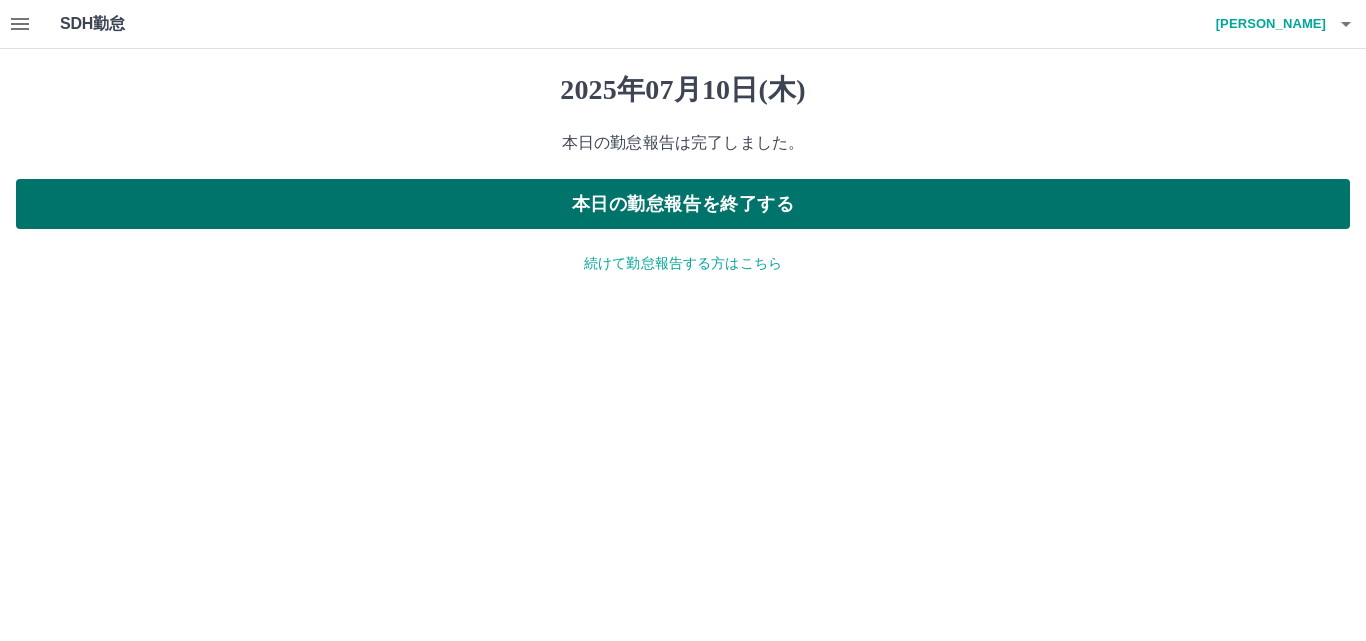 click on "本日の勤怠報告を終了する" at bounding box center (683, 204) 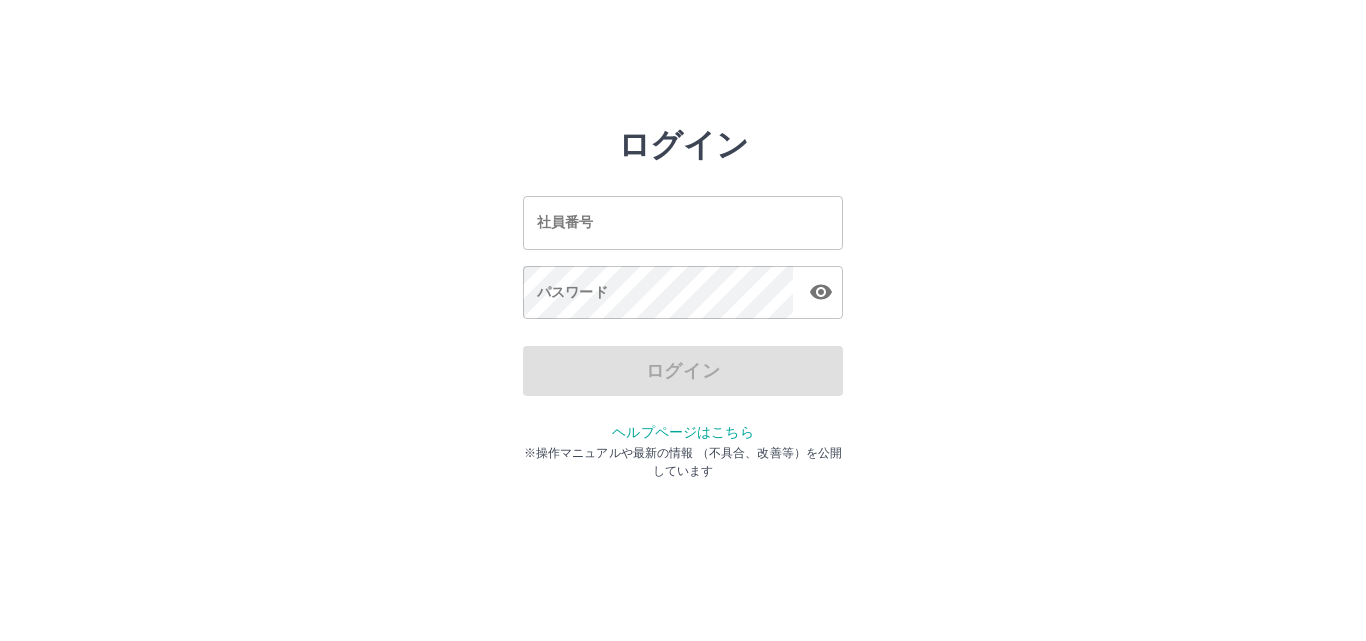 scroll, scrollTop: 0, scrollLeft: 0, axis: both 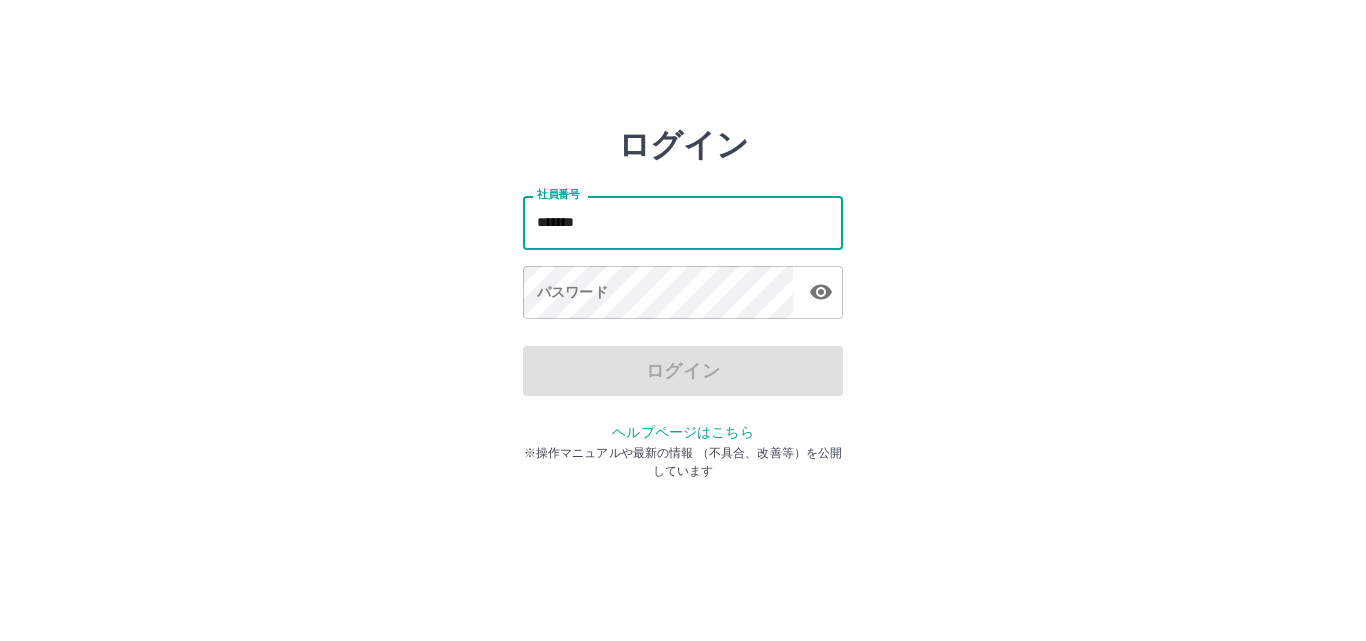 type on "*******" 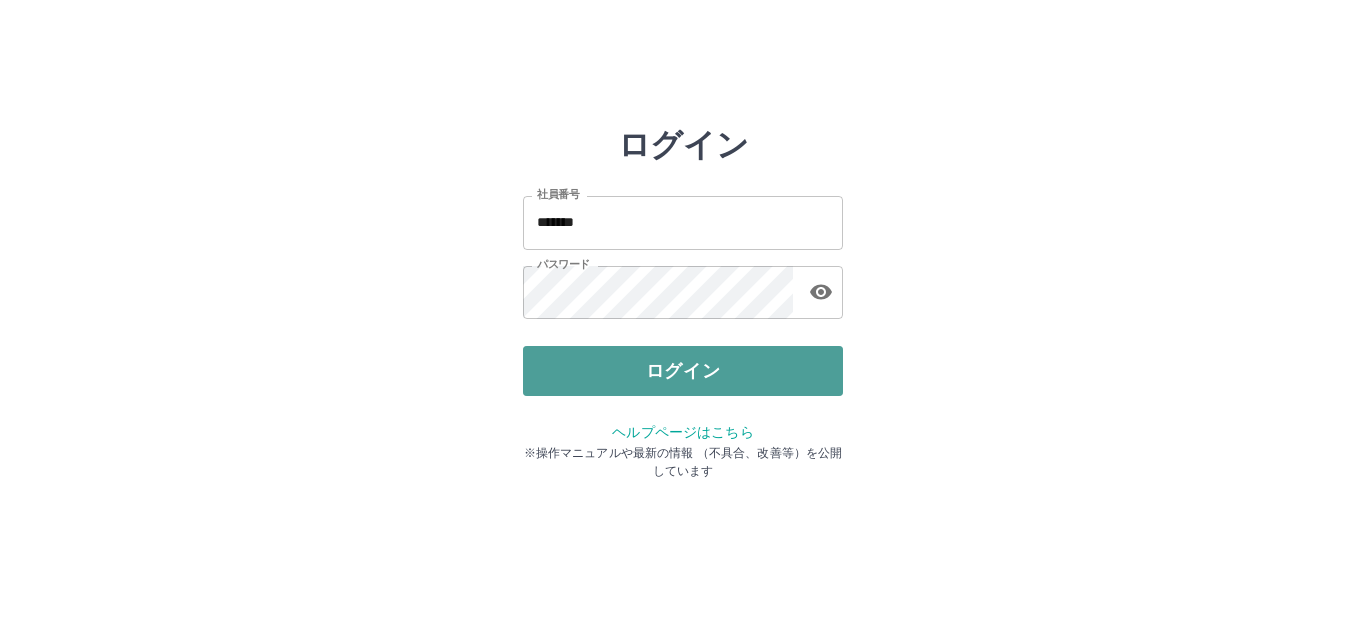 click on "ログイン" at bounding box center (683, 371) 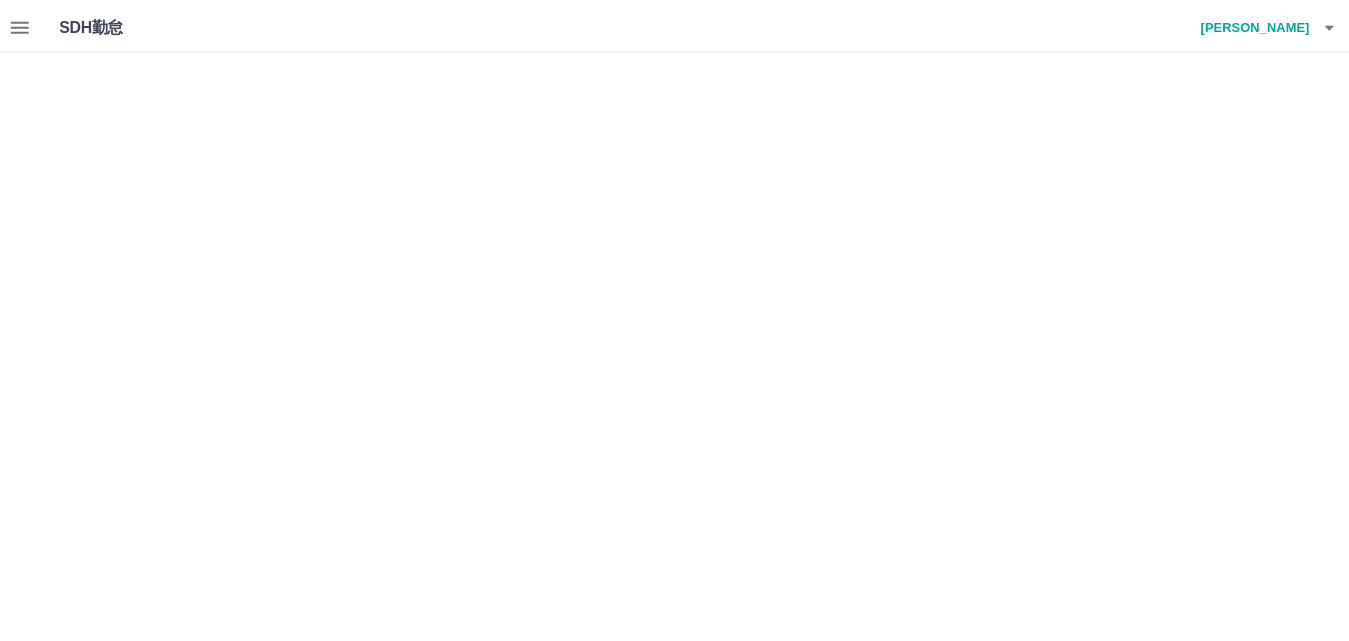 scroll, scrollTop: 0, scrollLeft: 0, axis: both 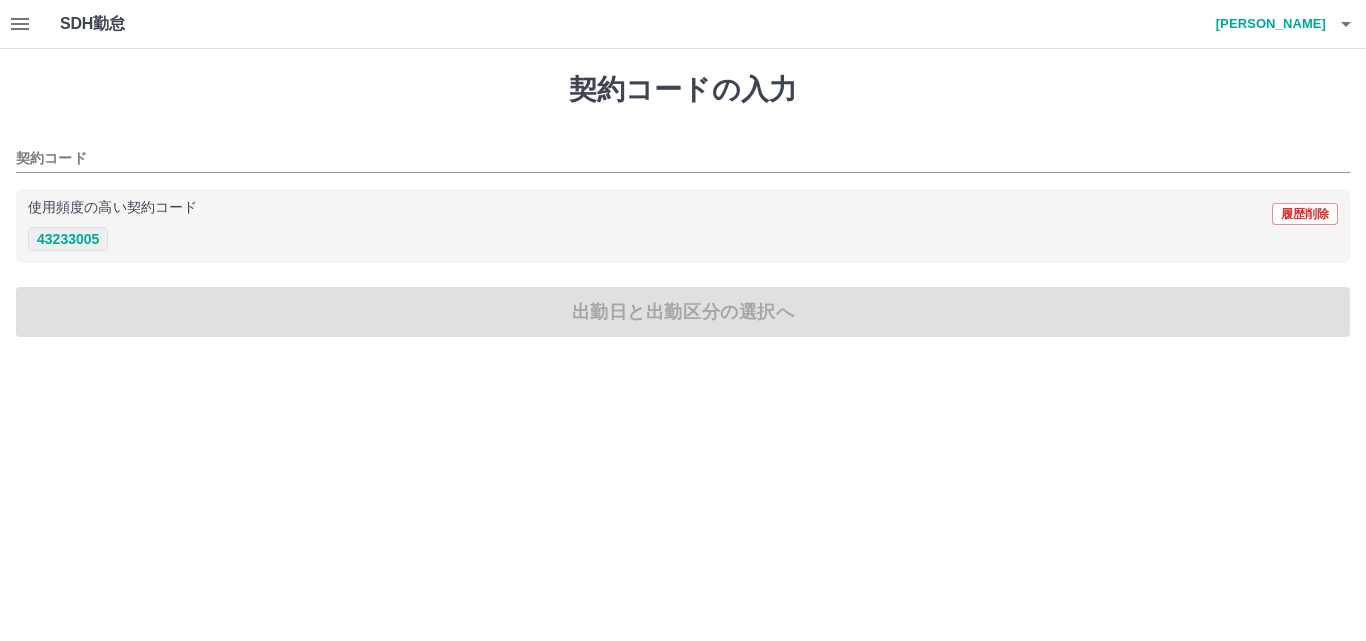click on "43233005" at bounding box center [68, 239] 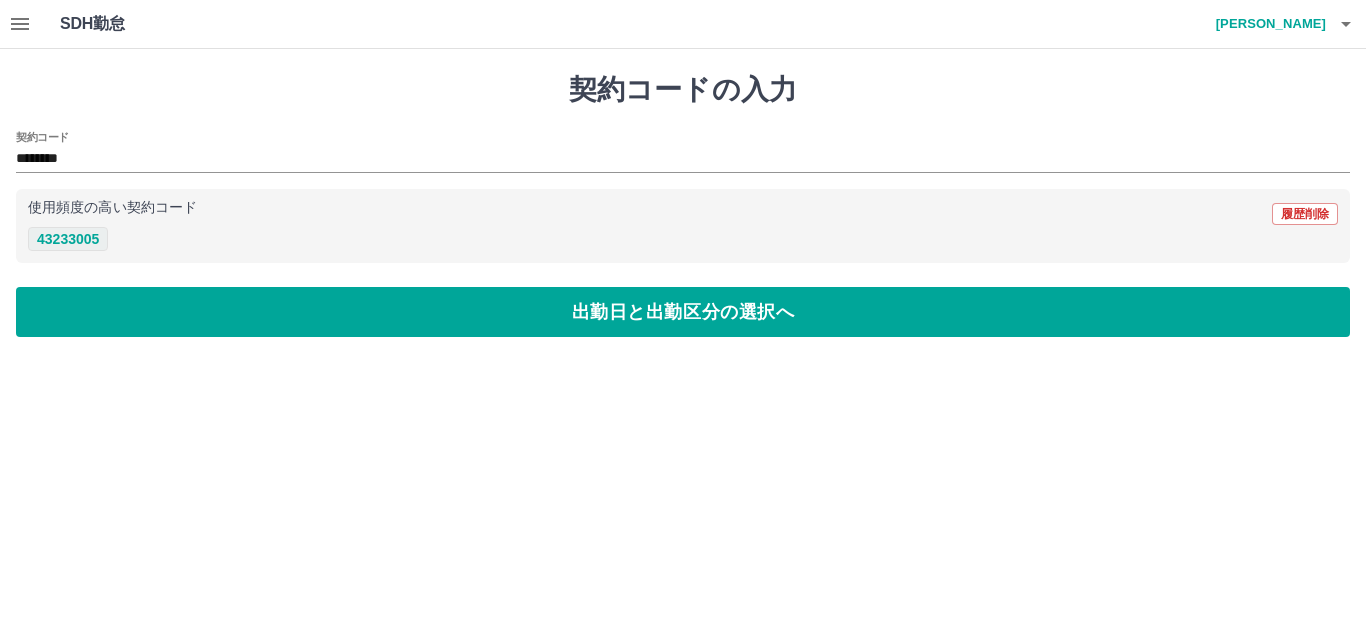 type on "********" 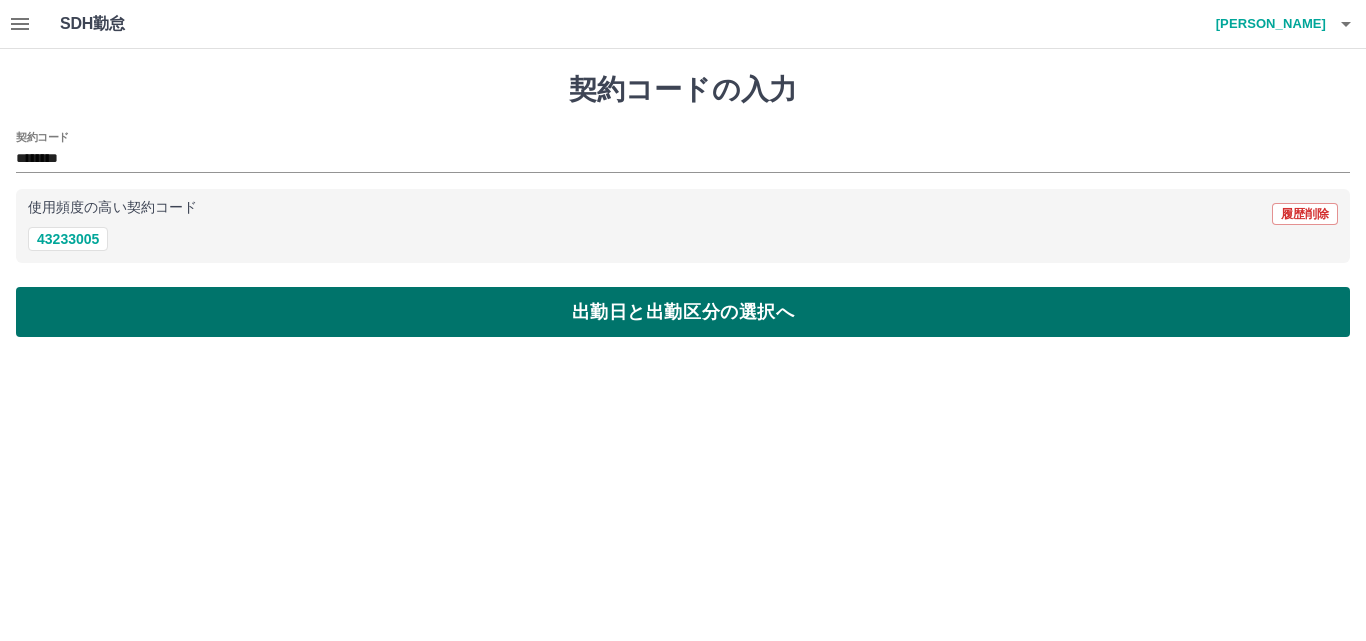 click on "出勤日と出勤区分の選択へ" at bounding box center (683, 312) 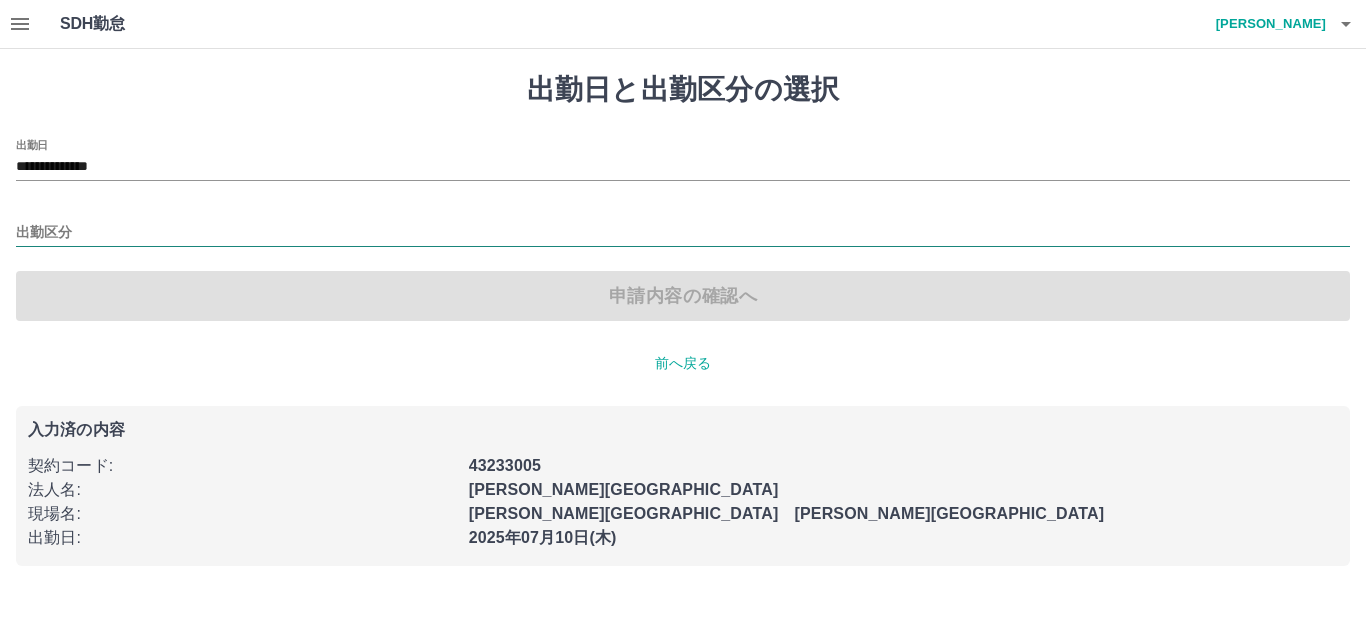 click on "出勤区分" at bounding box center [683, 233] 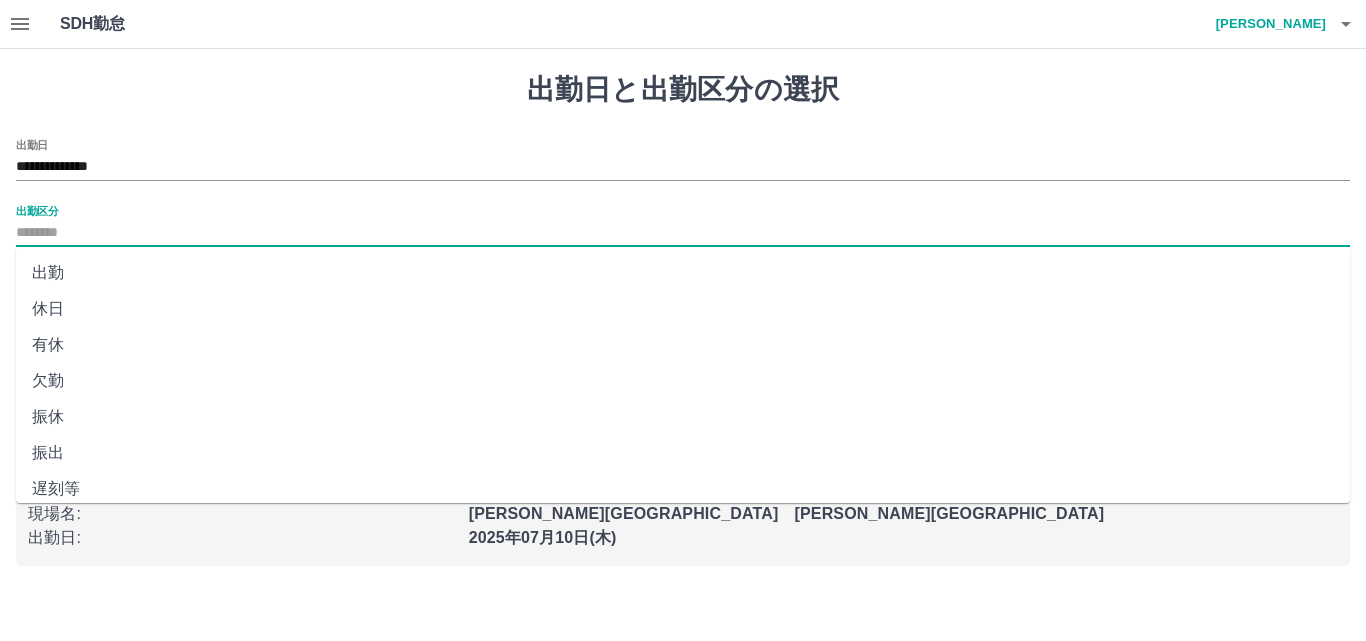 click on "出勤区分" at bounding box center (683, 233) 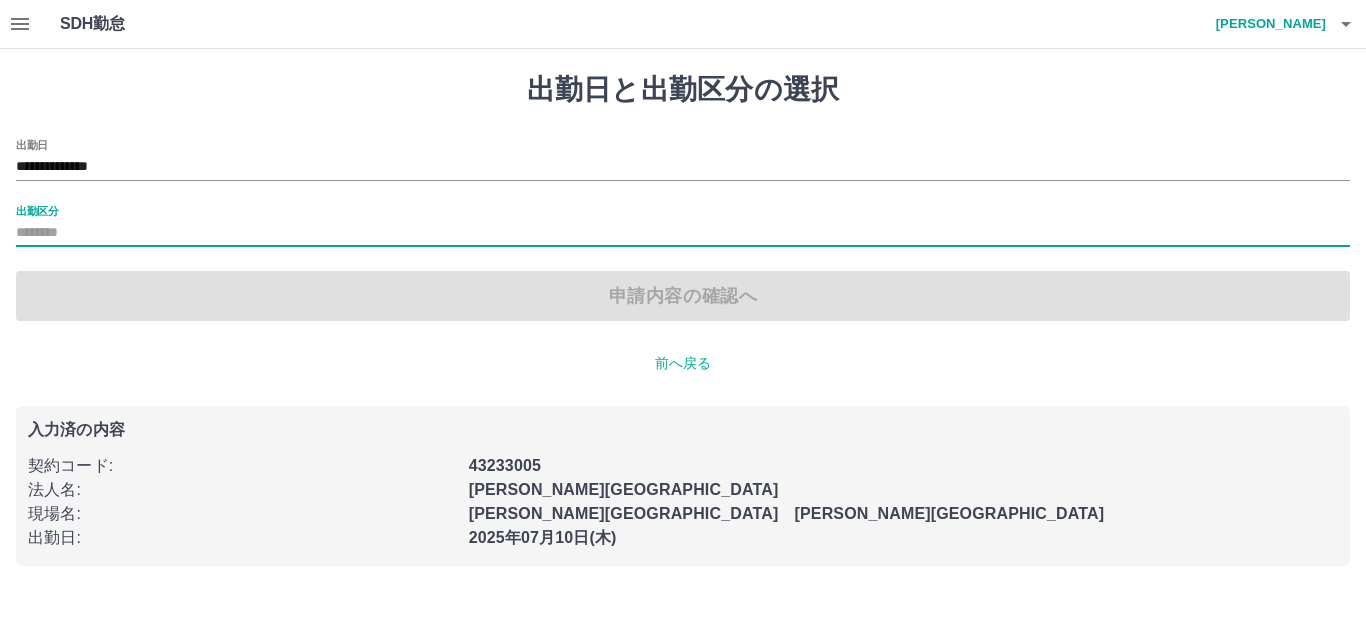 click on "出勤区分" at bounding box center (683, 233) 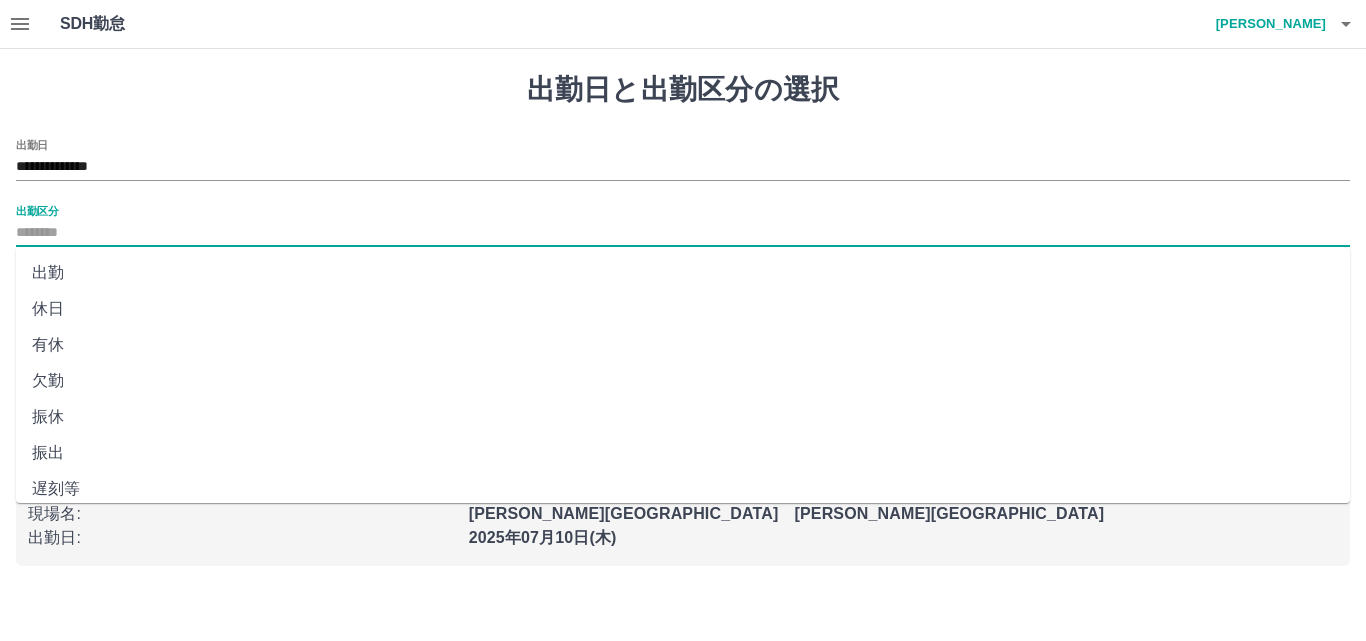 click on "出勤" at bounding box center (683, 273) 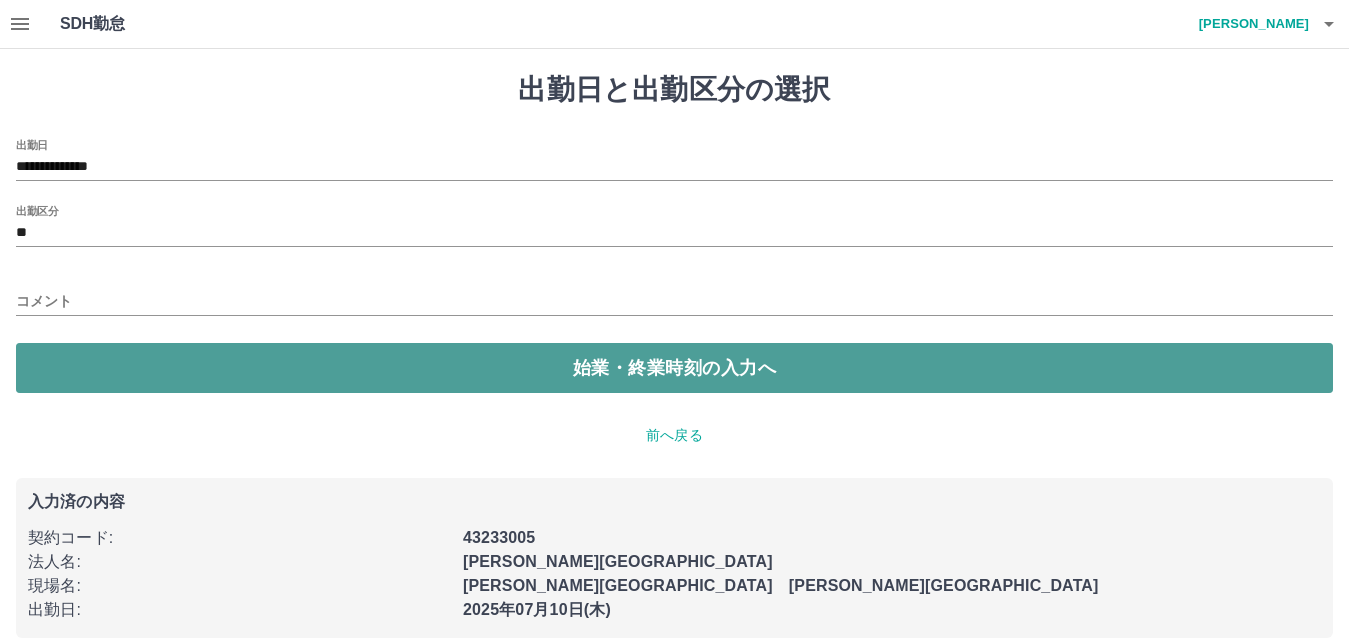 click on "始業・終業時刻の入力へ" at bounding box center [674, 368] 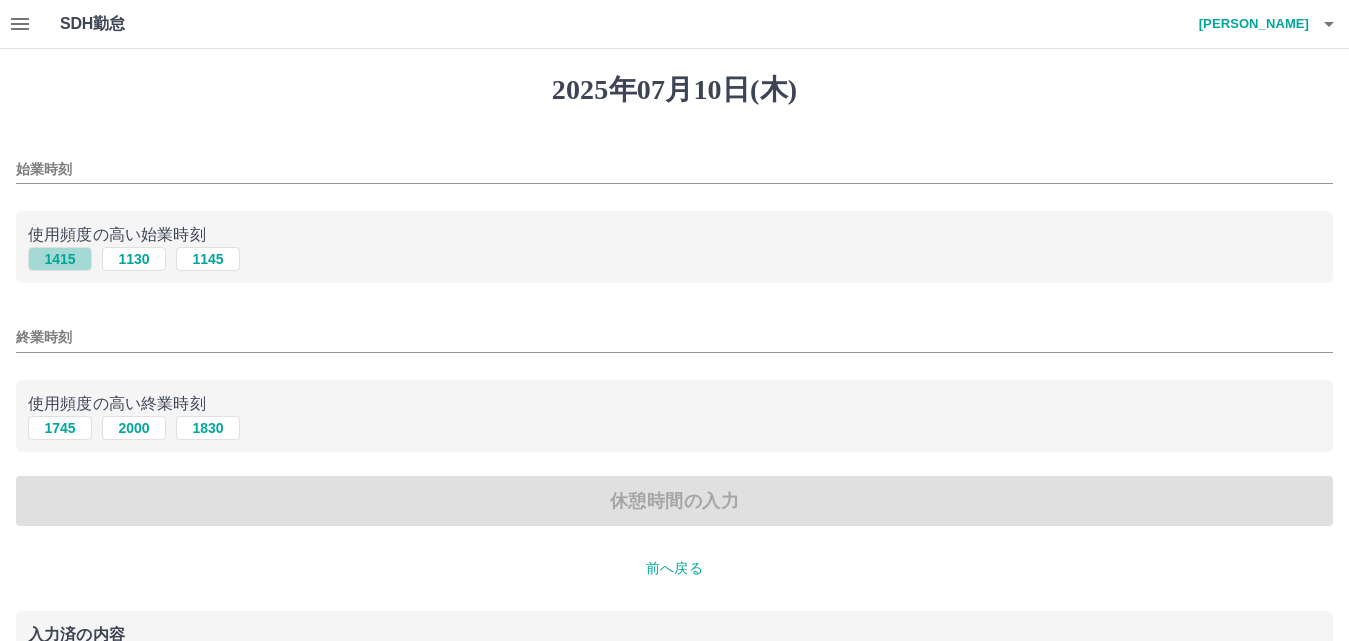 click on "1415" at bounding box center (60, 259) 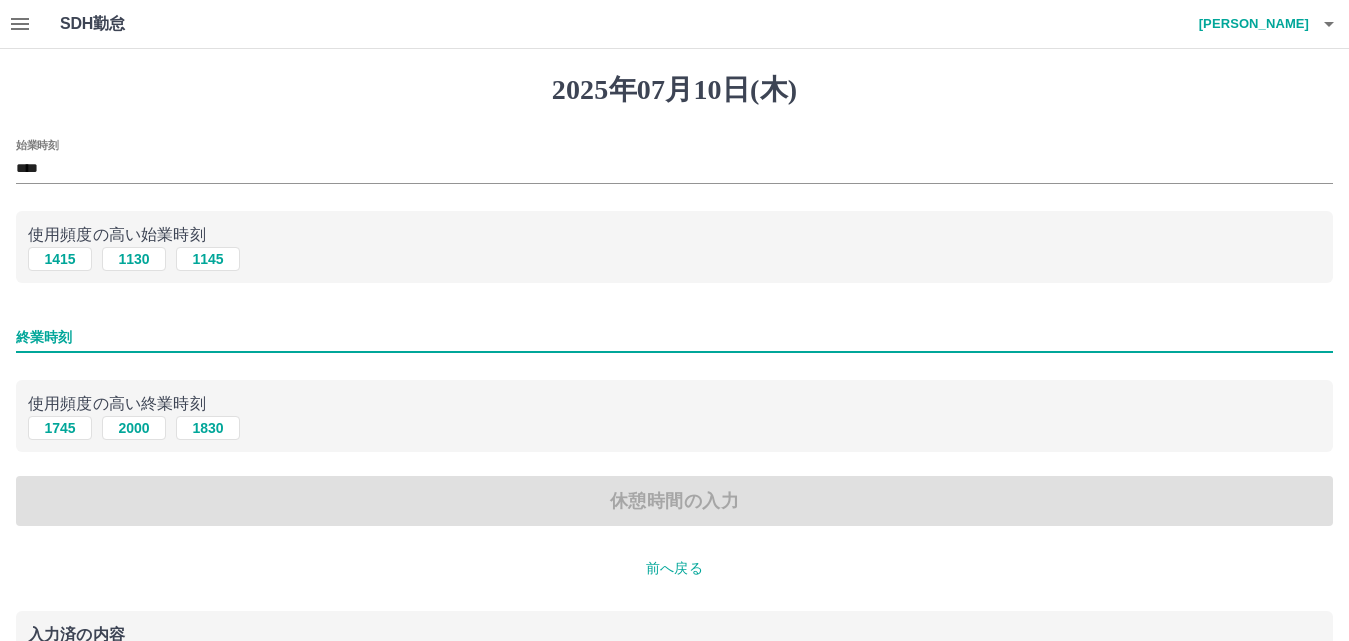click on "終業時刻" at bounding box center [674, 337] 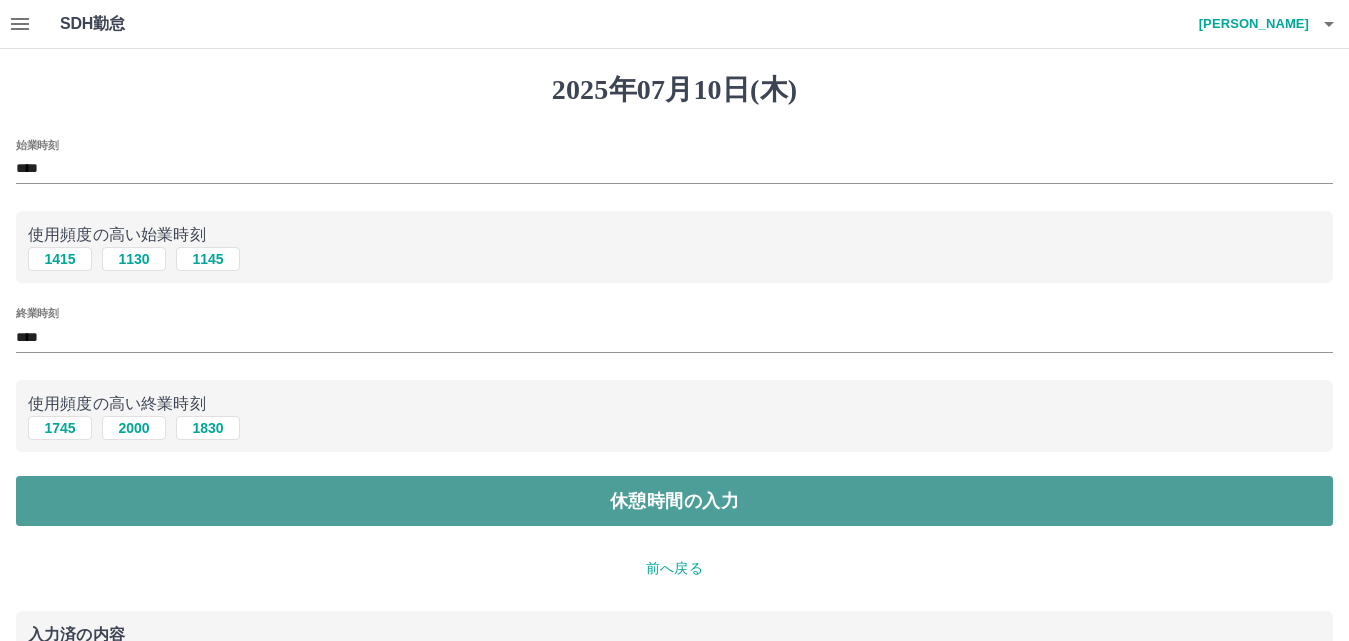 click on "休憩時間の入力" at bounding box center [674, 501] 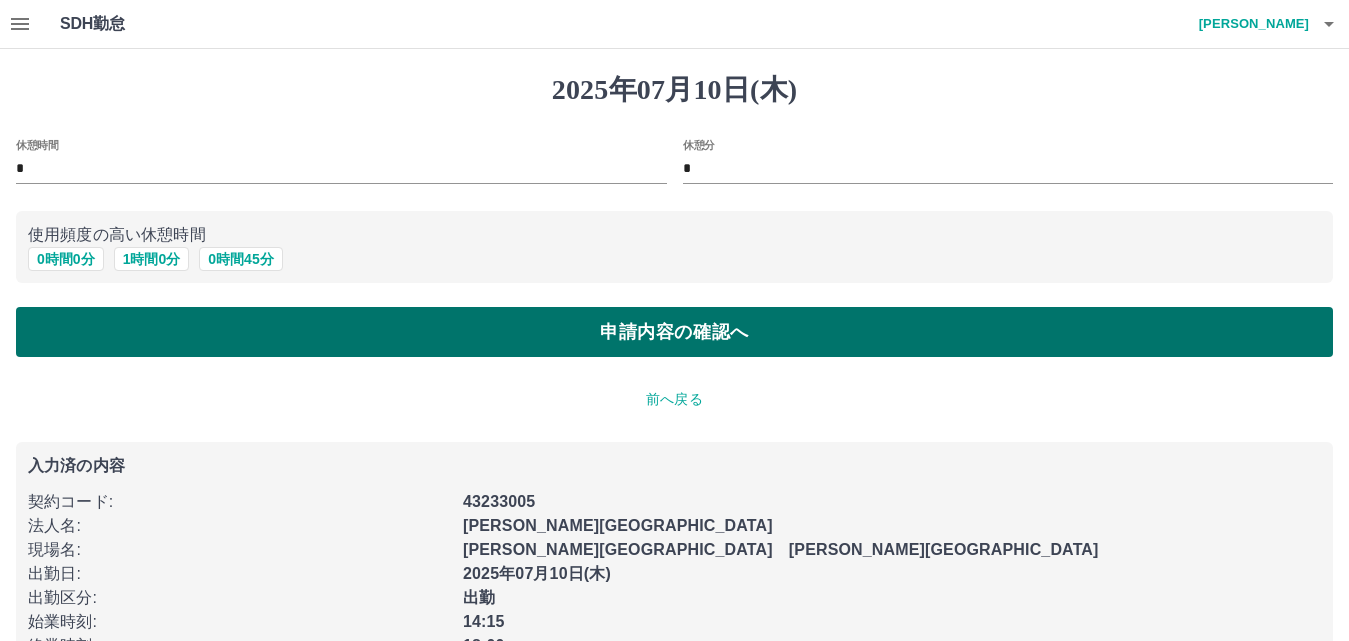 click on "申請内容の確認へ" at bounding box center (674, 332) 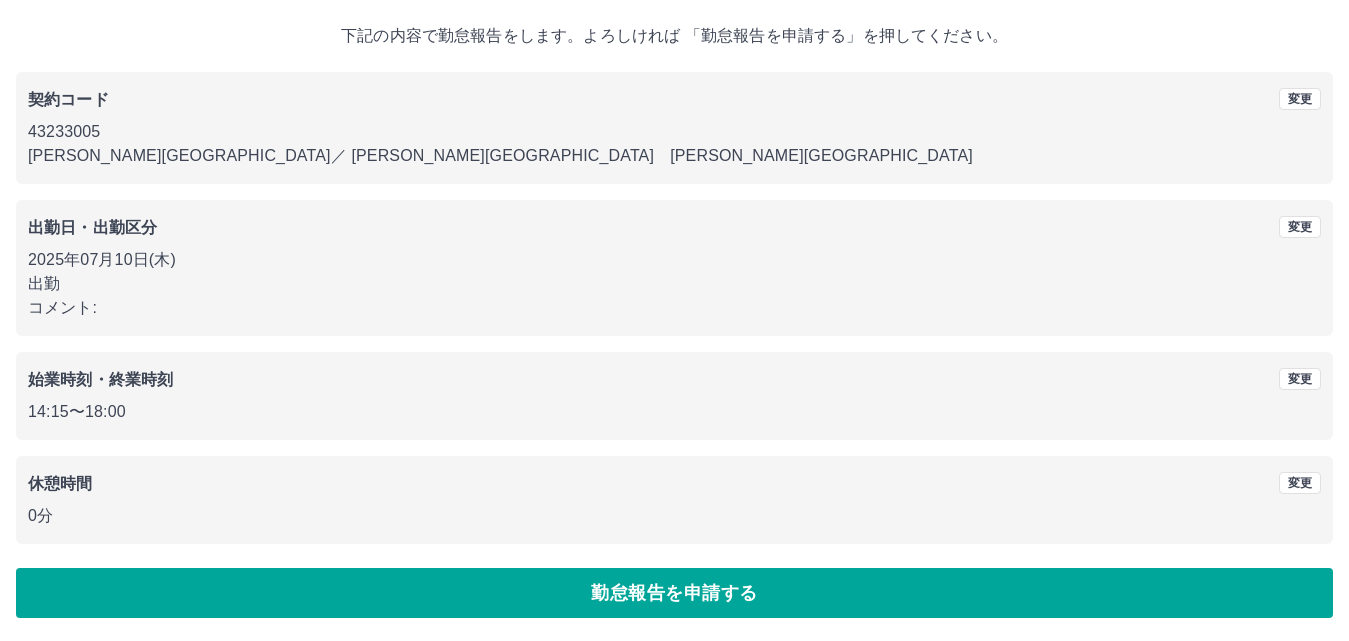 scroll, scrollTop: 108, scrollLeft: 0, axis: vertical 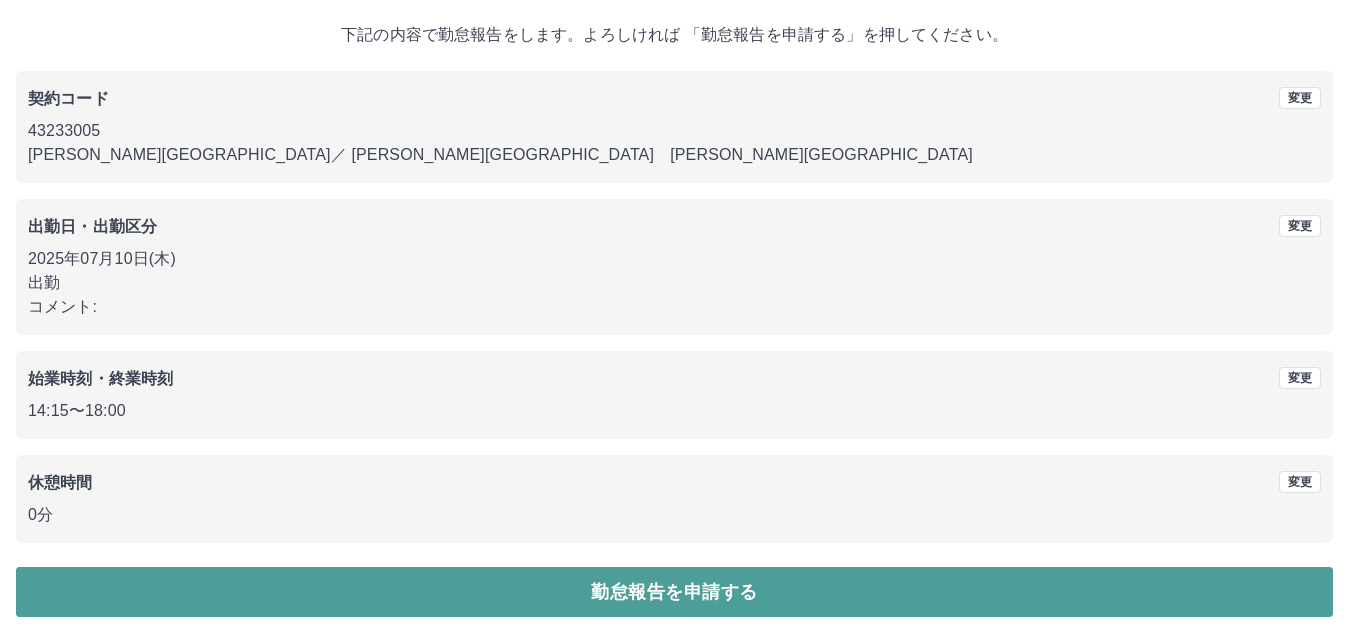 click on "勤怠報告を申請する" at bounding box center [674, 592] 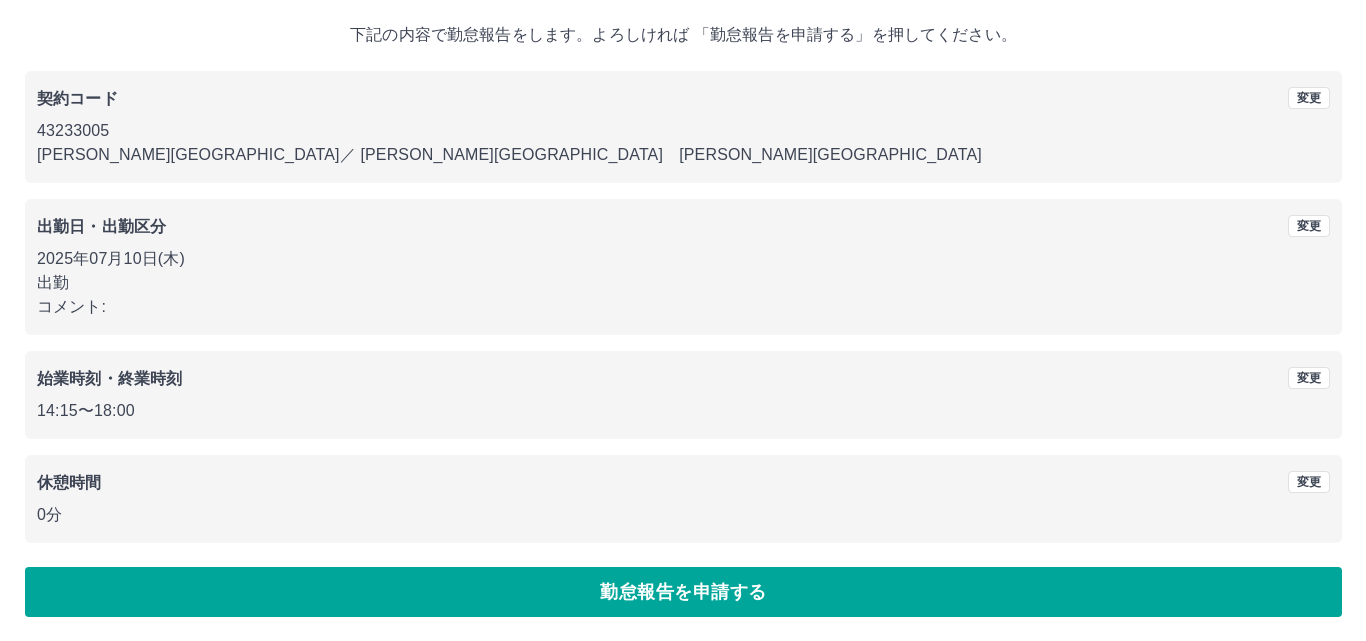 scroll, scrollTop: 0, scrollLeft: 0, axis: both 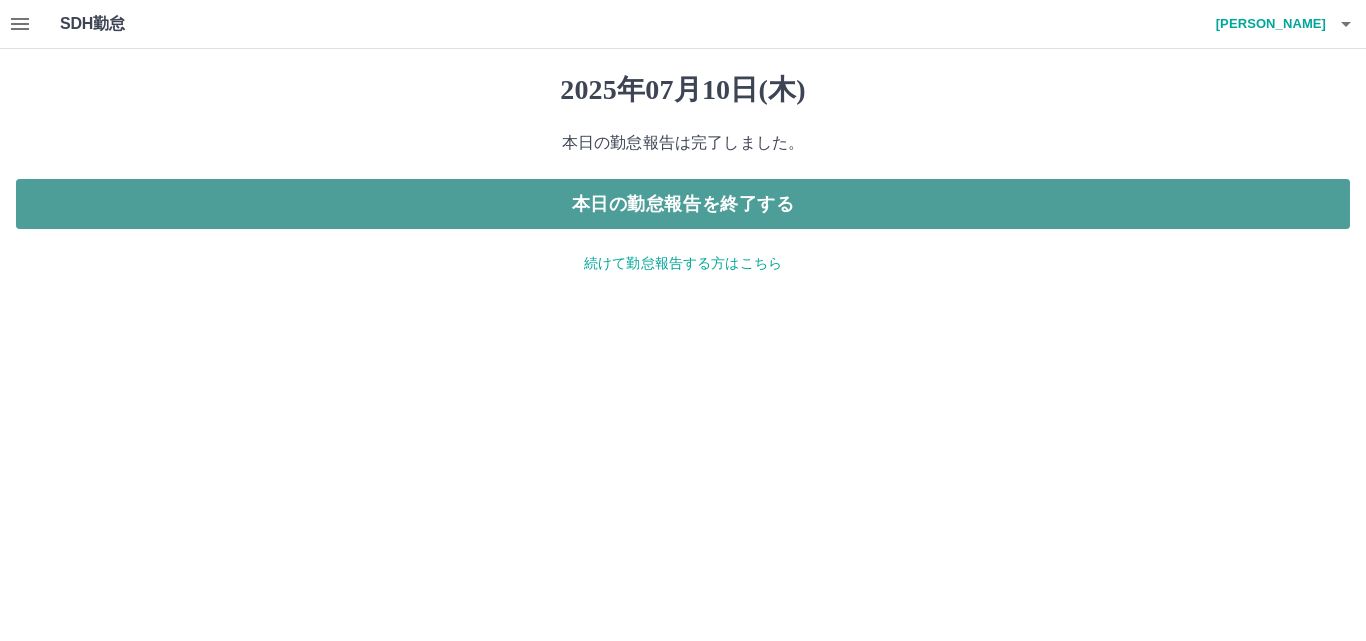 click on "本日の勤怠報告を終了する" at bounding box center [683, 204] 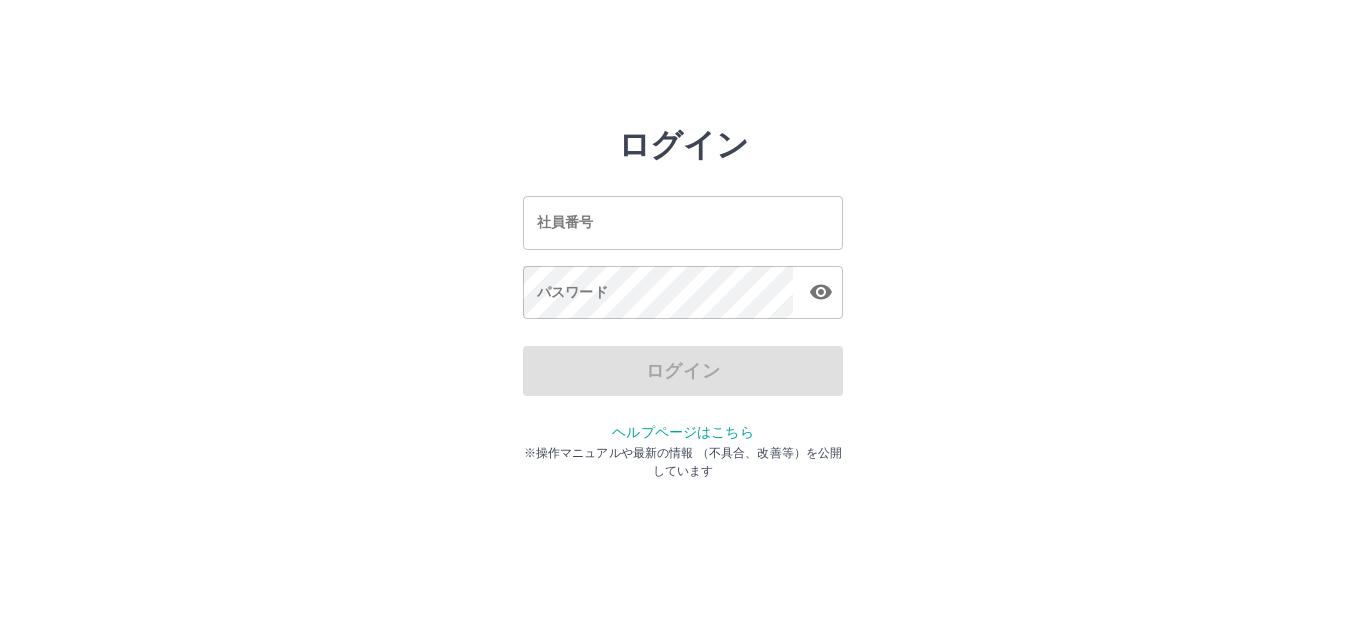 scroll, scrollTop: 0, scrollLeft: 0, axis: both 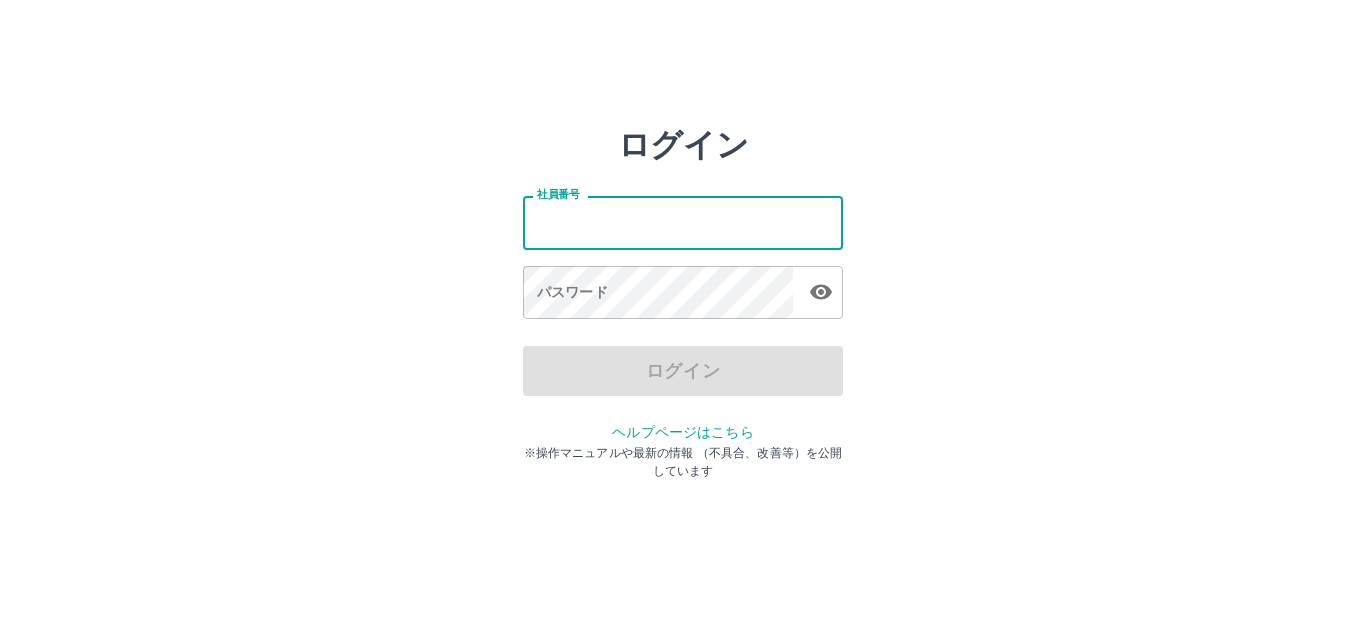 click on "社員番号" at bounding box center (683, 222) 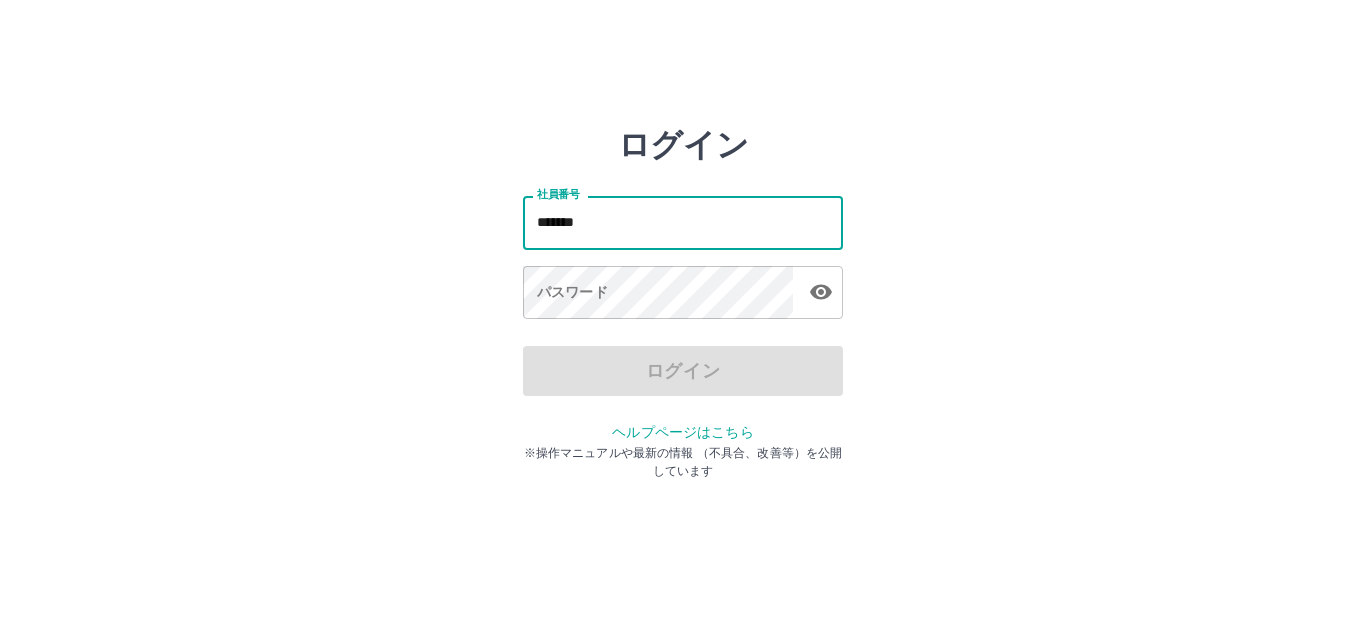 type on "*******" 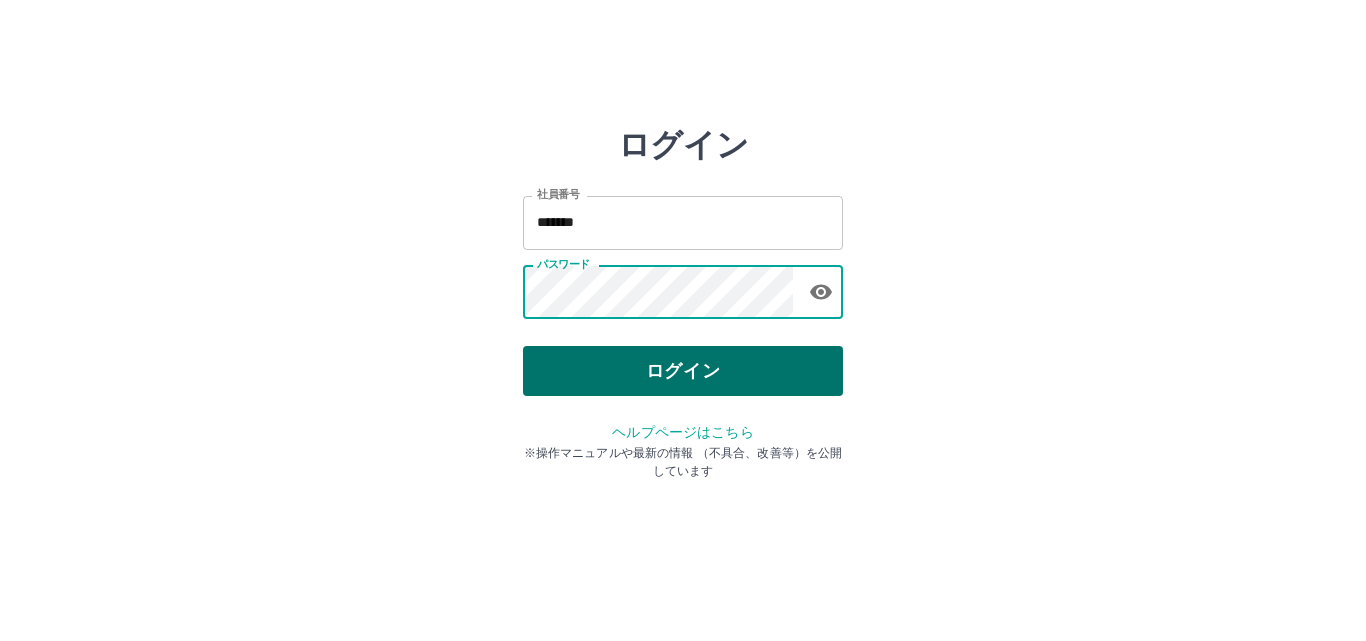 click on "ログイン" at bounding box center [683, 371] 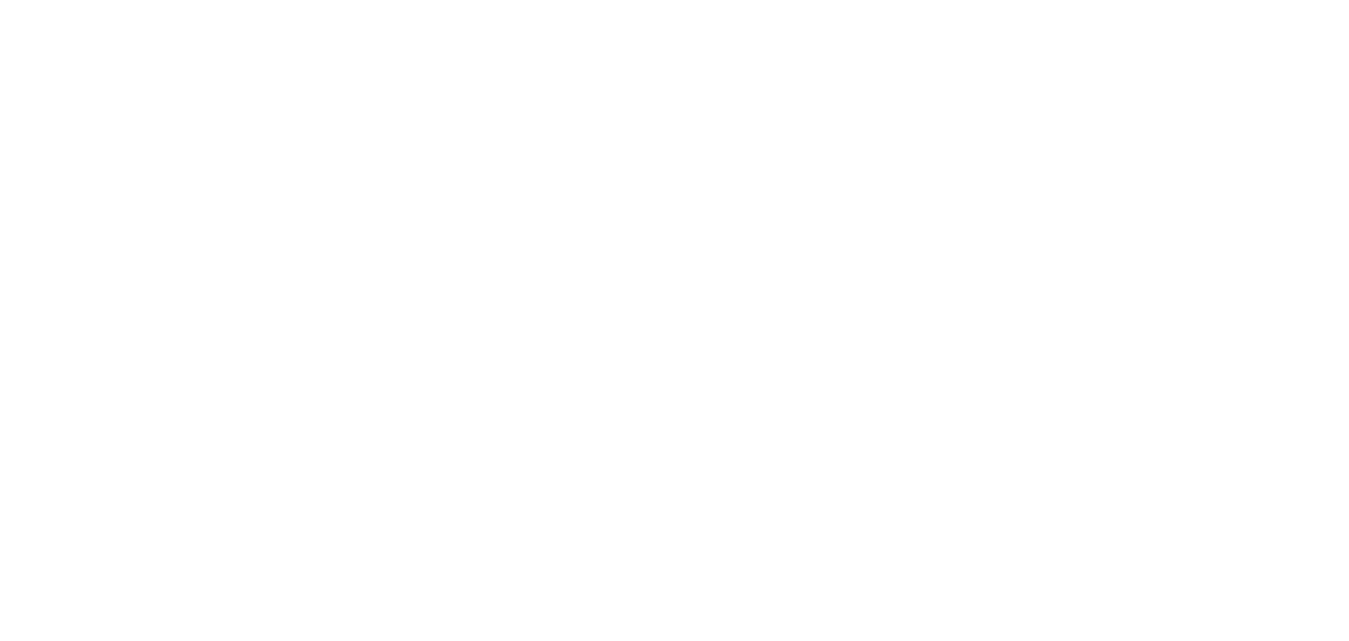 scroll, scrollTop: 0, scrollLeft: 0, axis: both 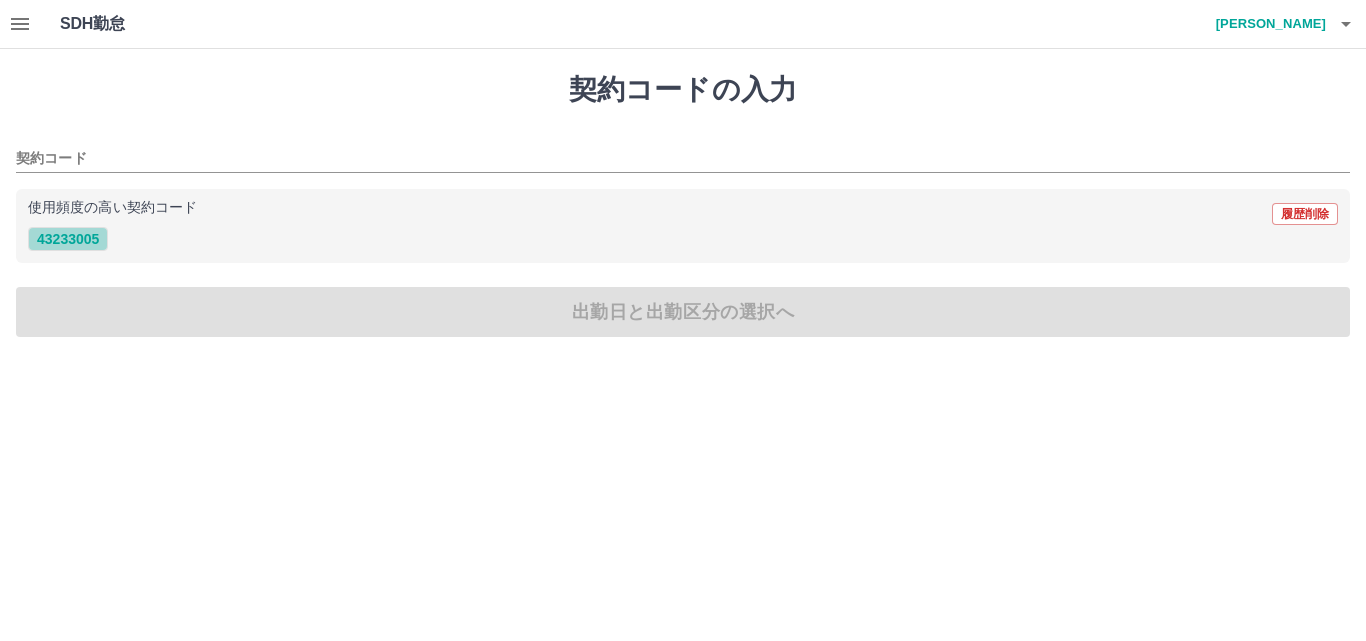 click on "43233005" at bounding box center (68, 239) 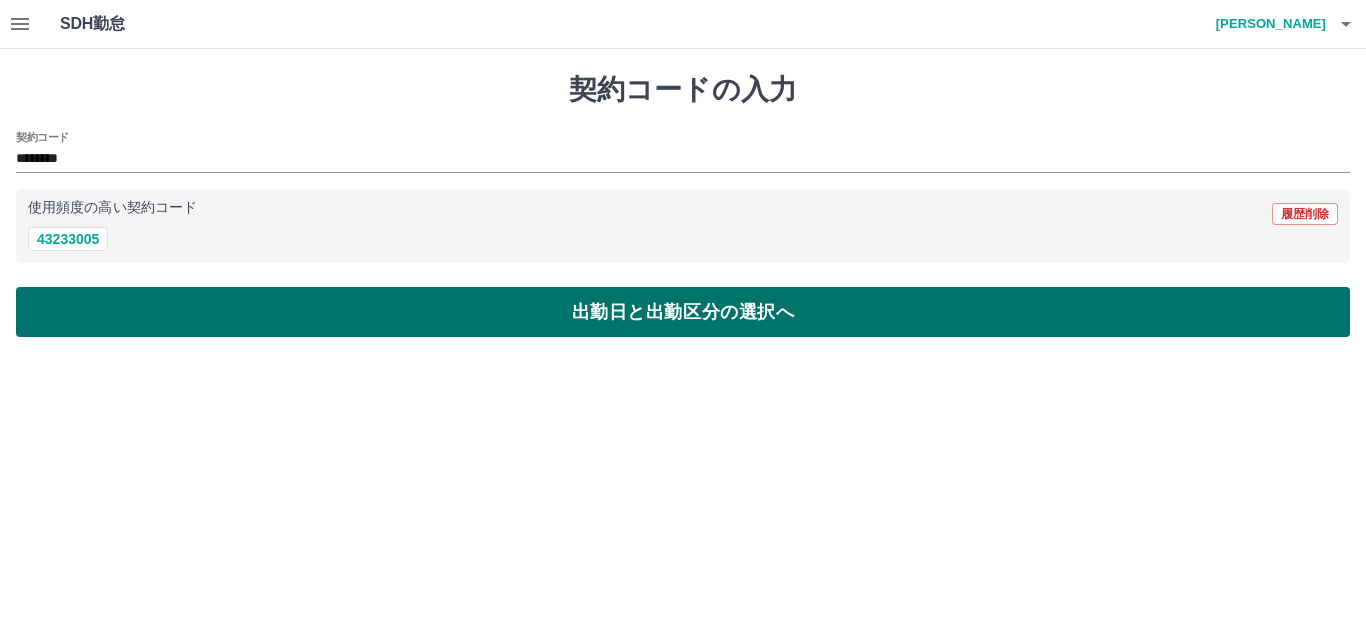 click on "出勤日と出勤区分の選択へ" at bounding box center (683, 312) 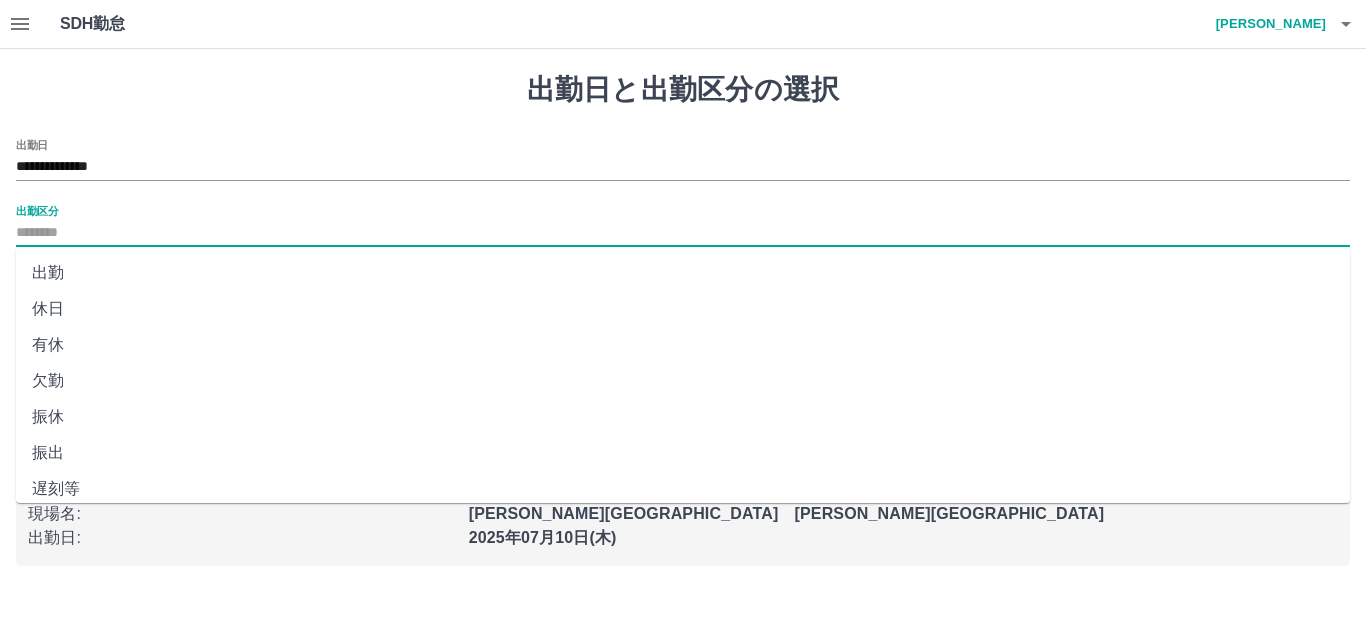 click on "出勤区分" at bounding box center (683, 233) 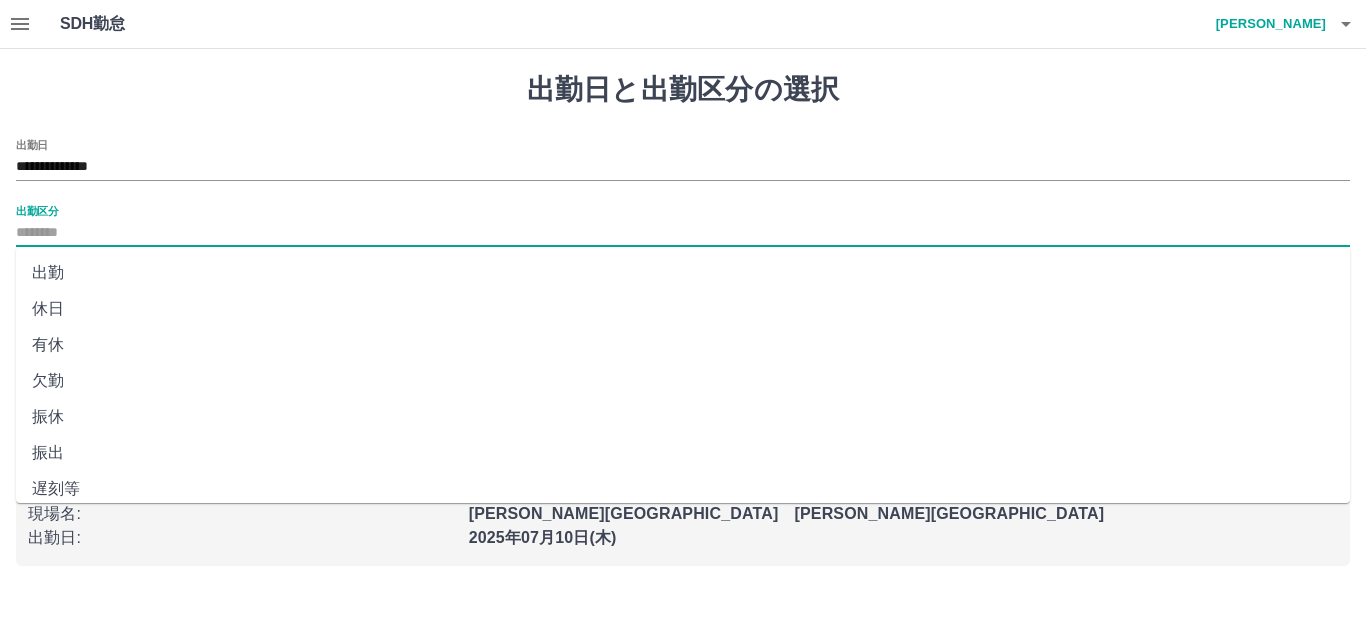 click on "出勤" at bounding box center [683, 273] 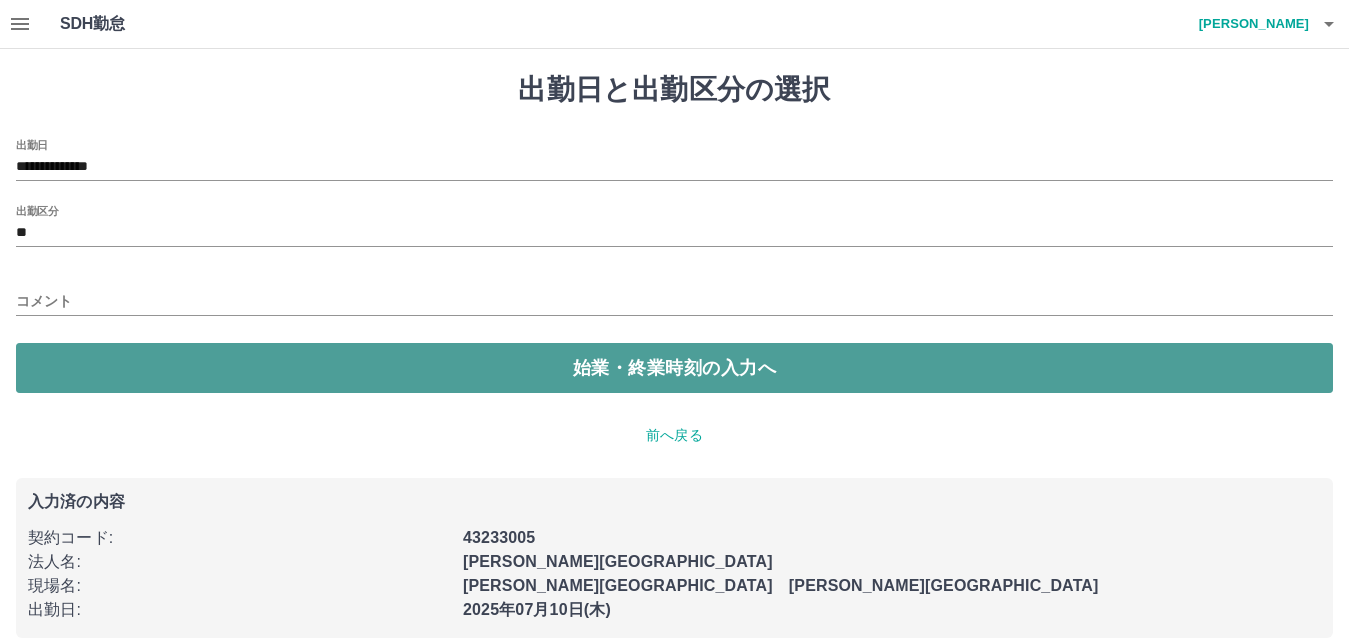 click on "始業・終業時刻の入力へ" at bounding box center [674, 368] 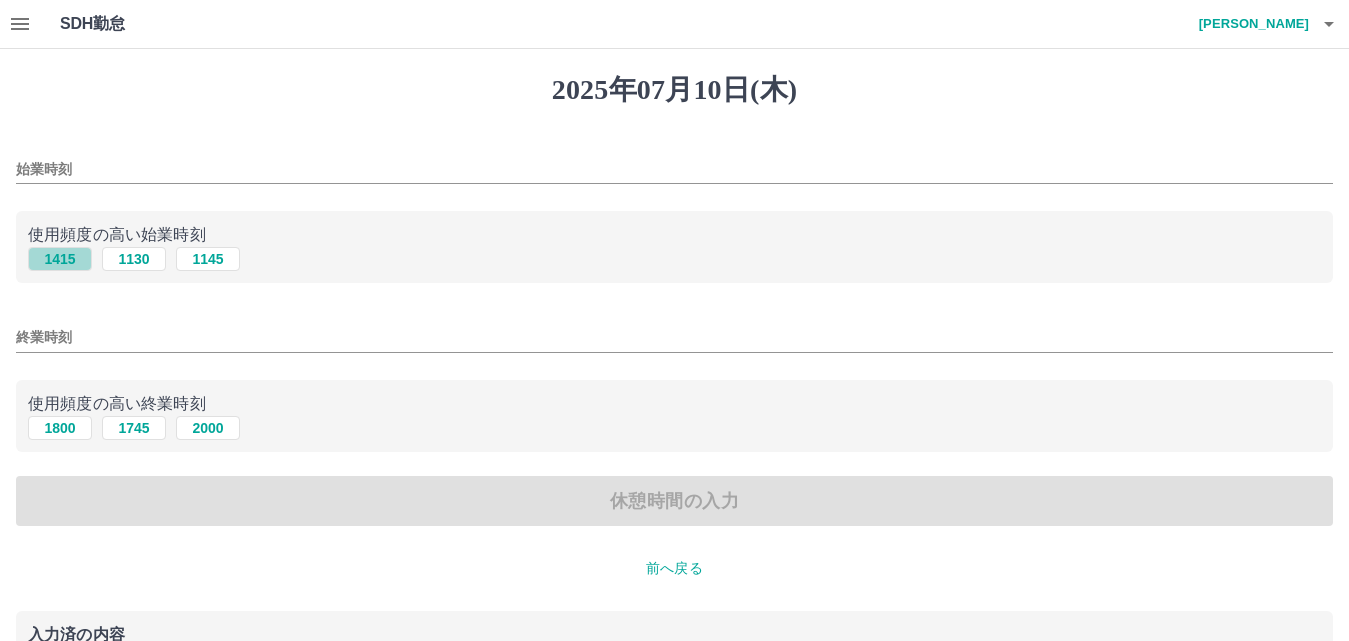 click on "1415" at bounding box center [60, 259] 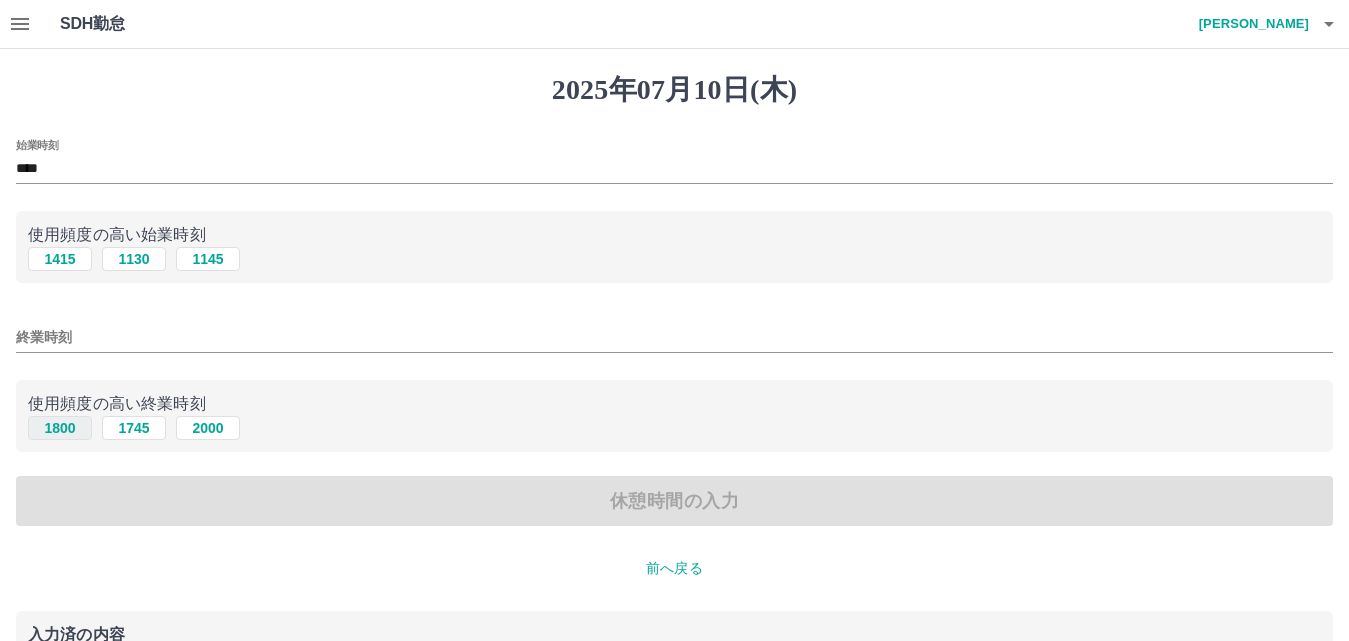 click on "1800" at bounding box center (60, 428) 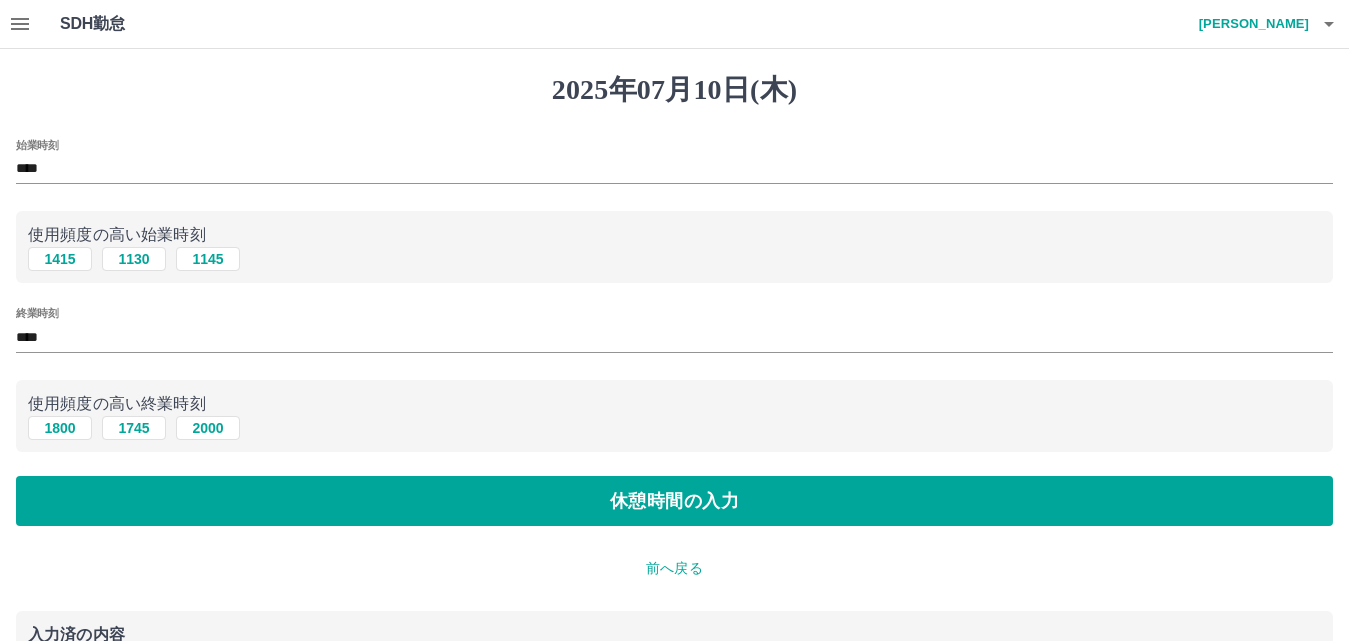 click on "****" at bounding box center [674, 337] 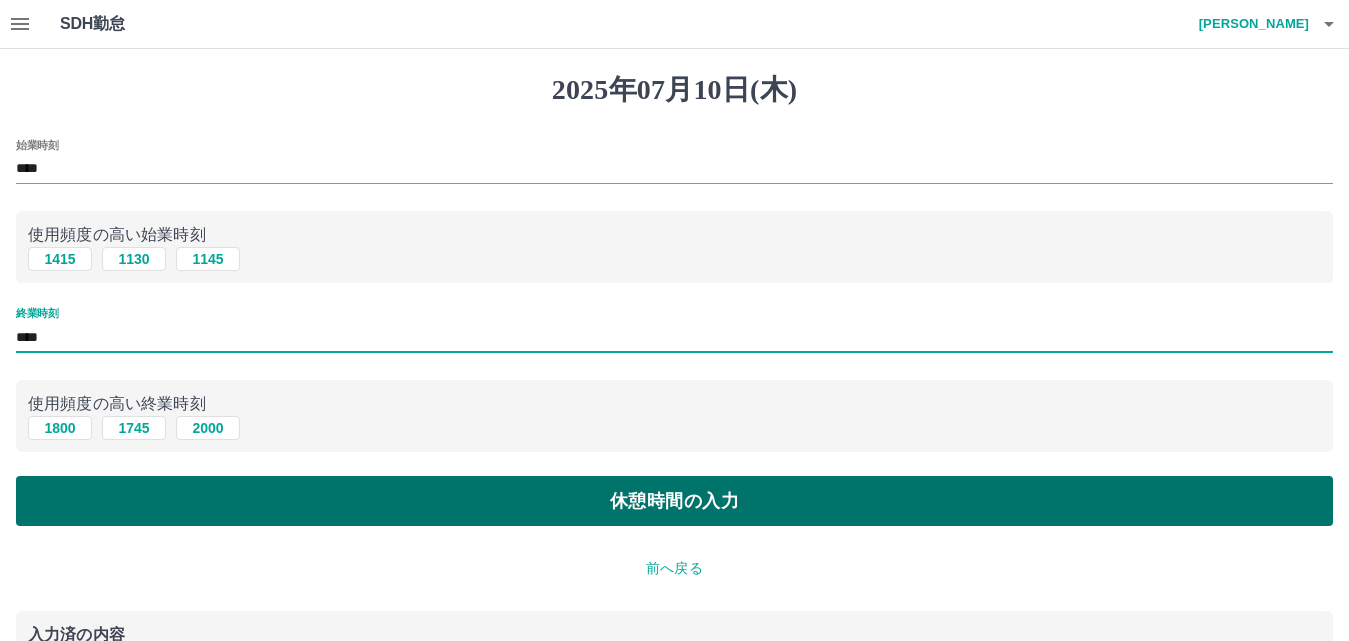 type on "****" 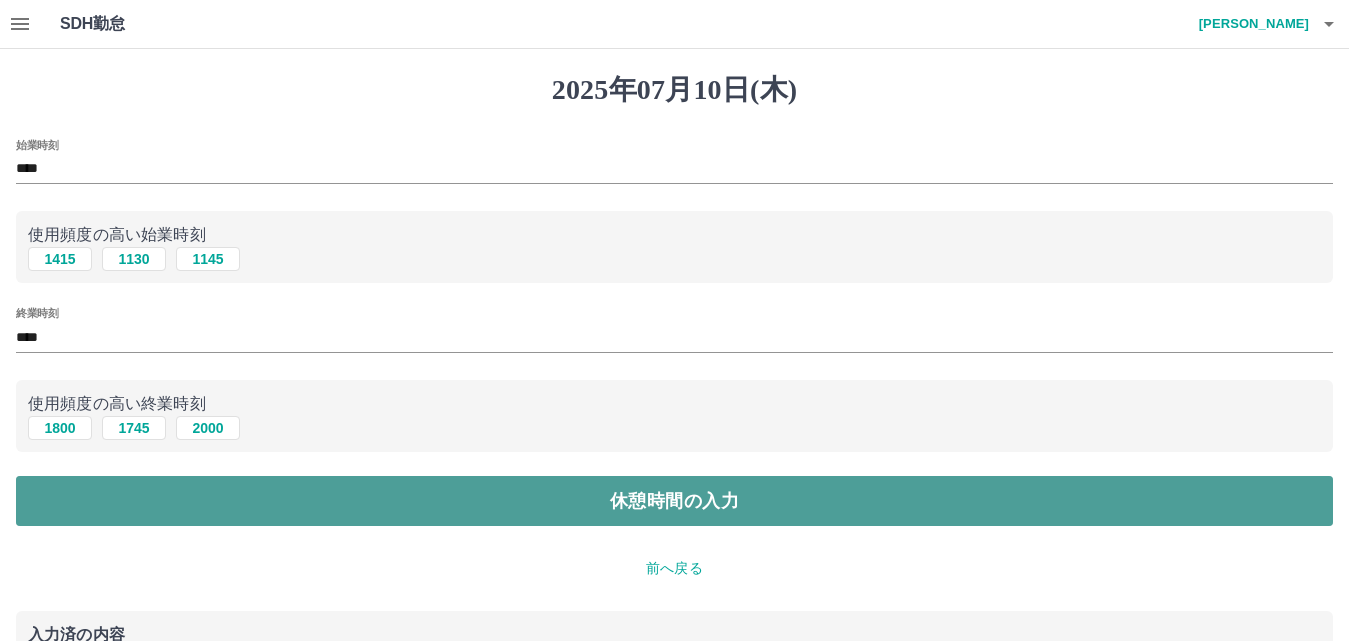 click on "休憩時間の入力" at bounding box center (674, 501) 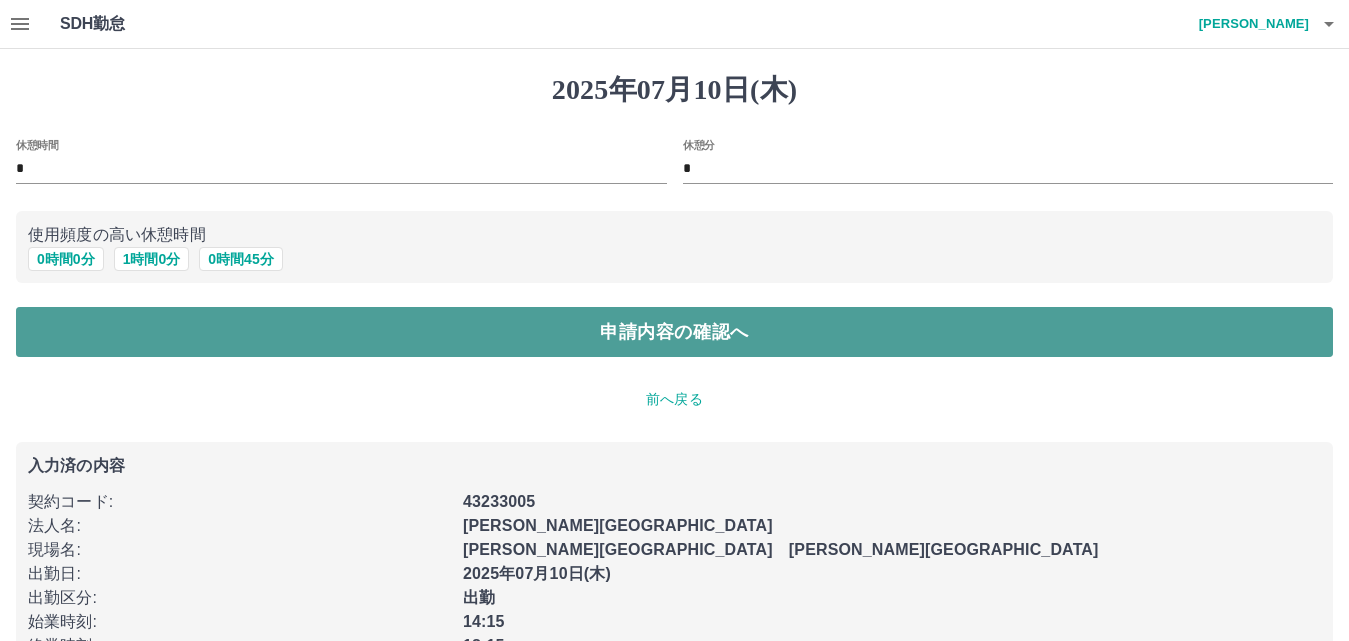 click on "申請内容の確認へ" at bounding box center [674, 332] 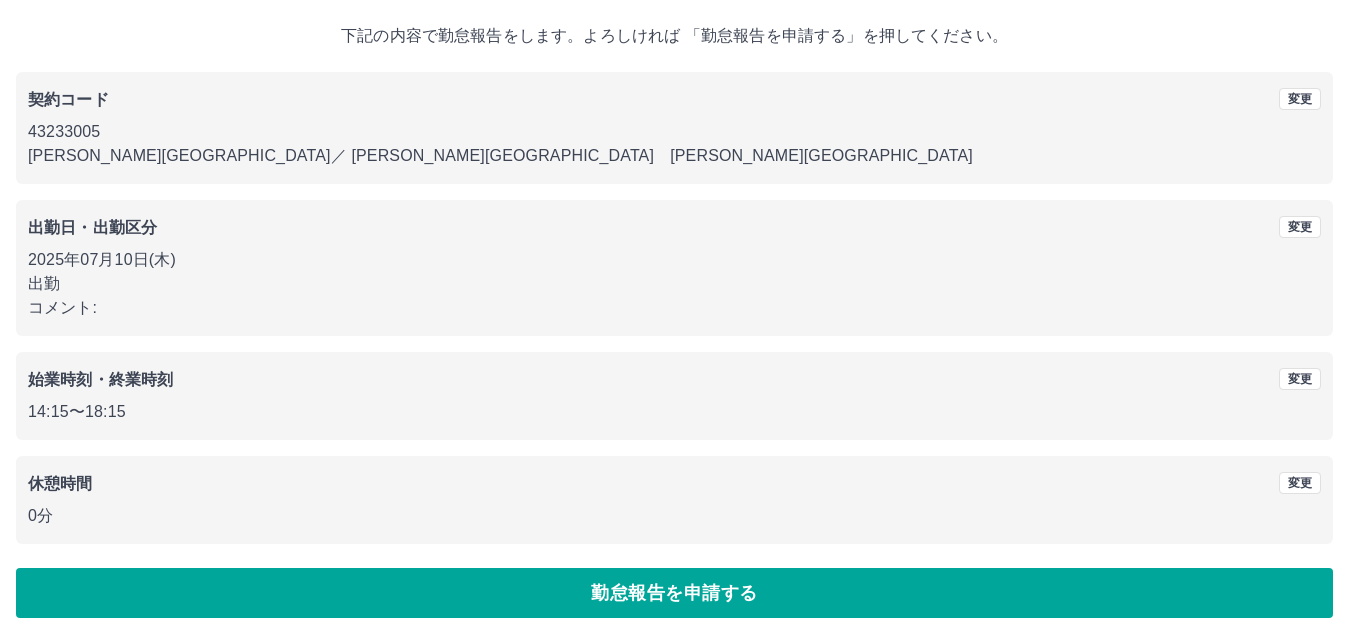 scroll, scrollTop: 108, scrollLeft: 0, axis: vertical 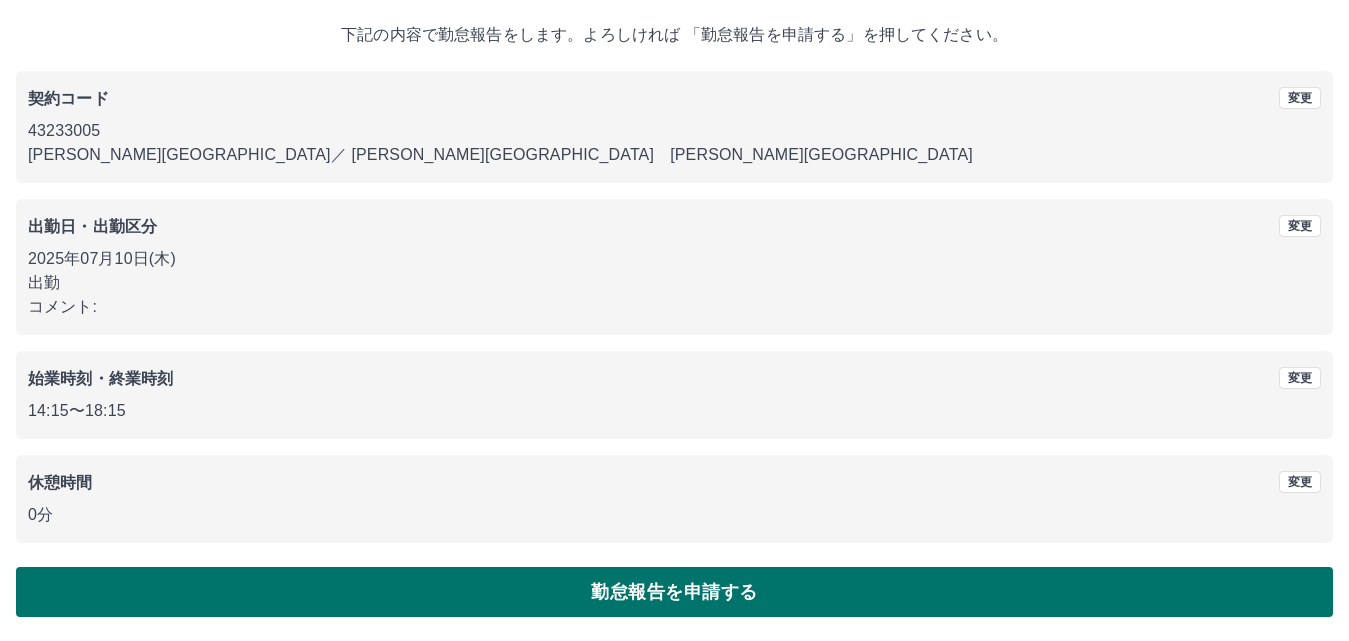 click on "勤怠報告を申請する" at bounding box center [674, 592] 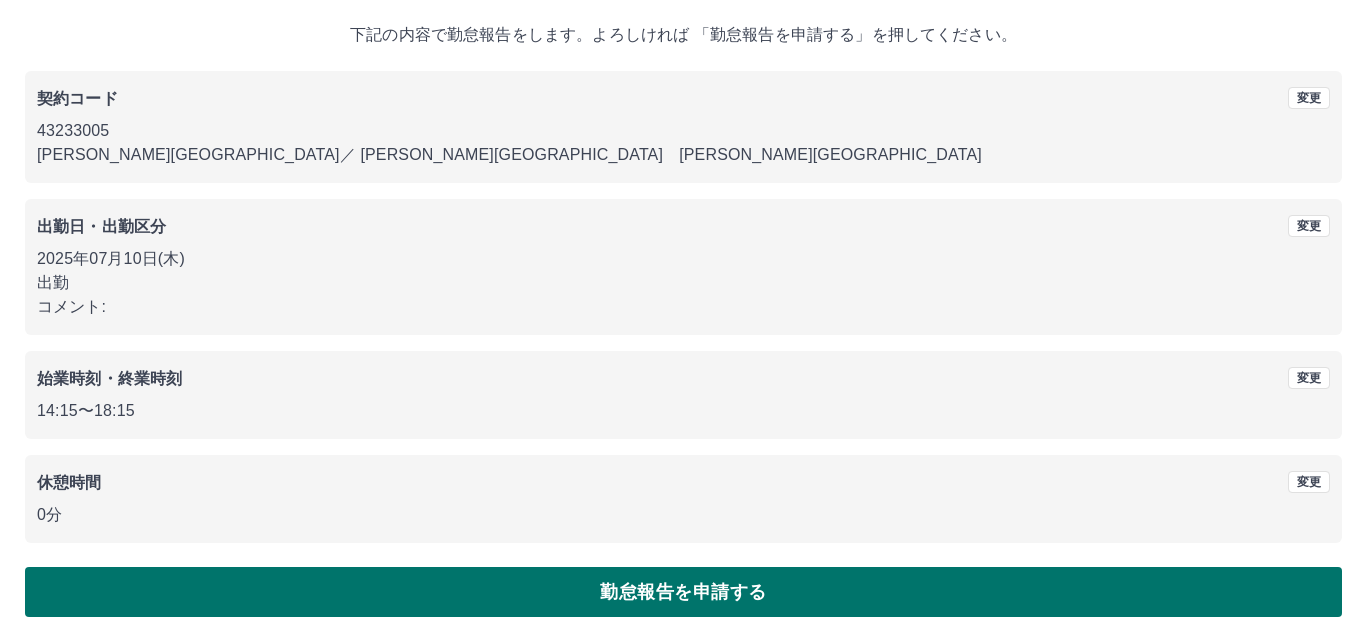scroll, scrollTop: 0, scrollLeft: 0, axis: both 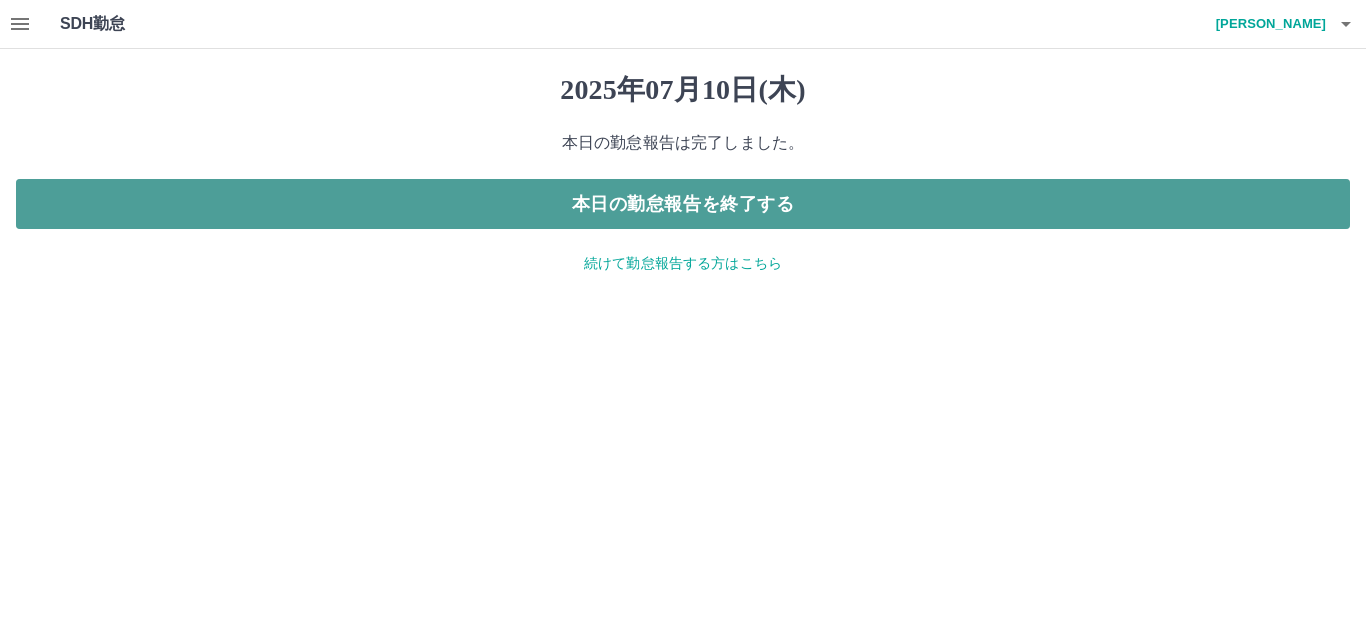 click on "本日の勤怠報告を終了する" at bounding box center (683, 204) 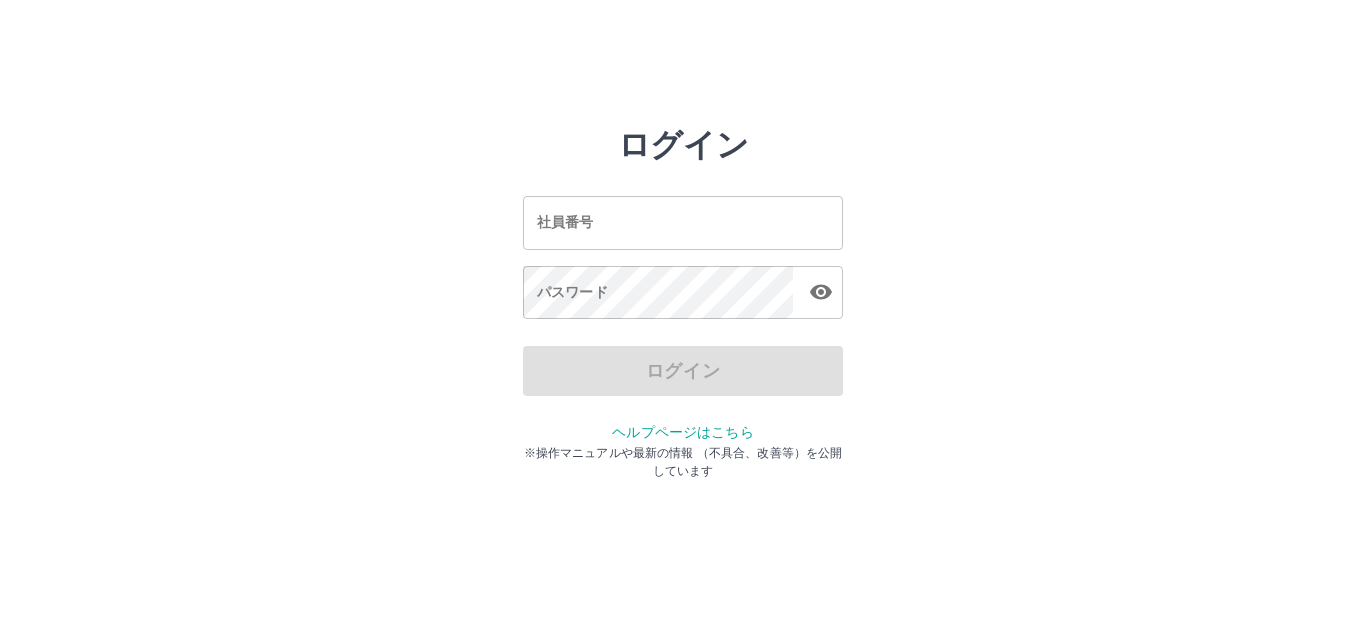 scroll, scrollTop: 0, scrollLeft: 0, axis: both 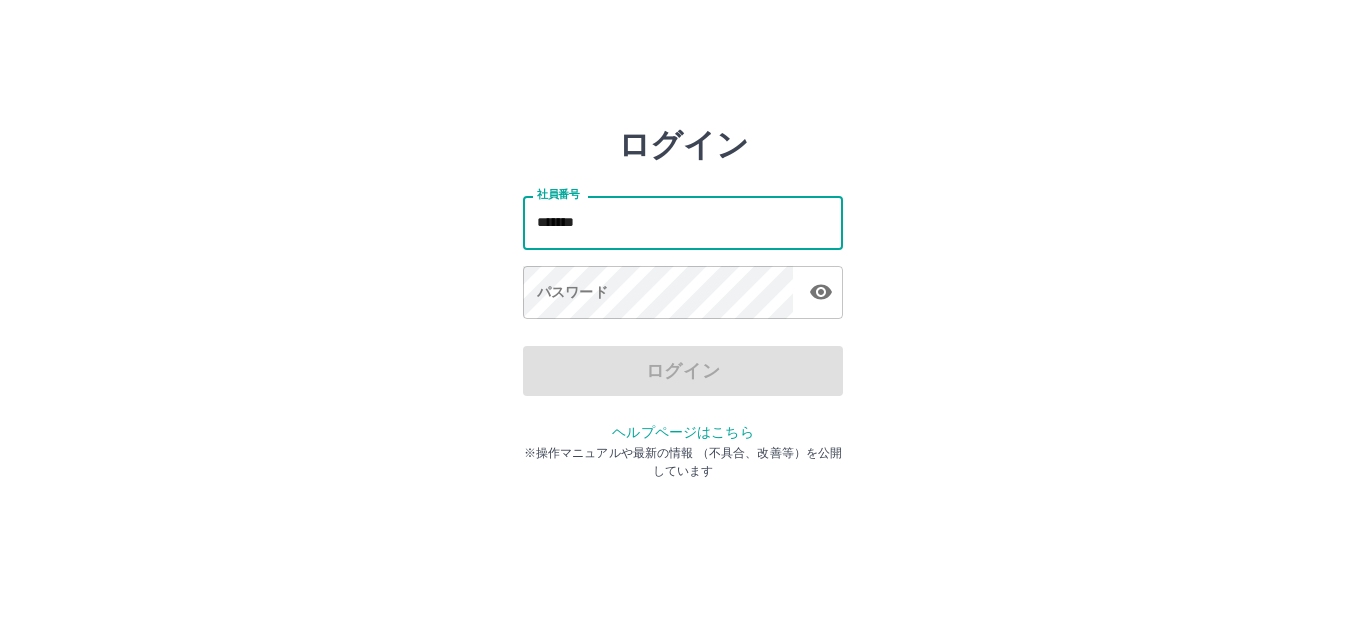 type on "*******" 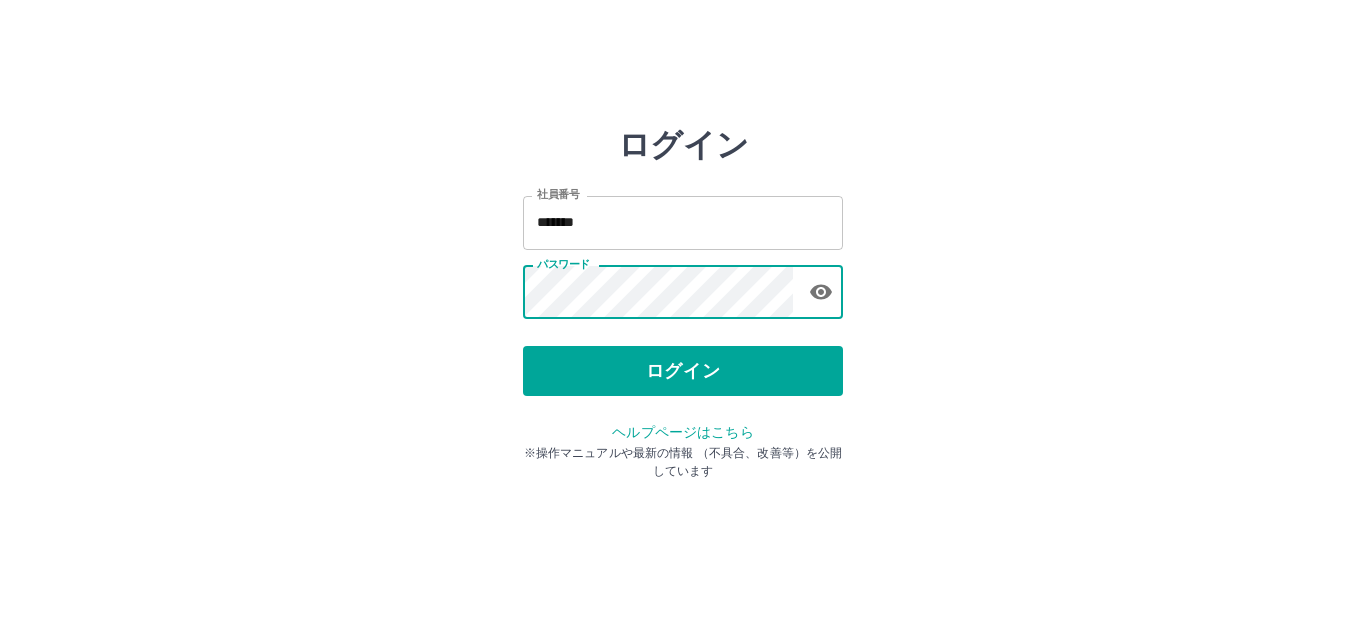 click at bounding box center (821, 292) 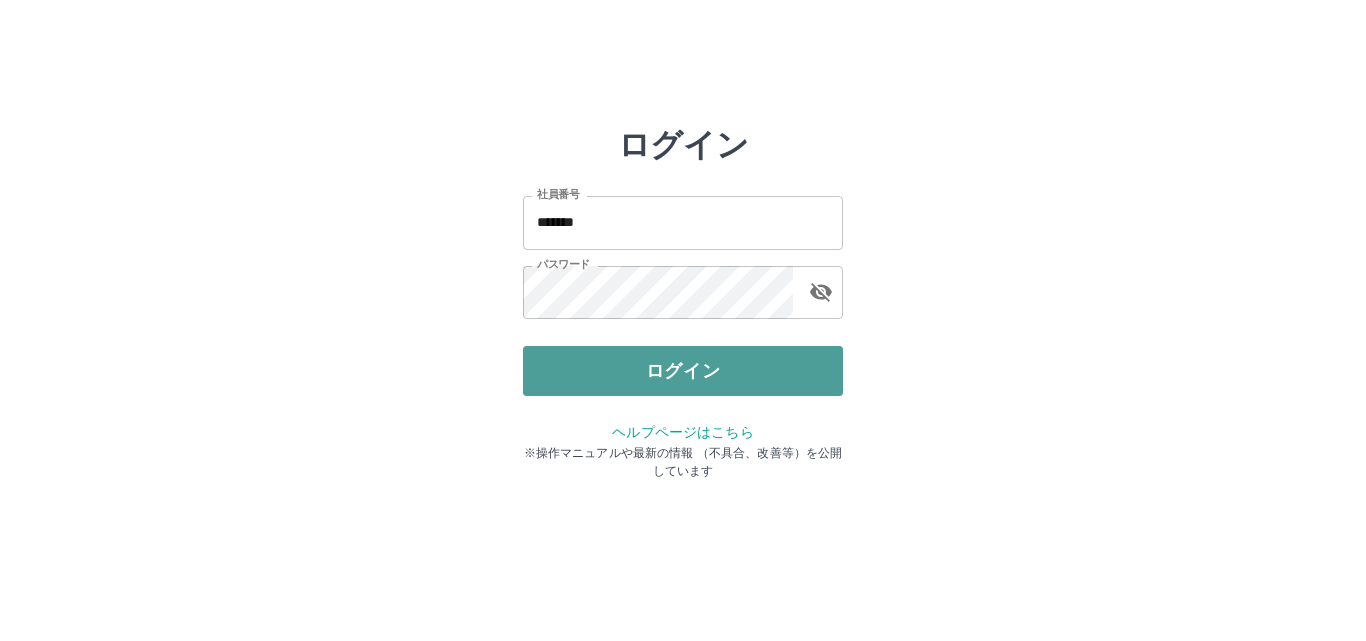 click on "ログイン" at bounding box center [683, 371] 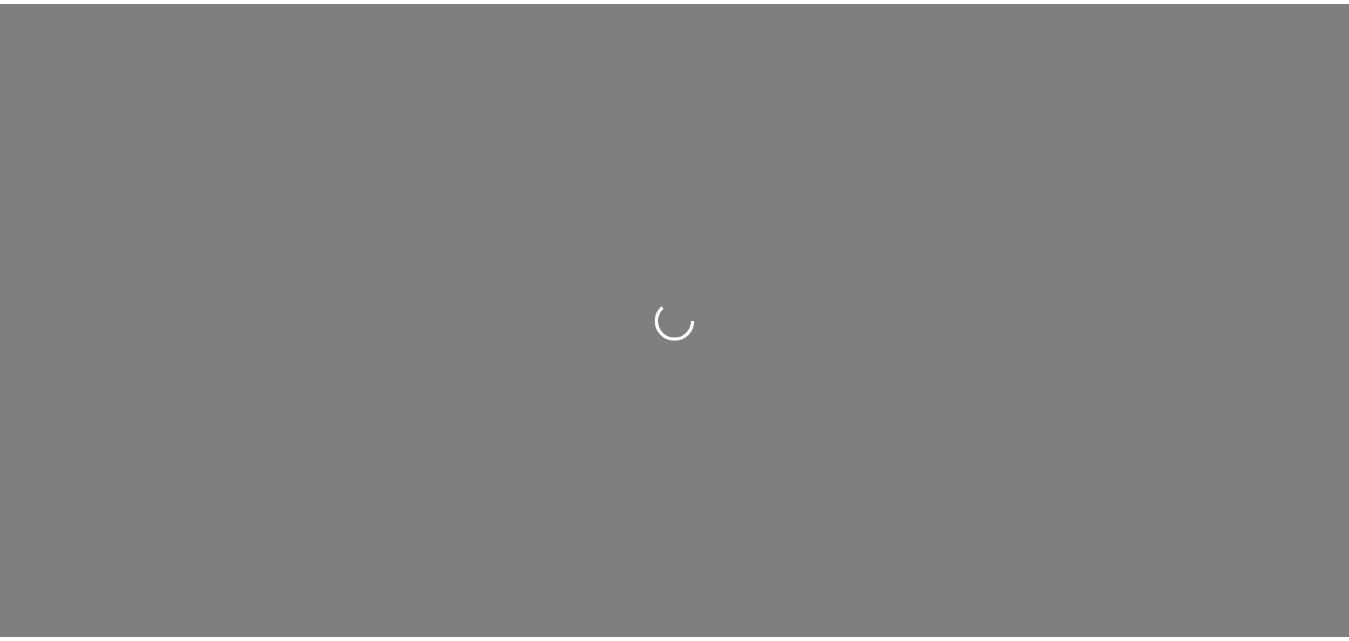 scroll, scrollTop: 0, scrollLeft: 0, axis: both 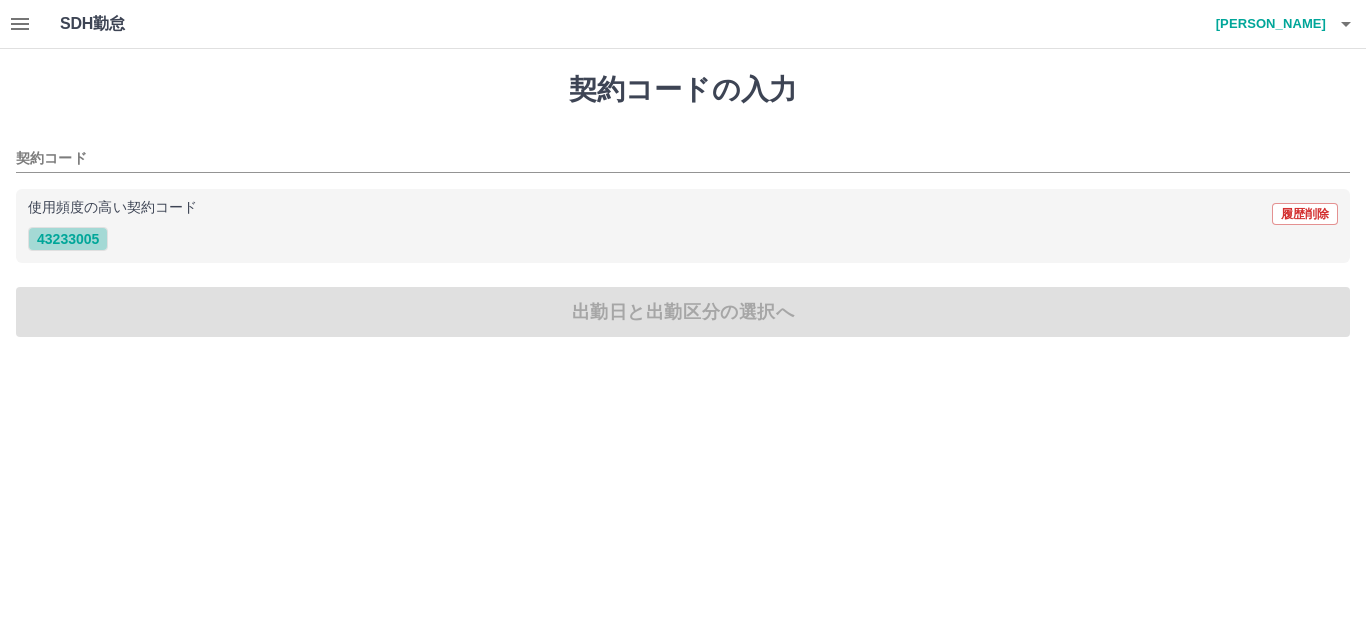 click on "43233005" at bounding box center [68, 239] 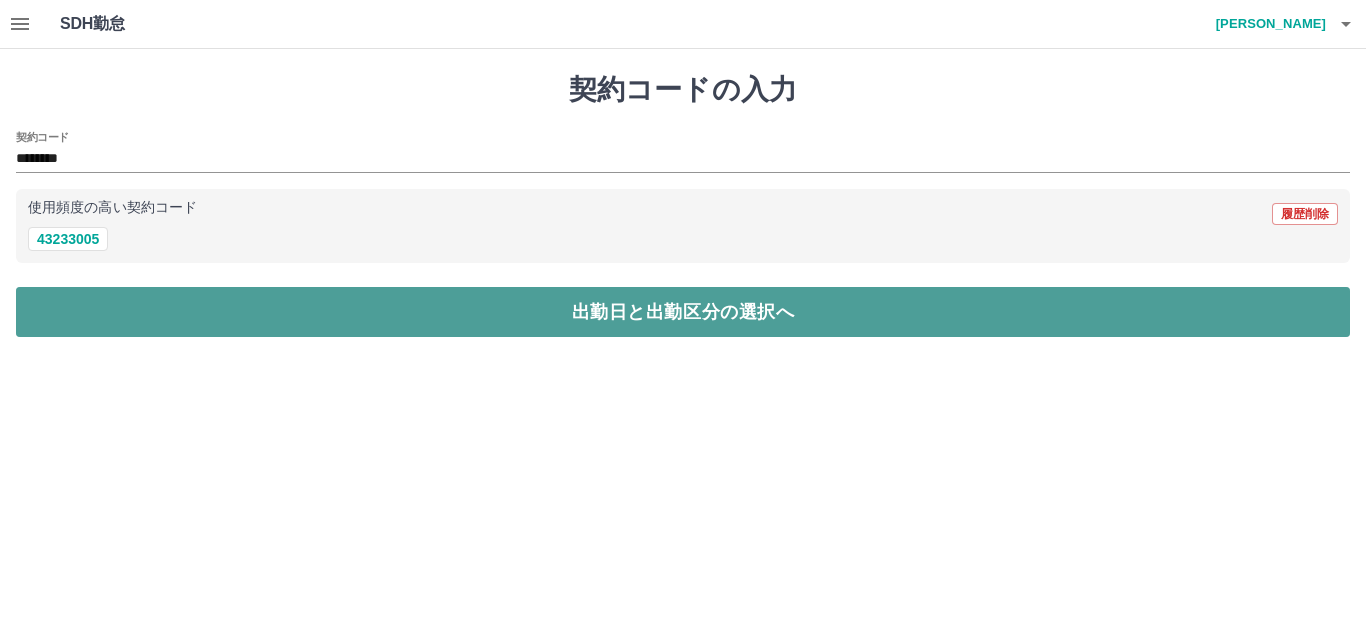 click on "出勤日と出勤区分の選択へ" at bounding box center (683, 312) 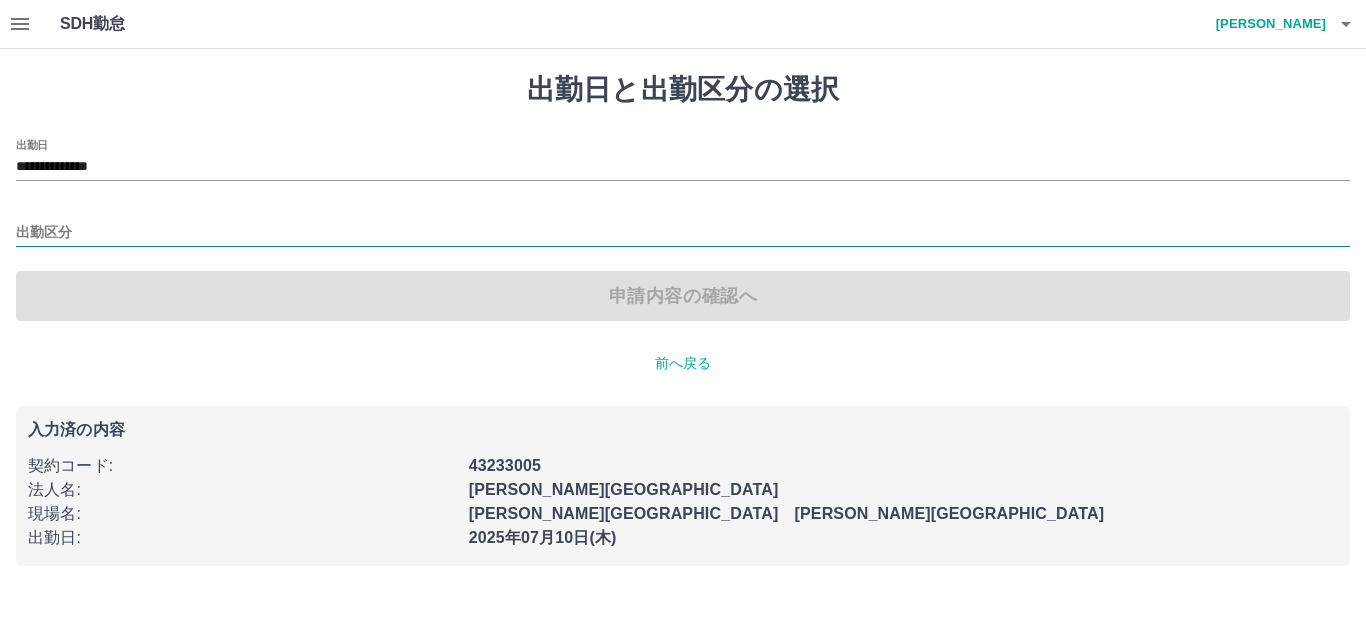 click on "出勤区分" at bounding box center [683, 233] 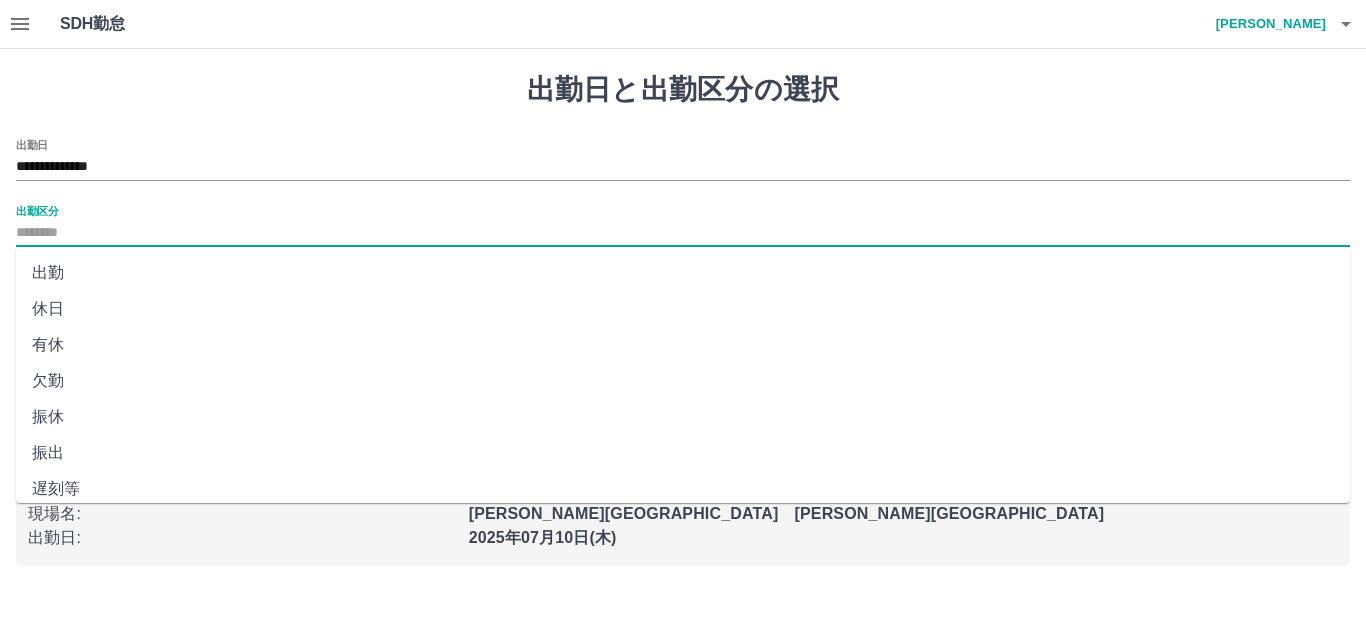 click on "出勤" at bounding box center (683, 273) 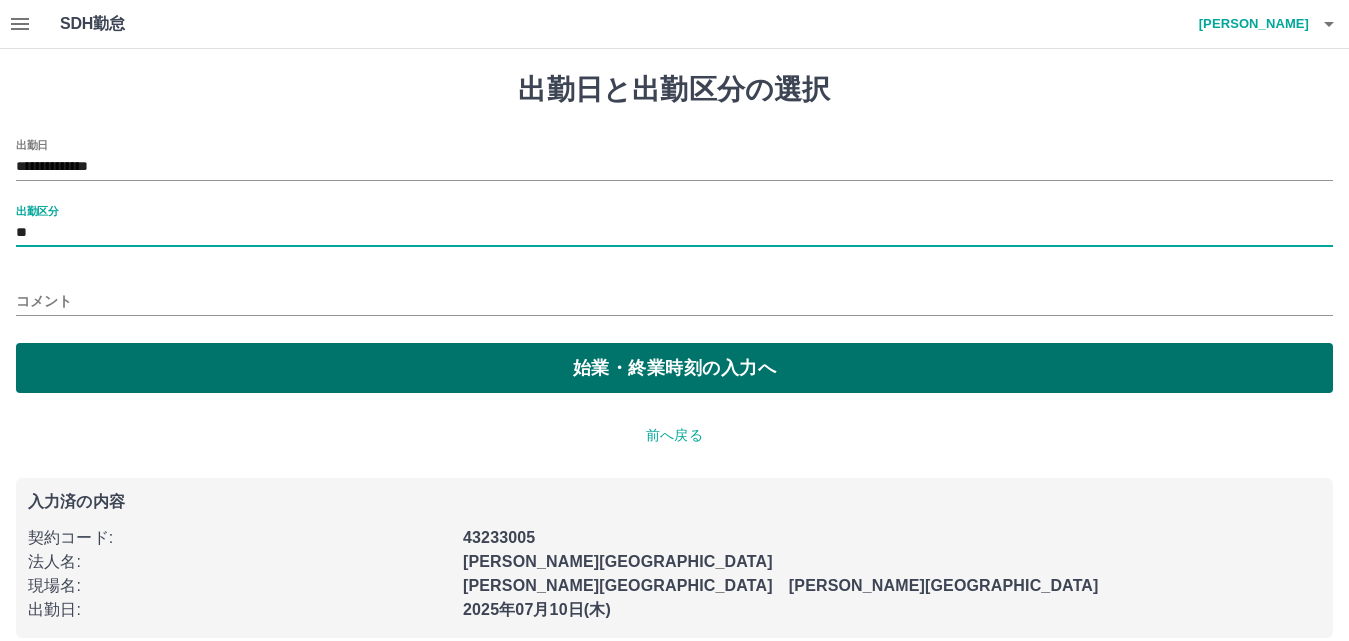 click on "始業・終業時刻の入力へ" at bounding box center [674, 368] 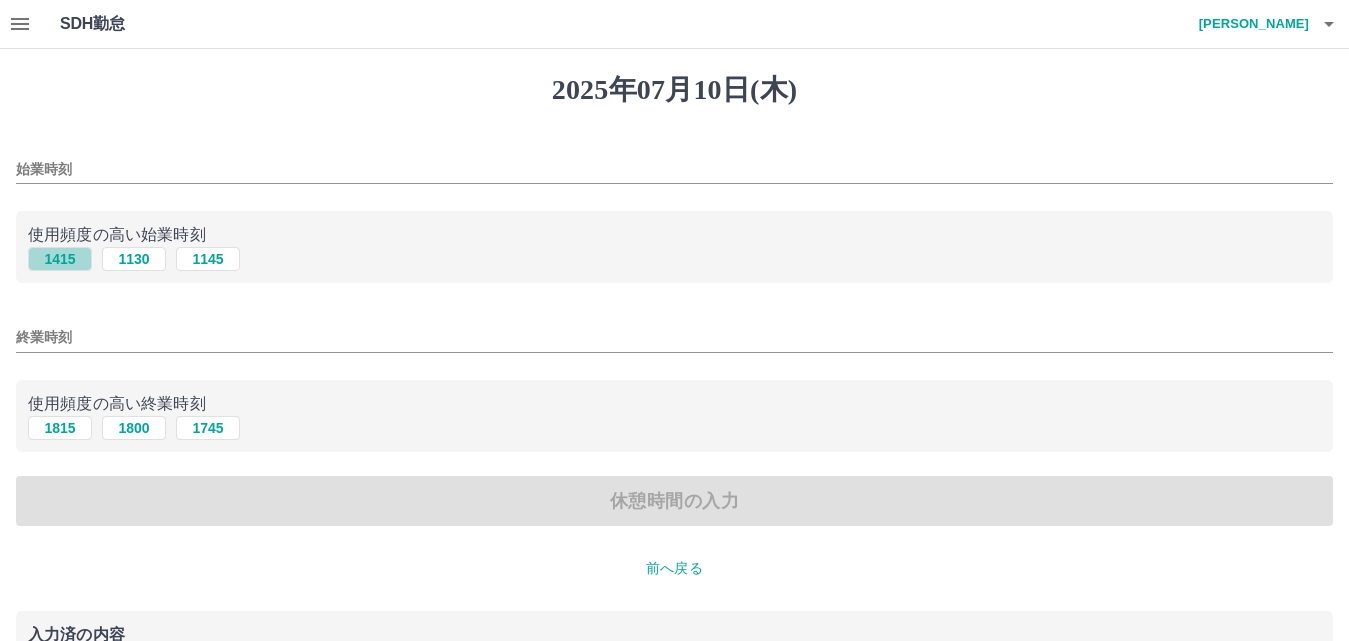 click on "1415" at bounding box center (60, 259) 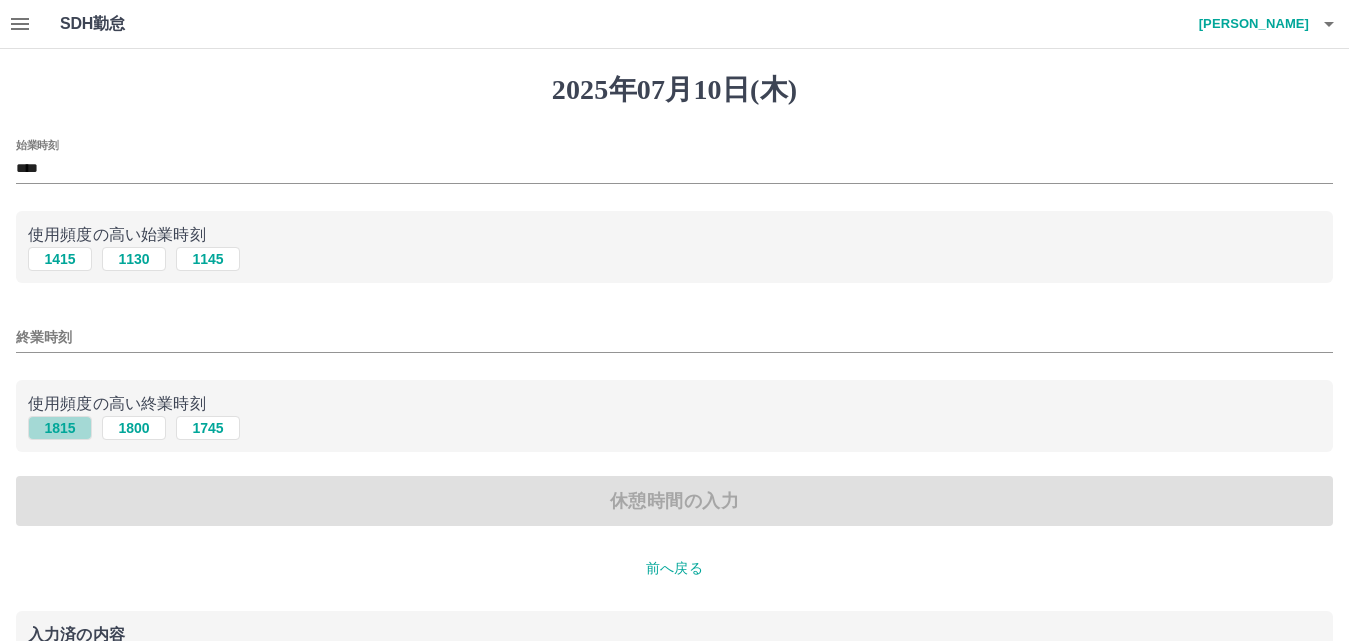 click on "1815" at bounding box center [60, 428] 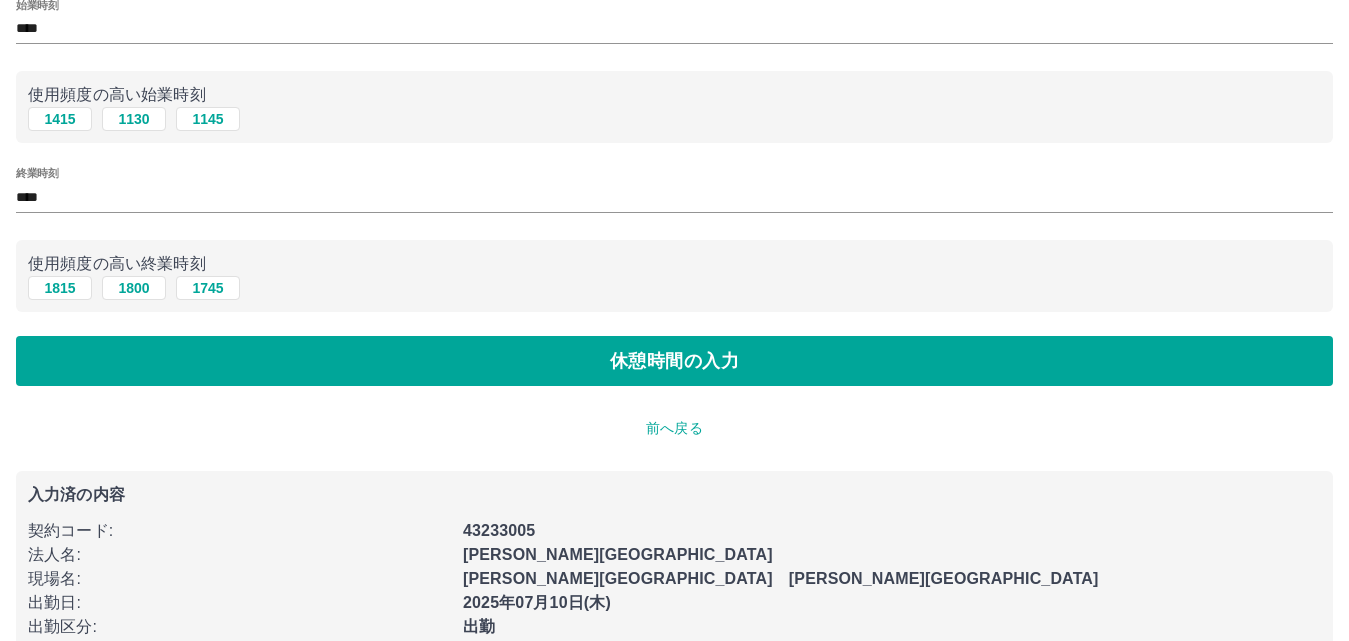 scroll, scrollTop: 179, scrollLeft: 0, axis: vertical 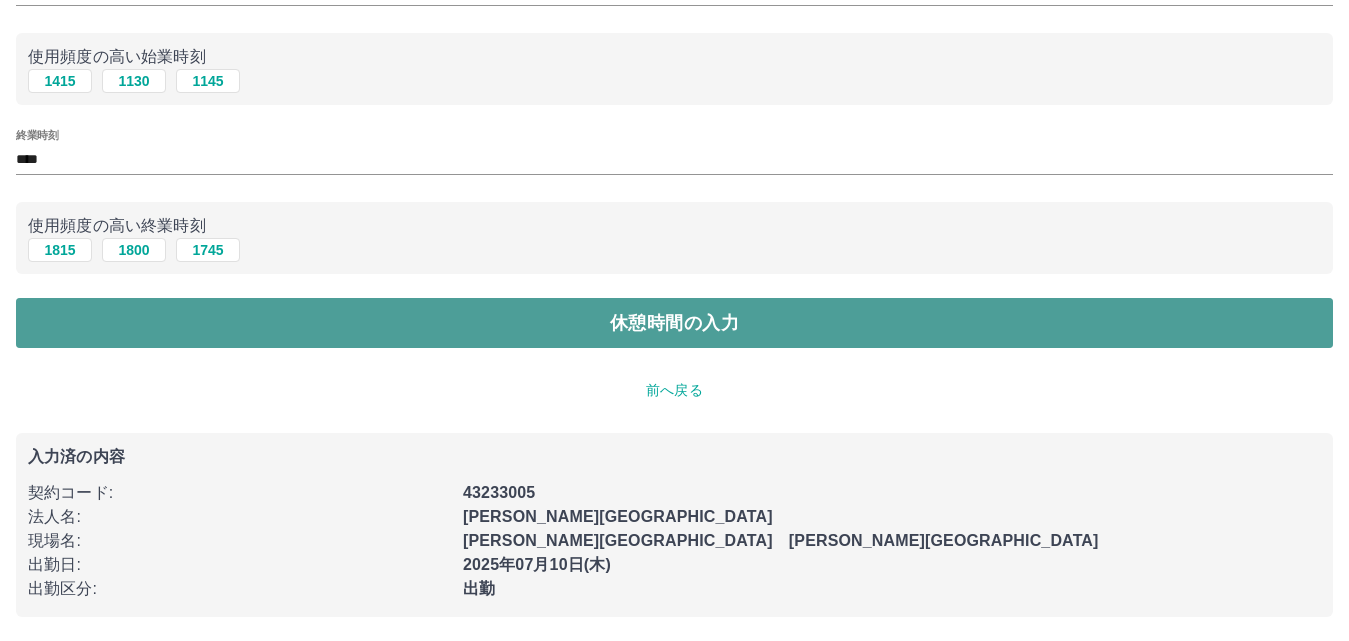 drag, startPoint x: 574, startPoint y: 324, endPoint x: 564, endPoint y: 319, distance: 11.18034 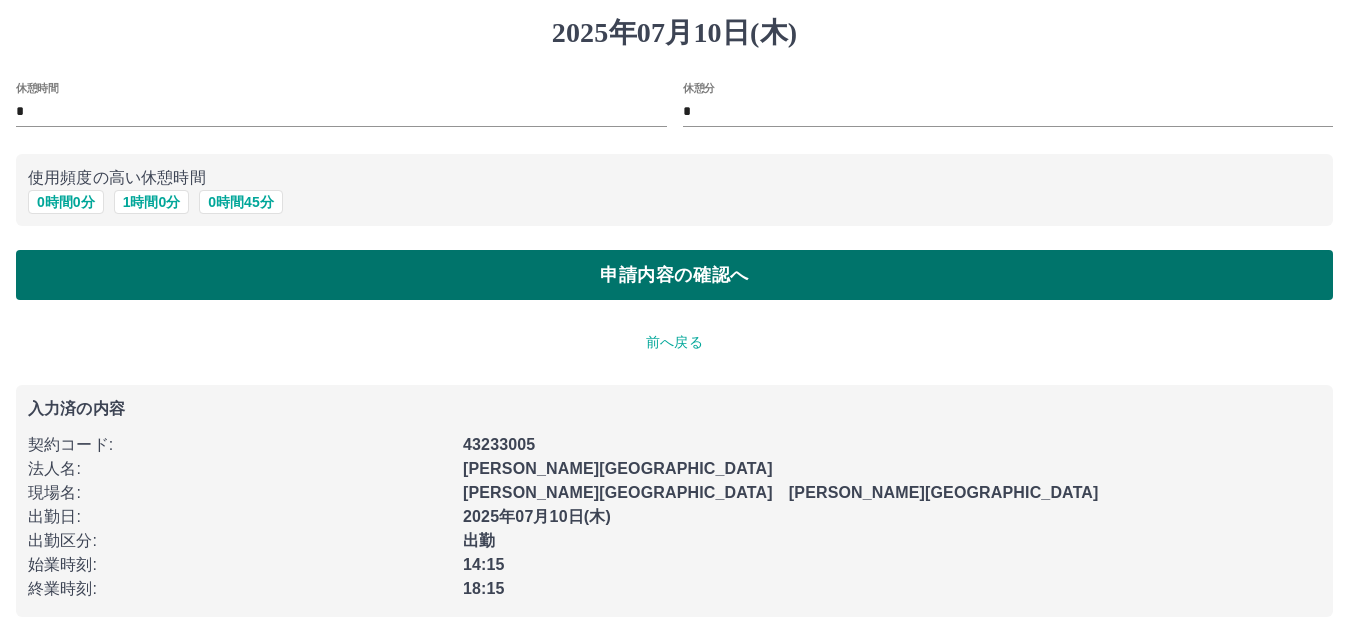 scroll, scrollTop: 58, scrollLeft: 0, axis: vertical 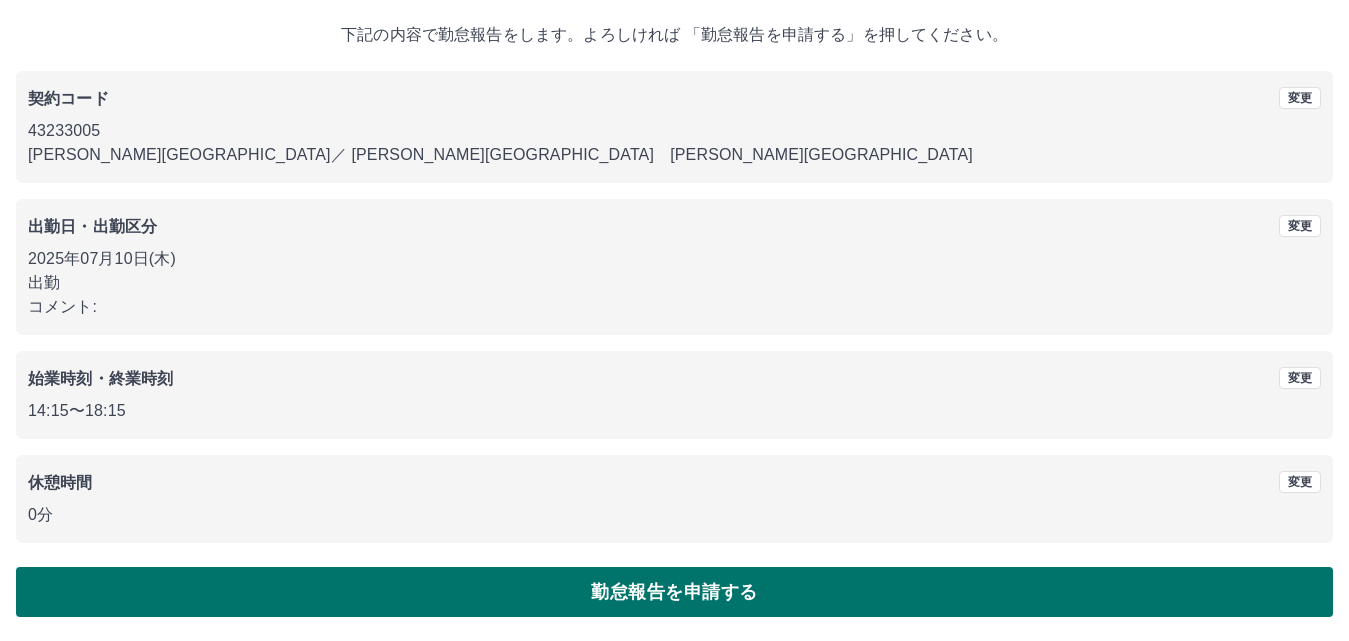 click on "勤怠報告を申請する" at bounding box center (674, 592) 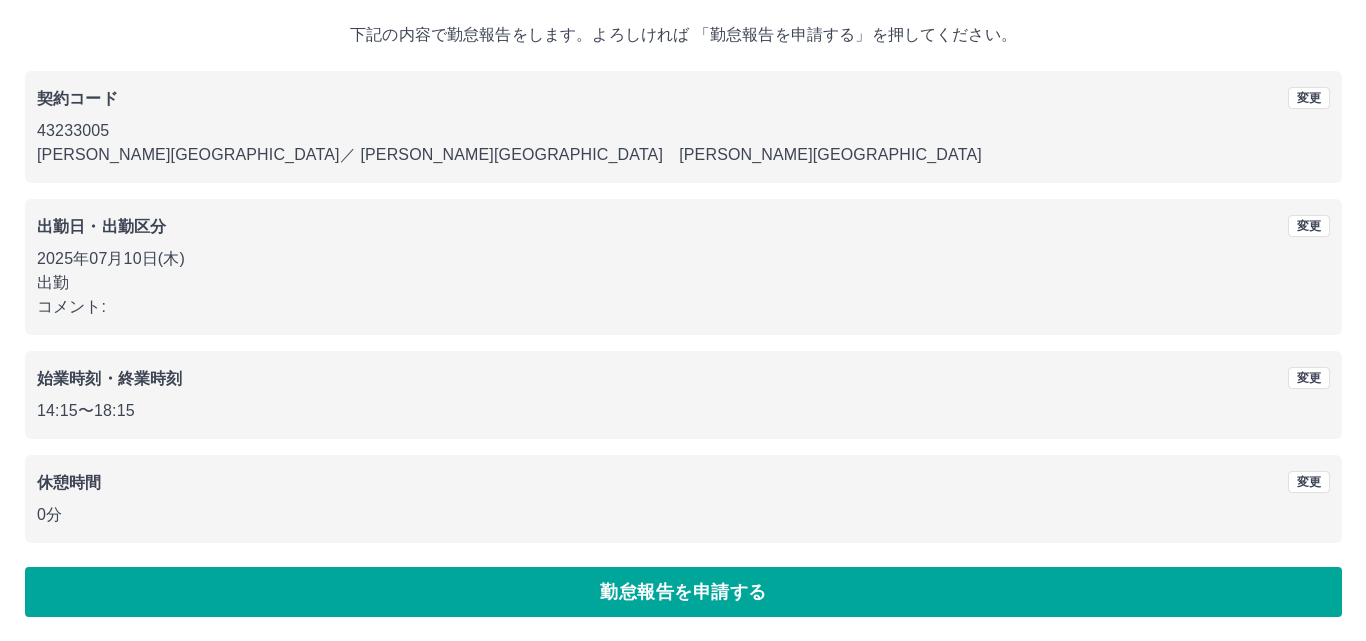 scroll, scrollTop: 0, scrollLeft: 0, axis: both 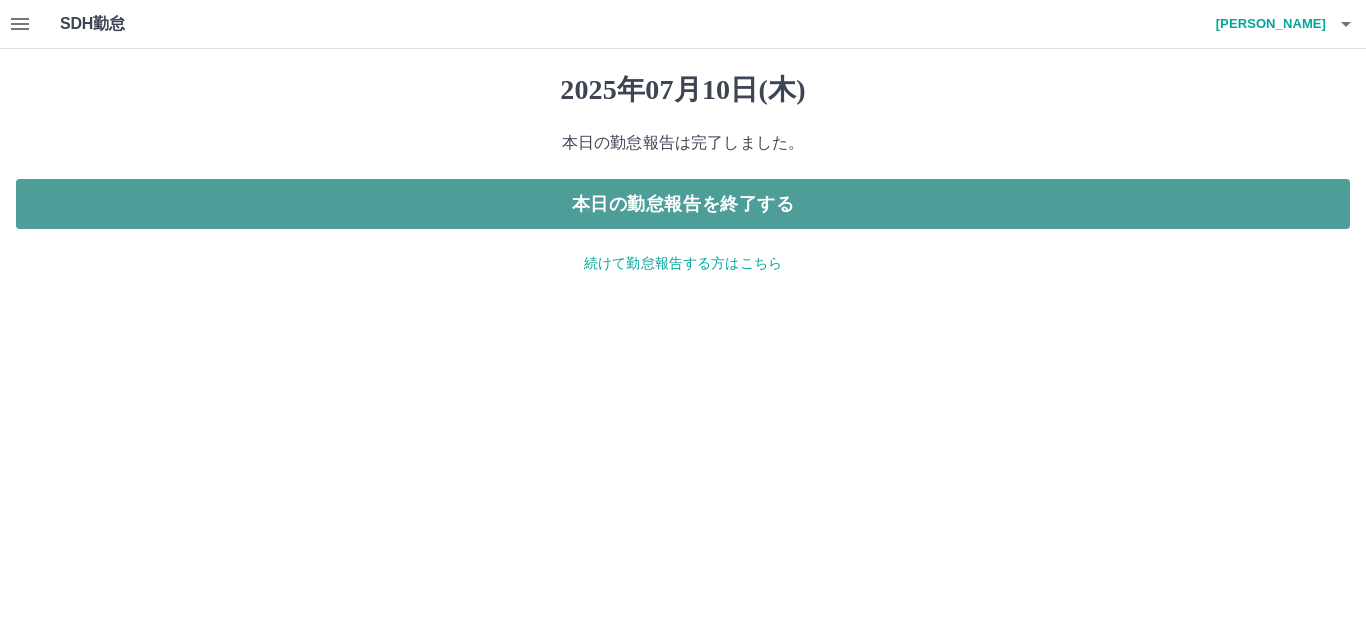 click on "本日の勤怠報告を終了する" at bounding box center (683, 204) 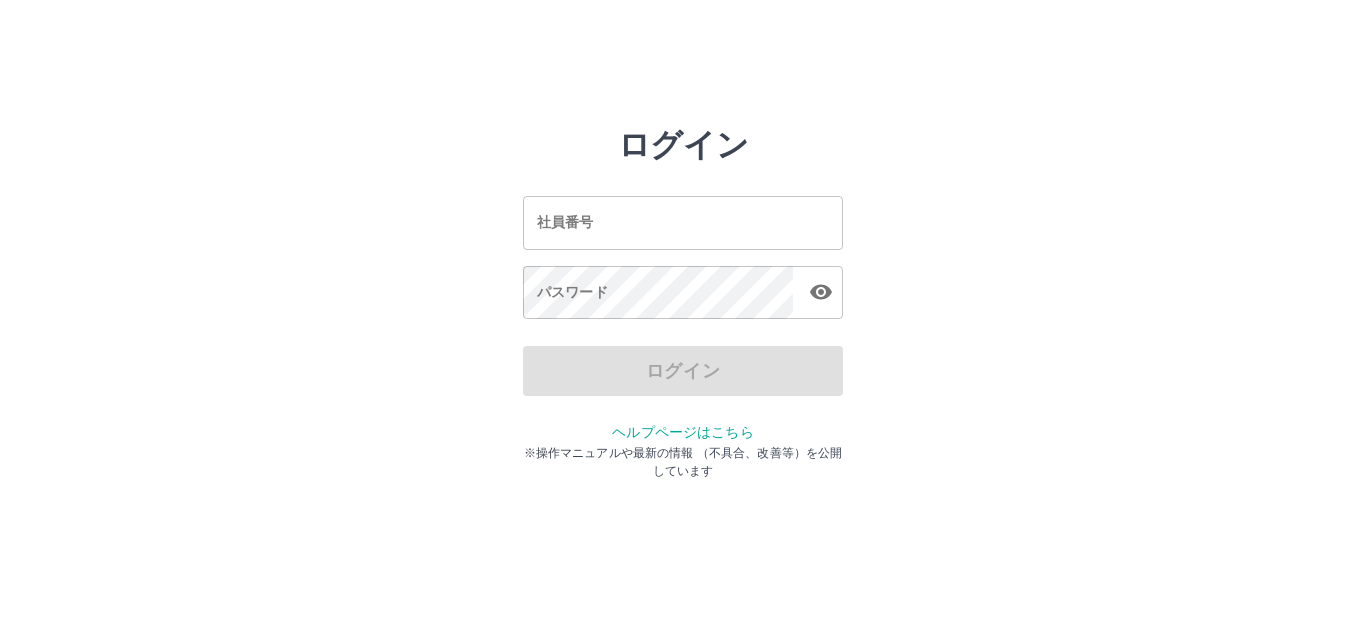 scroll, scrollTop: 0, scrollLeft: 0, axis: both 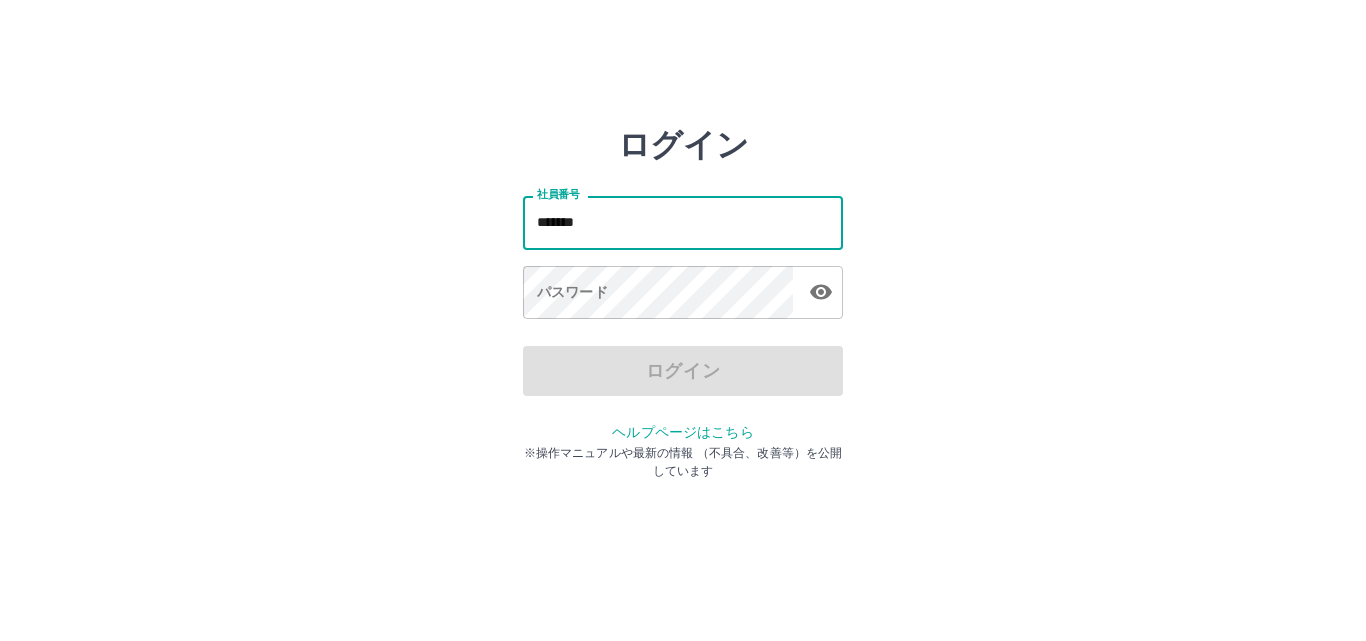 type on "*******" 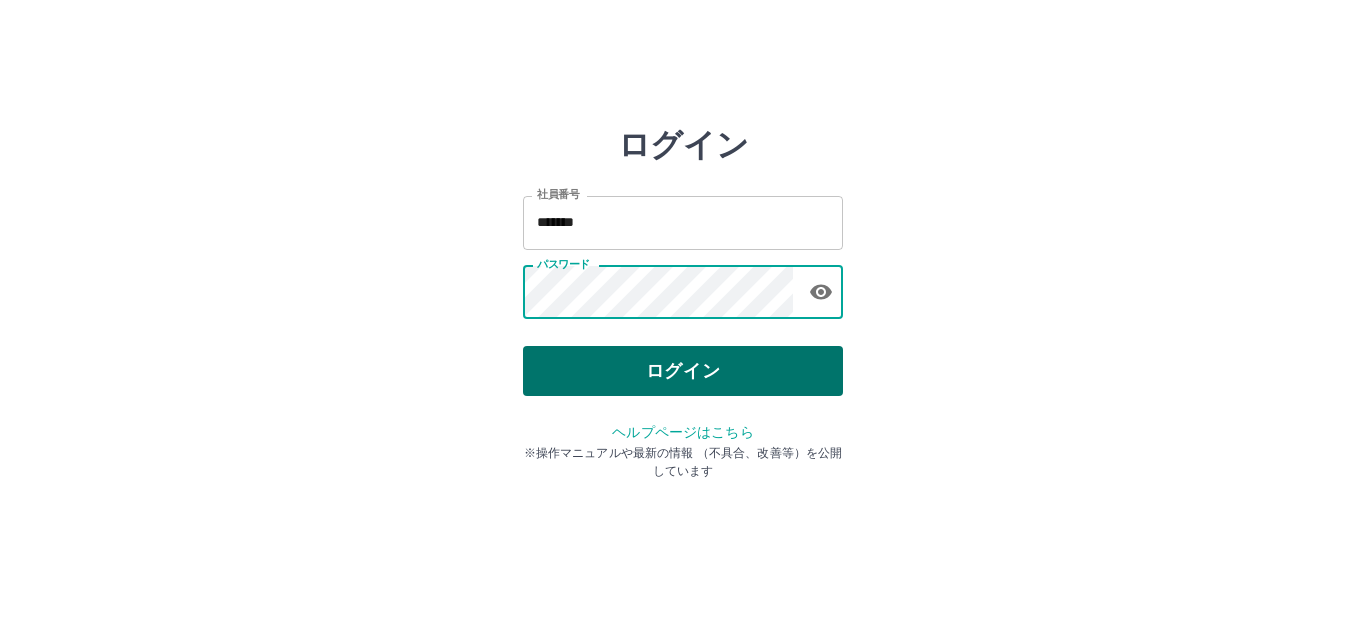 click on "ログイン" at bounding box center [683, 371] 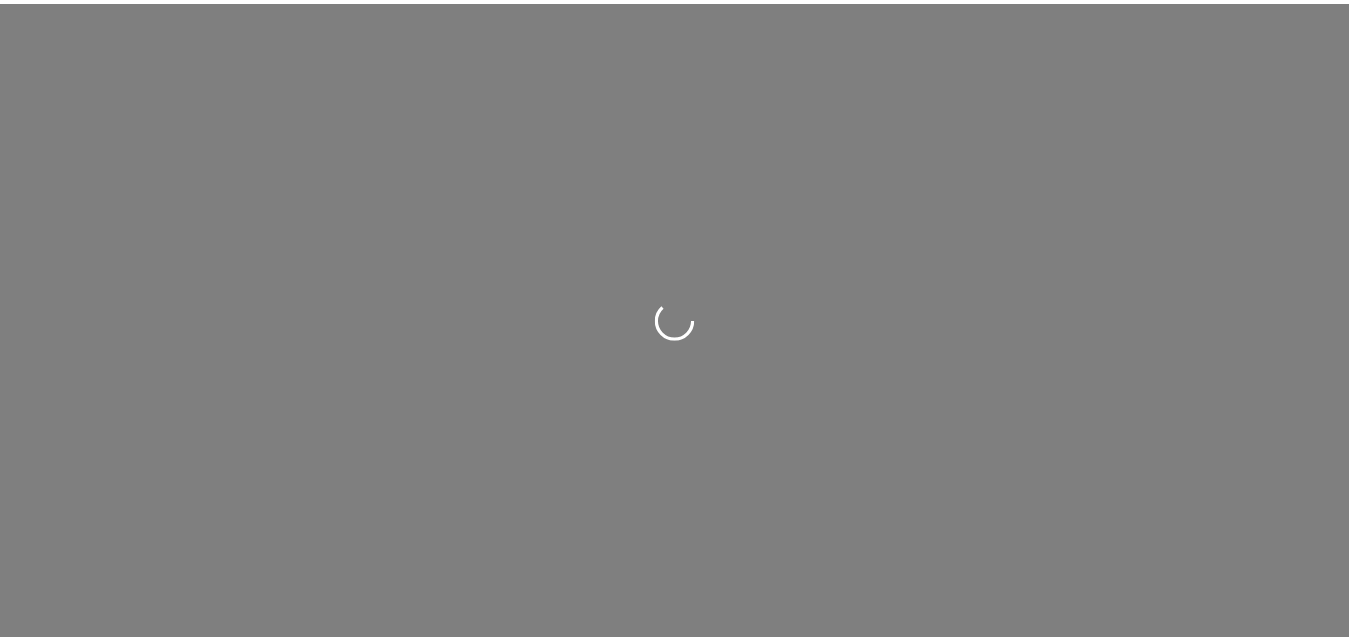 scroll, scrollTop: 0, scrollLeft: 0, axis: both 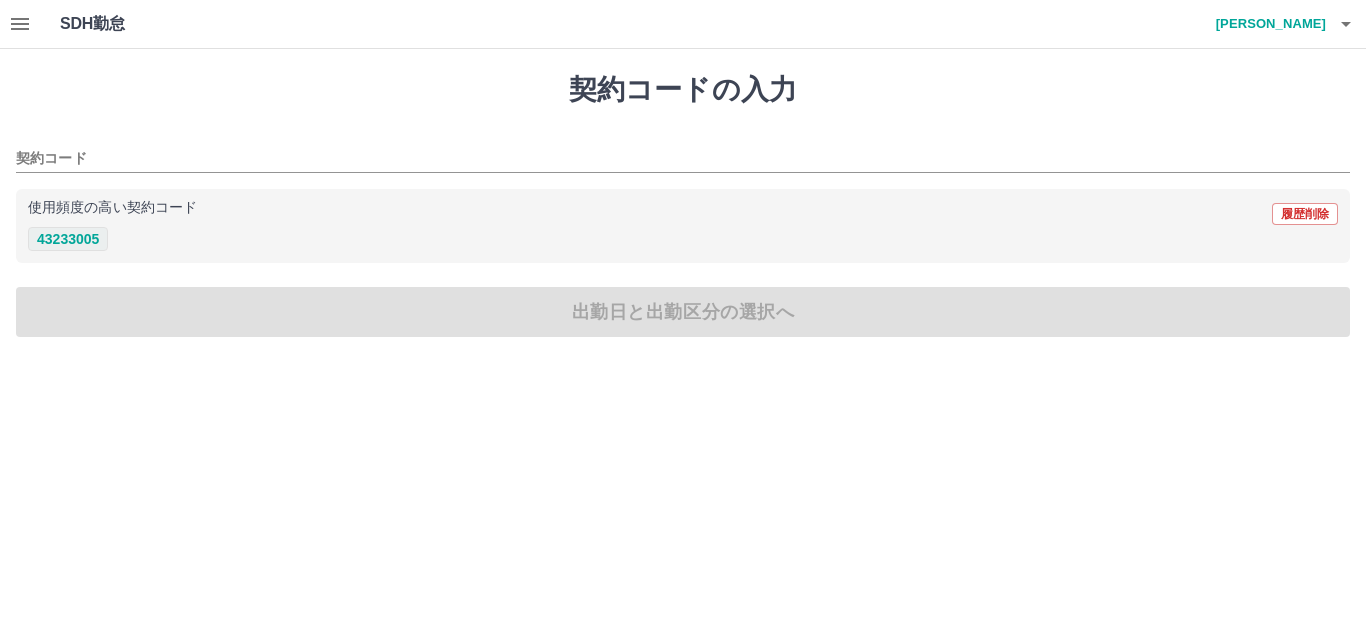click on "43233005" at bounding box center (68, 239) 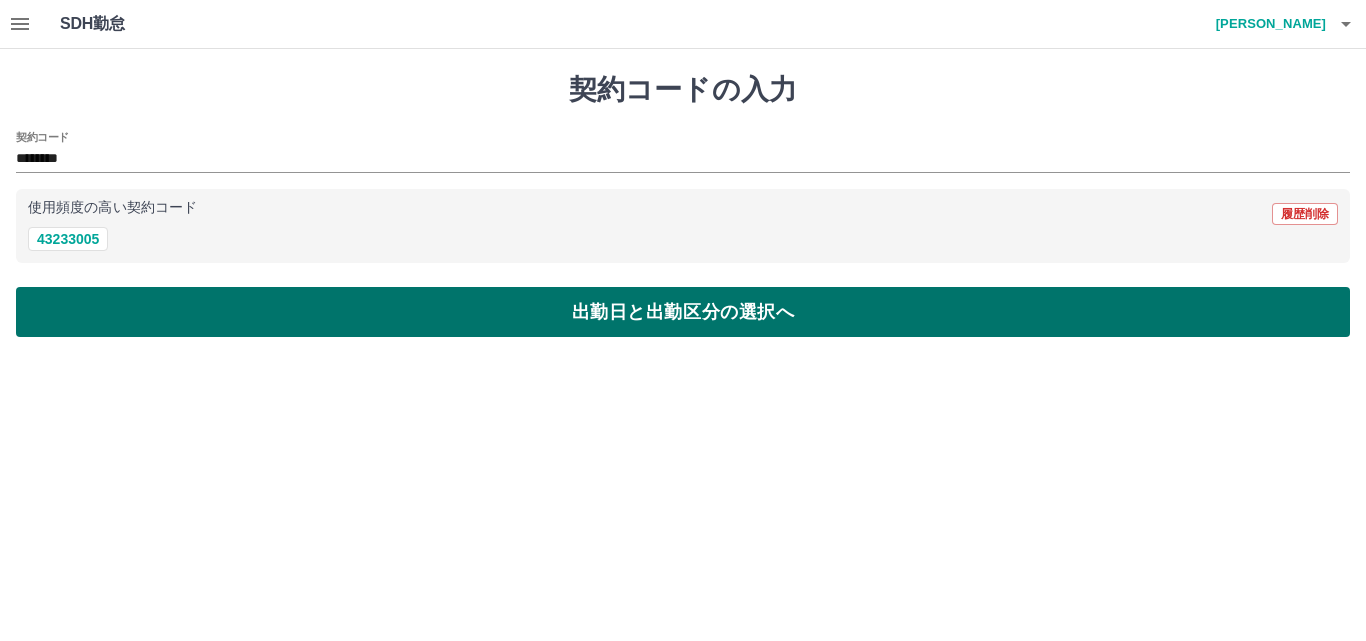 click on "出勤日と出勤区分の選択へ" at bounding box center (683, 312) 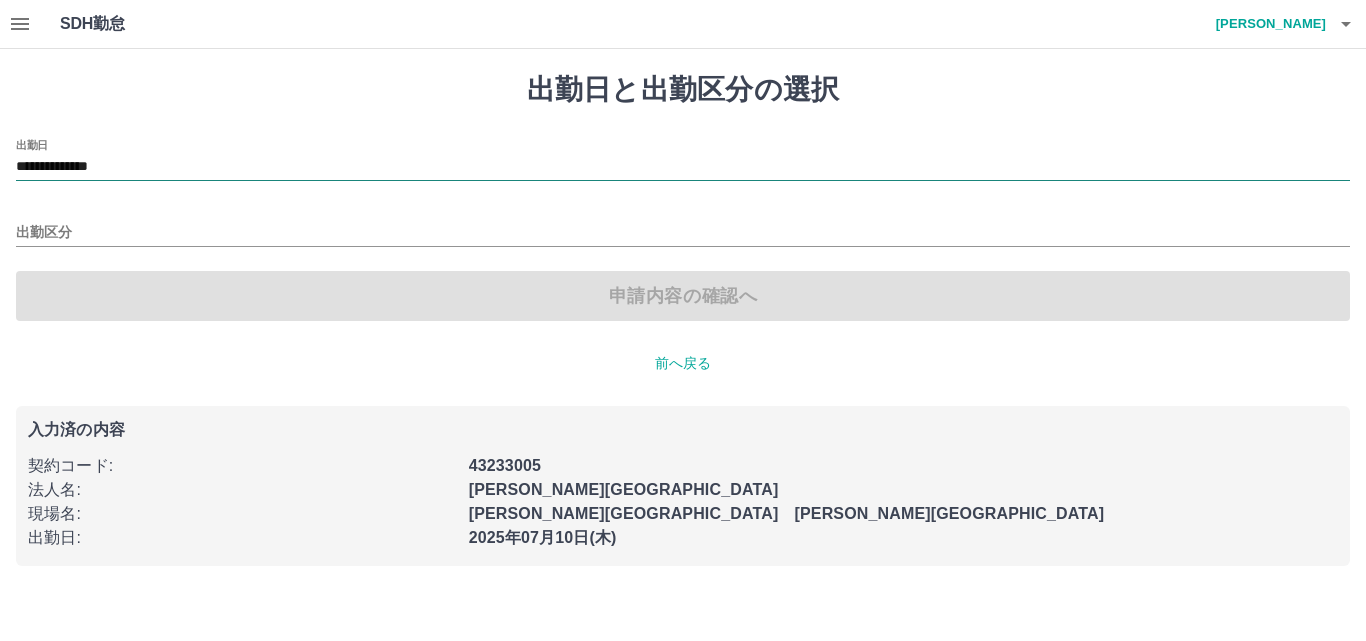 click on "**********" at bounding box center (683, 167) 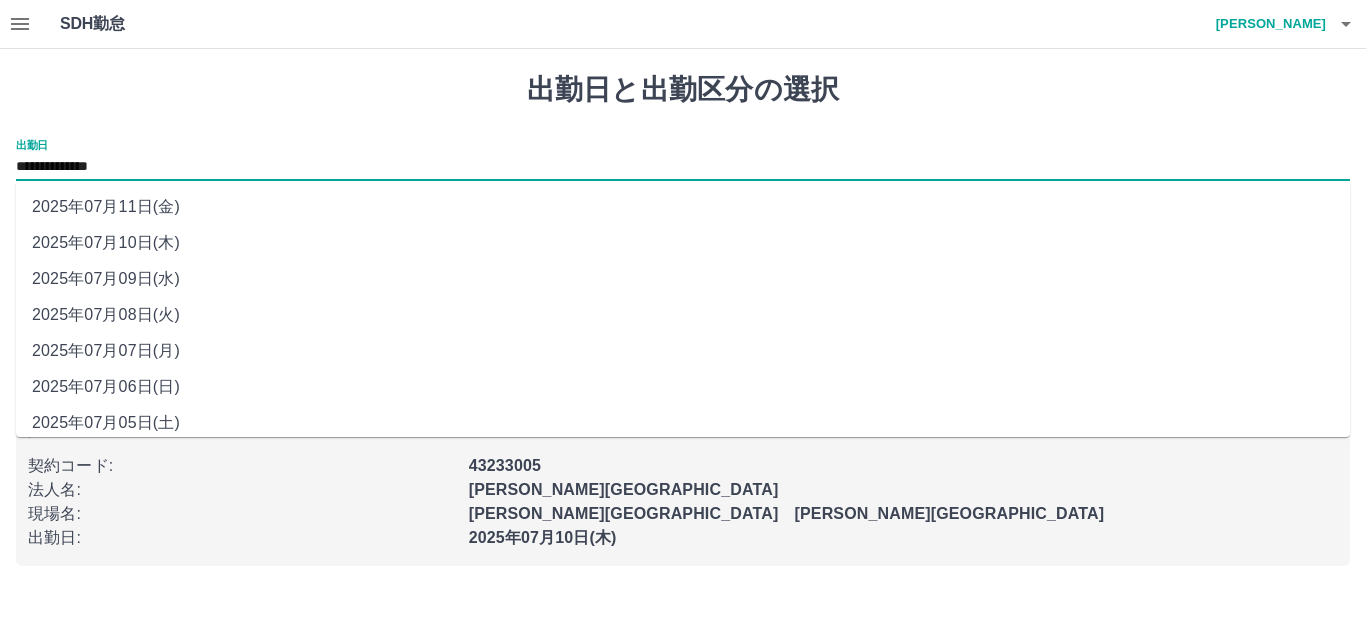 click on "2025年07月09日(水)" at bounding box center (683, 279) 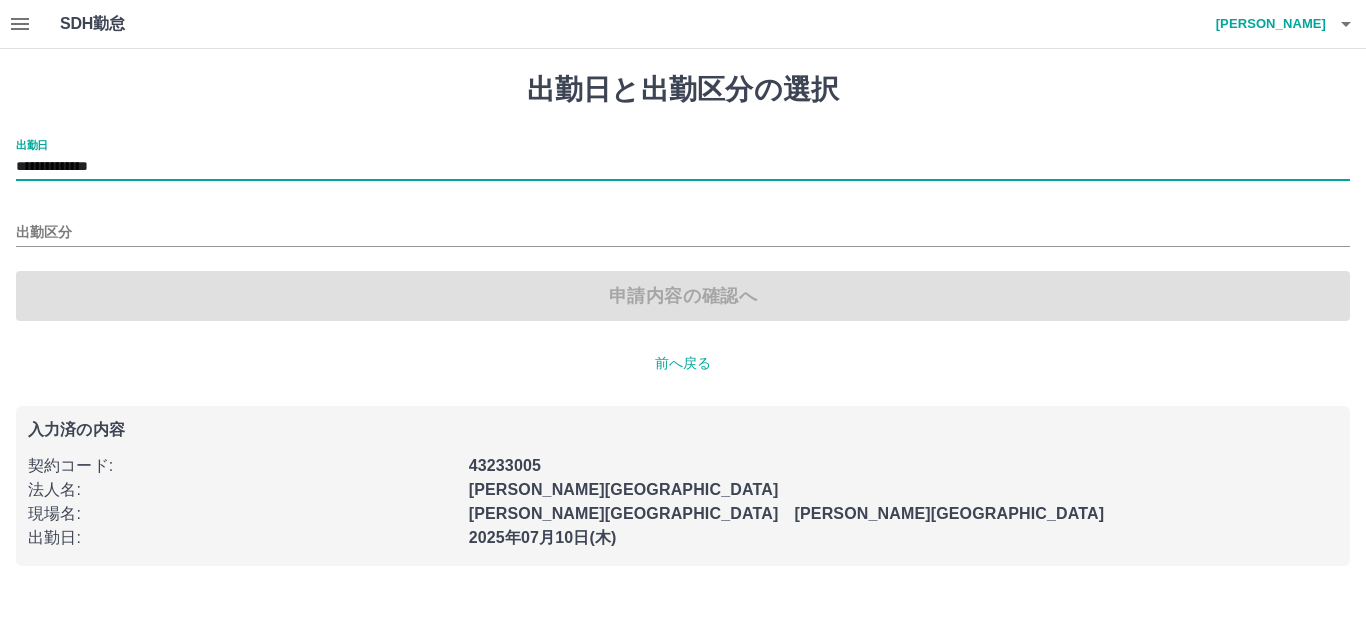 type on "**********" 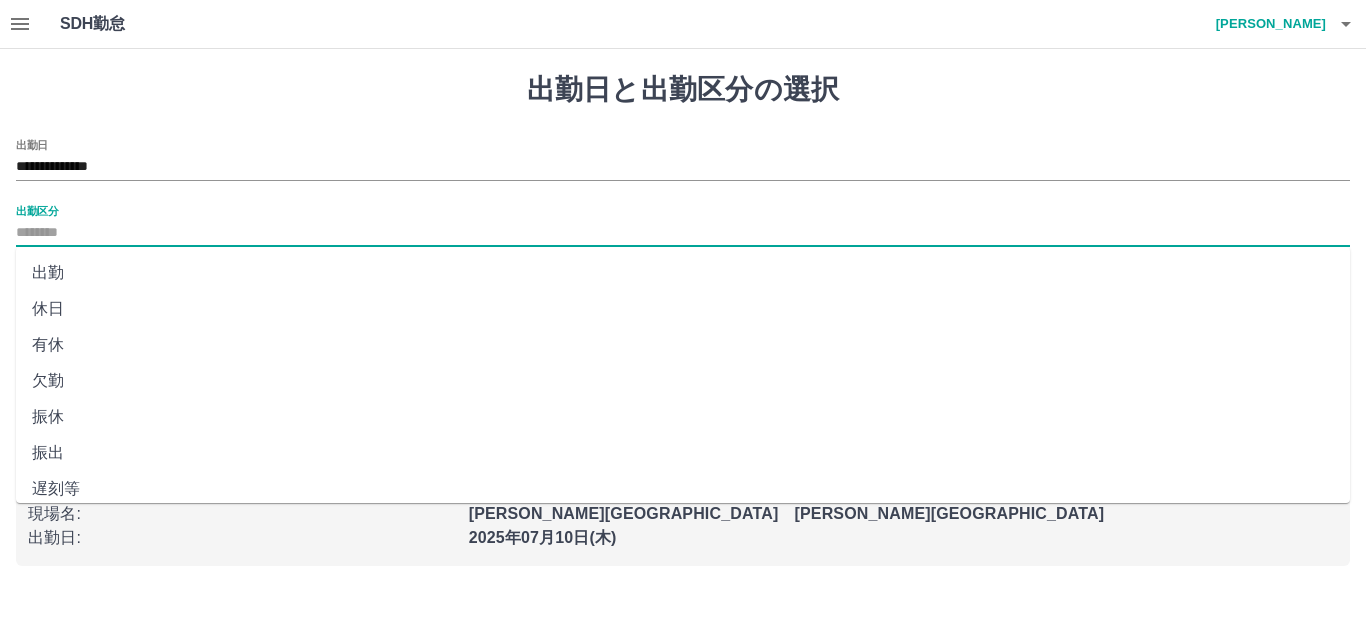 click on "出勤区分" at bounding box center [683, 233] 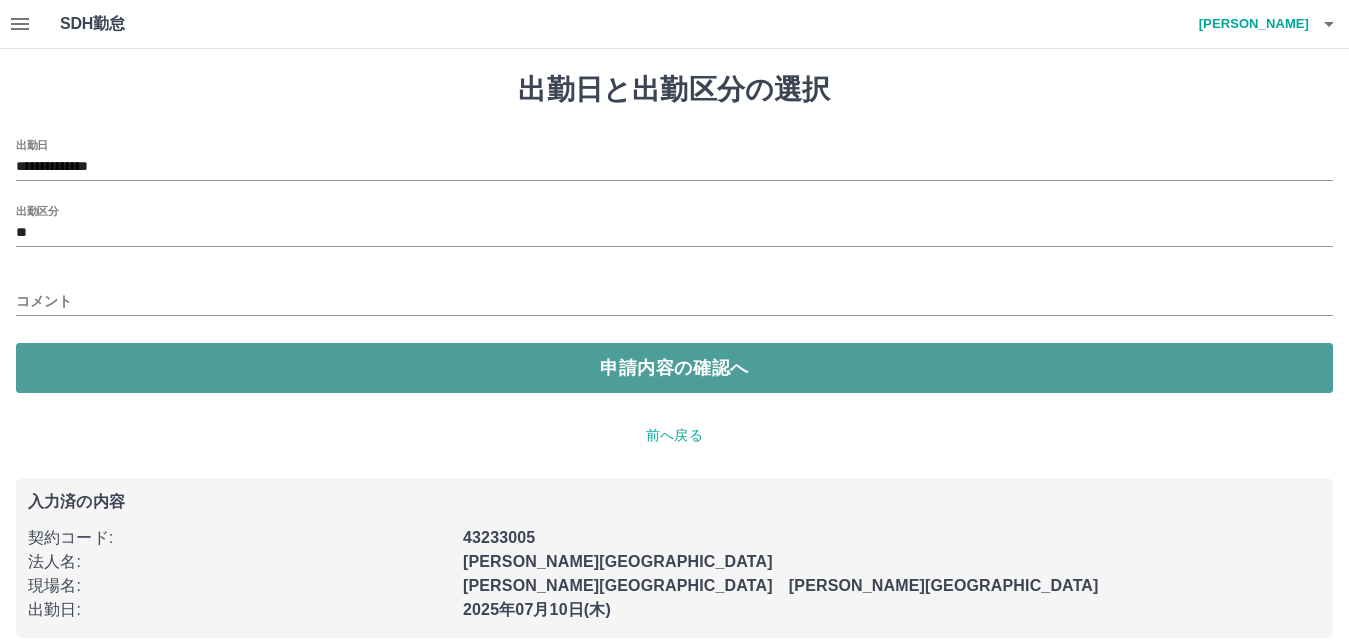 click on "申請内容の確認へ" at bounding box center [674, 368] 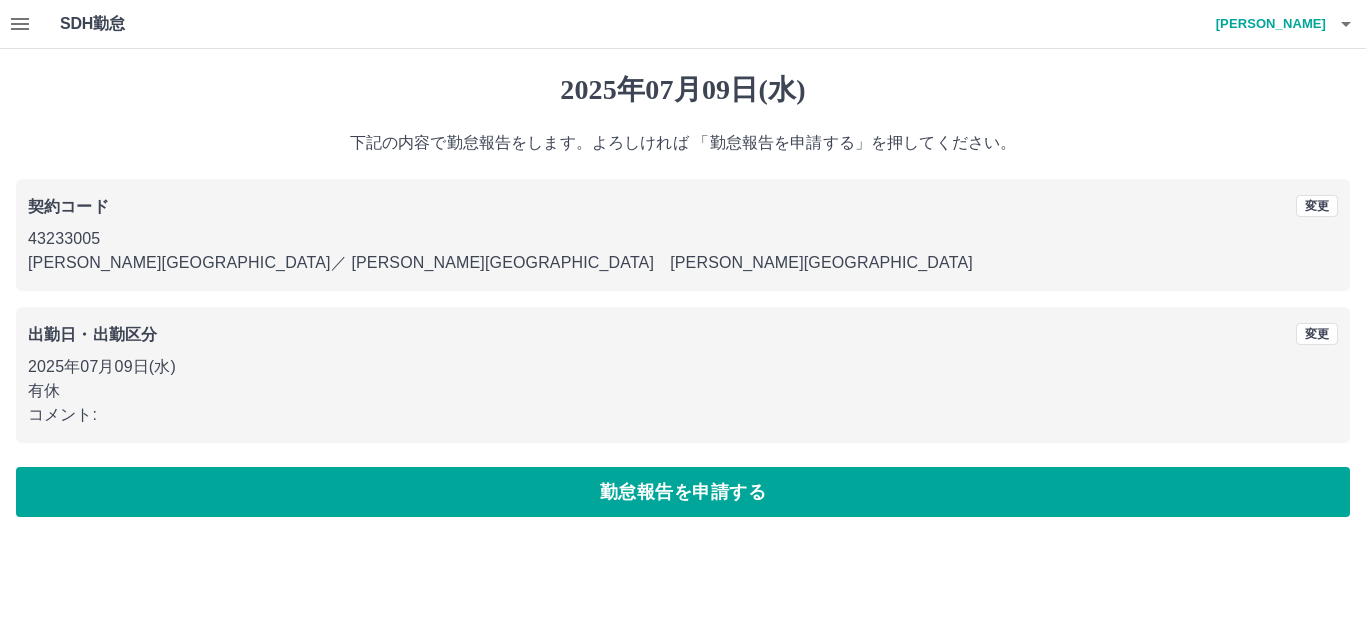 click on "出勤日・出勤区分" at bounding box center (92, 334) 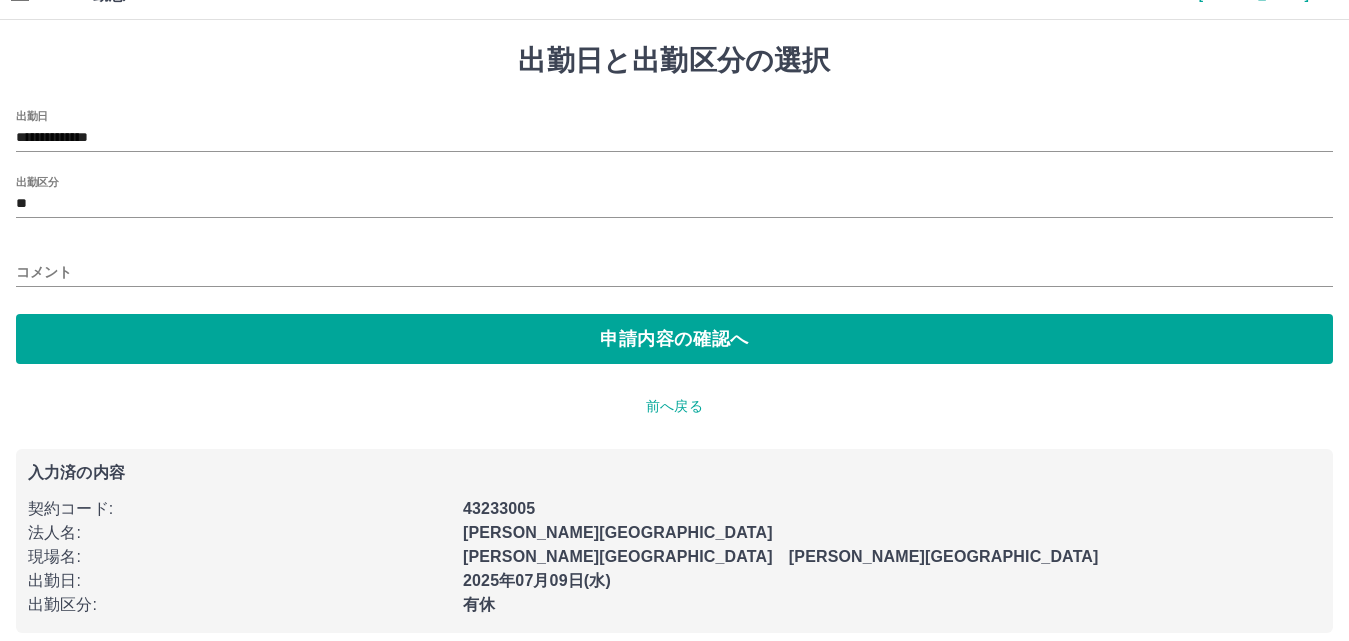 scroll, scrollTop: 45, scrollLeft: 0, axis: vertical 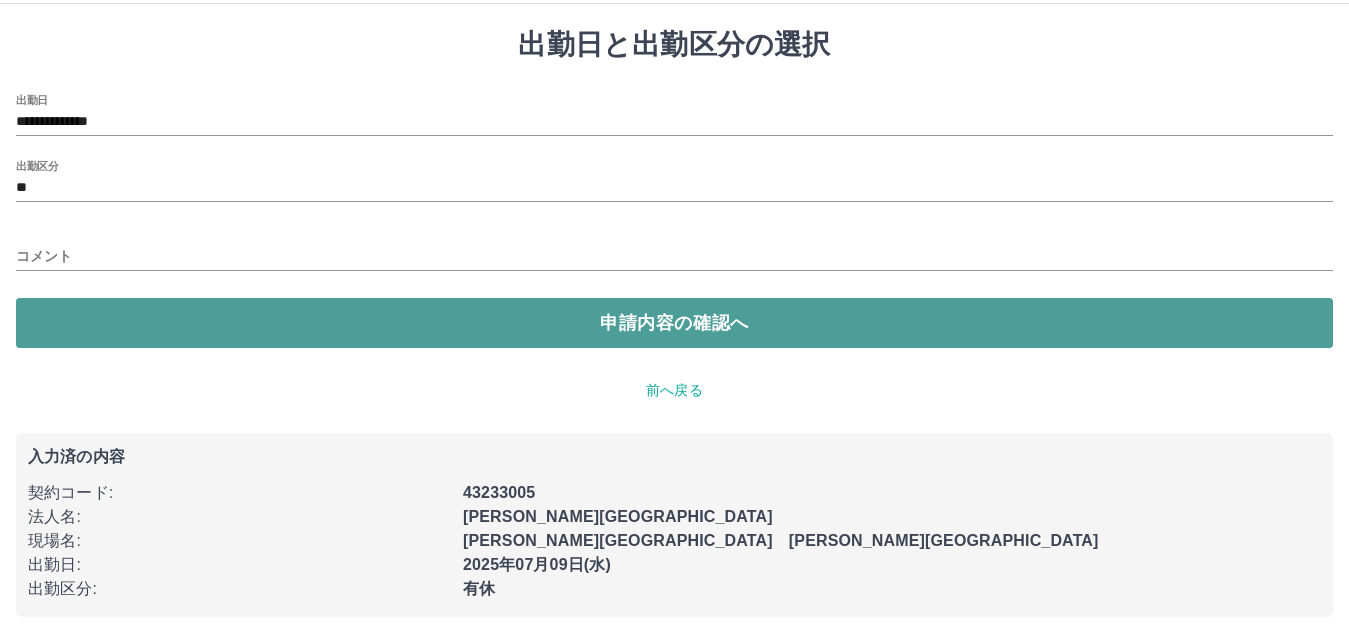 click on "申請内容の確認へ" at bounding box center [674, 323] 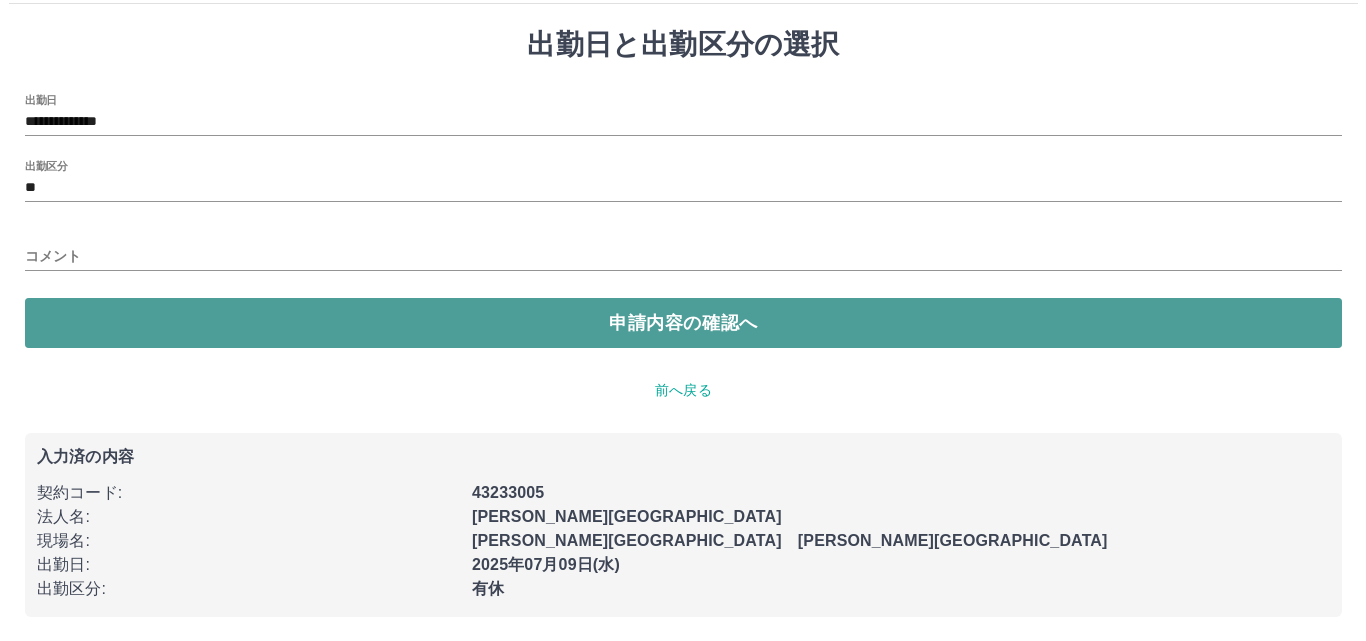 scroll, scrollTop: 0, scrollLeft: 0, axis: both 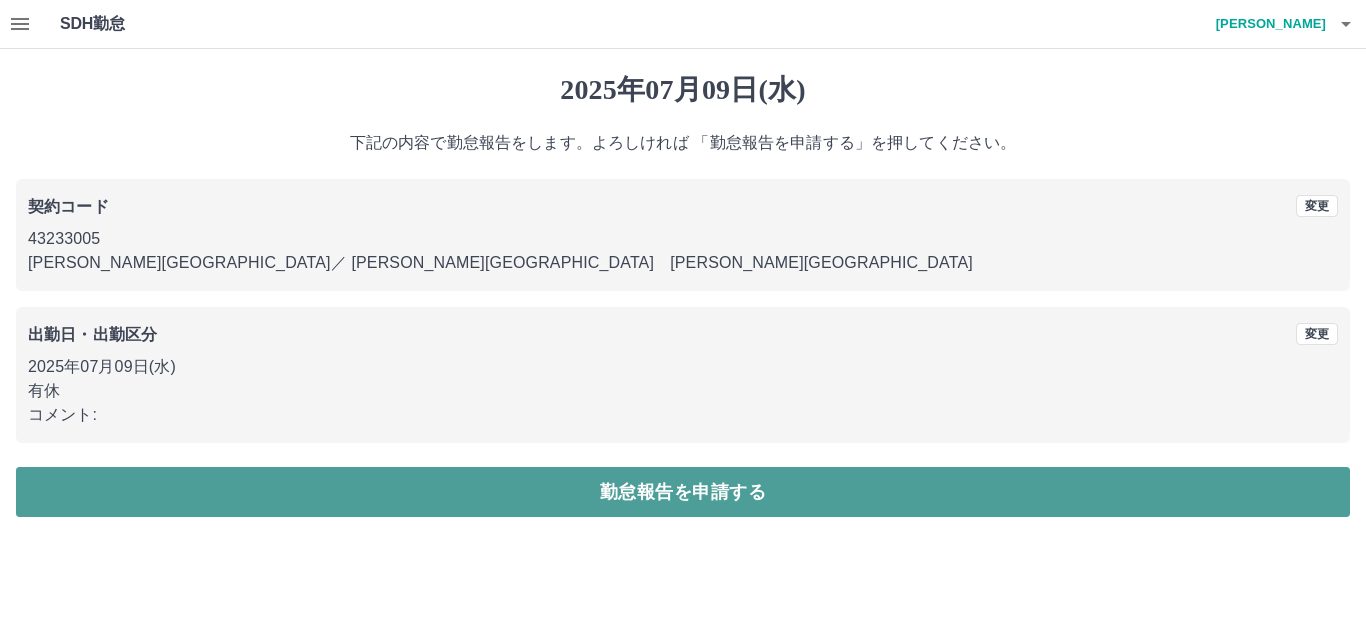 click on "勤怠報告を申請する" at bounding box center (683, 492) 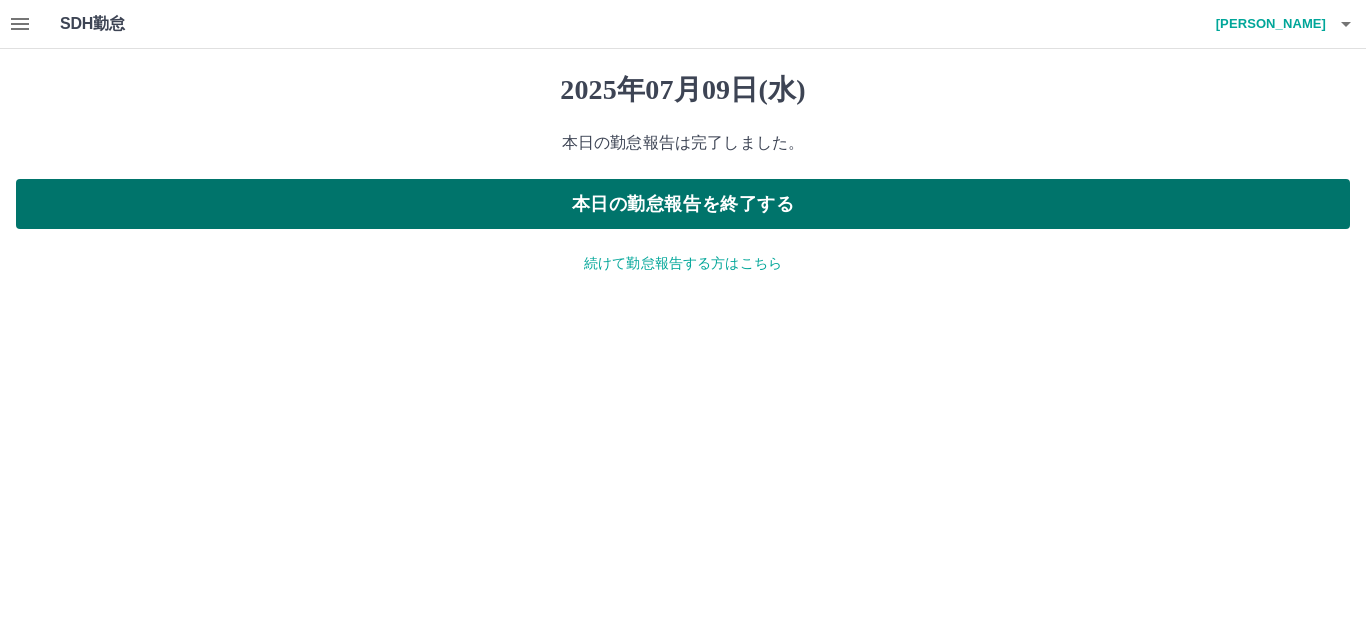 click on "本日の勤怠報告を終了する" at bounding box center [683, 204] 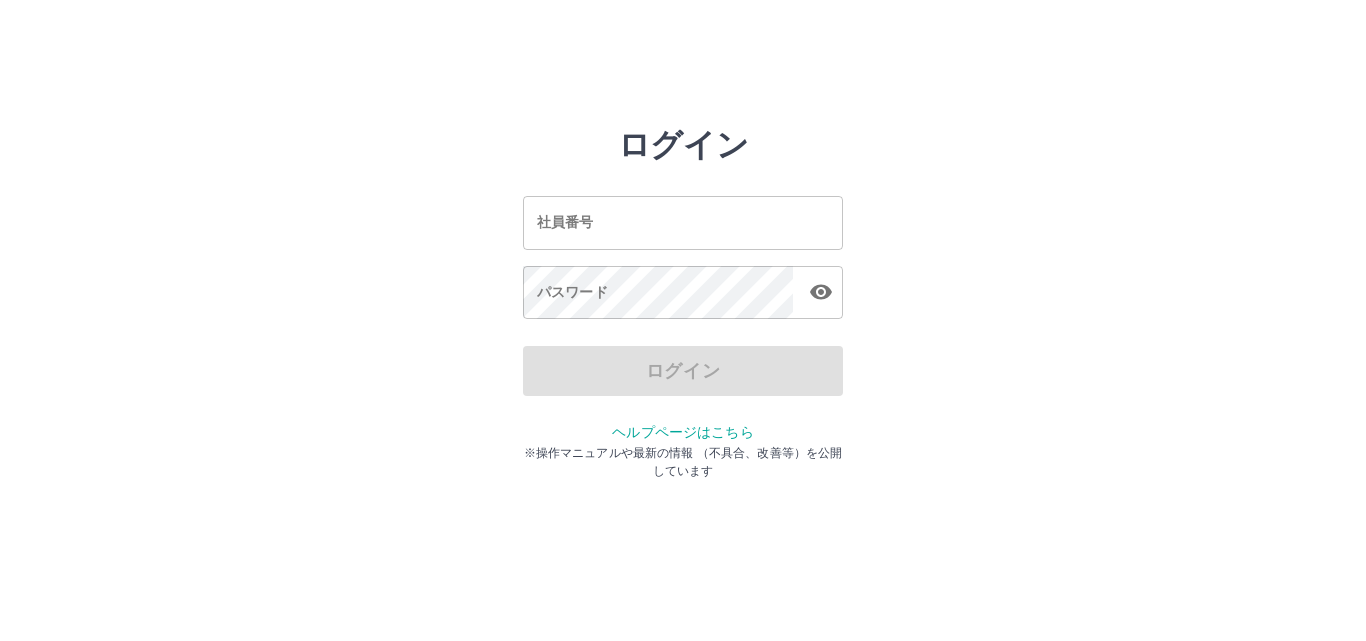scroll, scrollTop: 0, scrollLeft: 0, axis: both 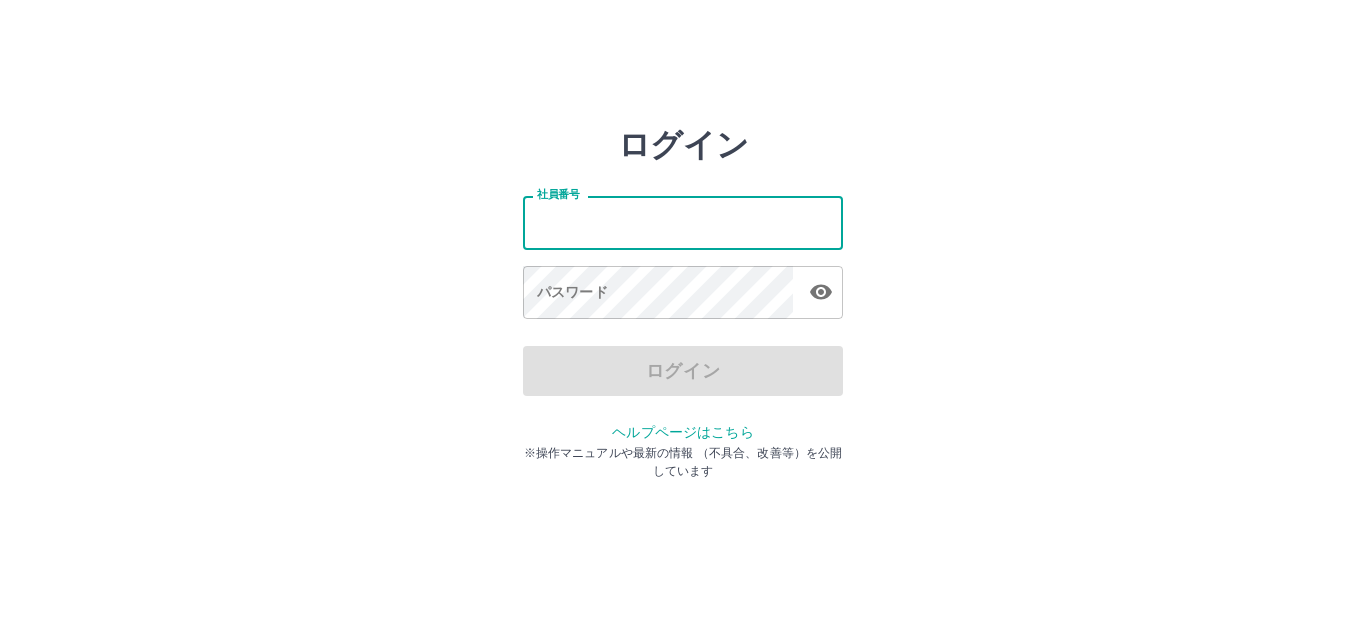 drag, startPoint x: 595, startPoint y: 220, endPoint x: 607, endPoint y: 220, distance: 12 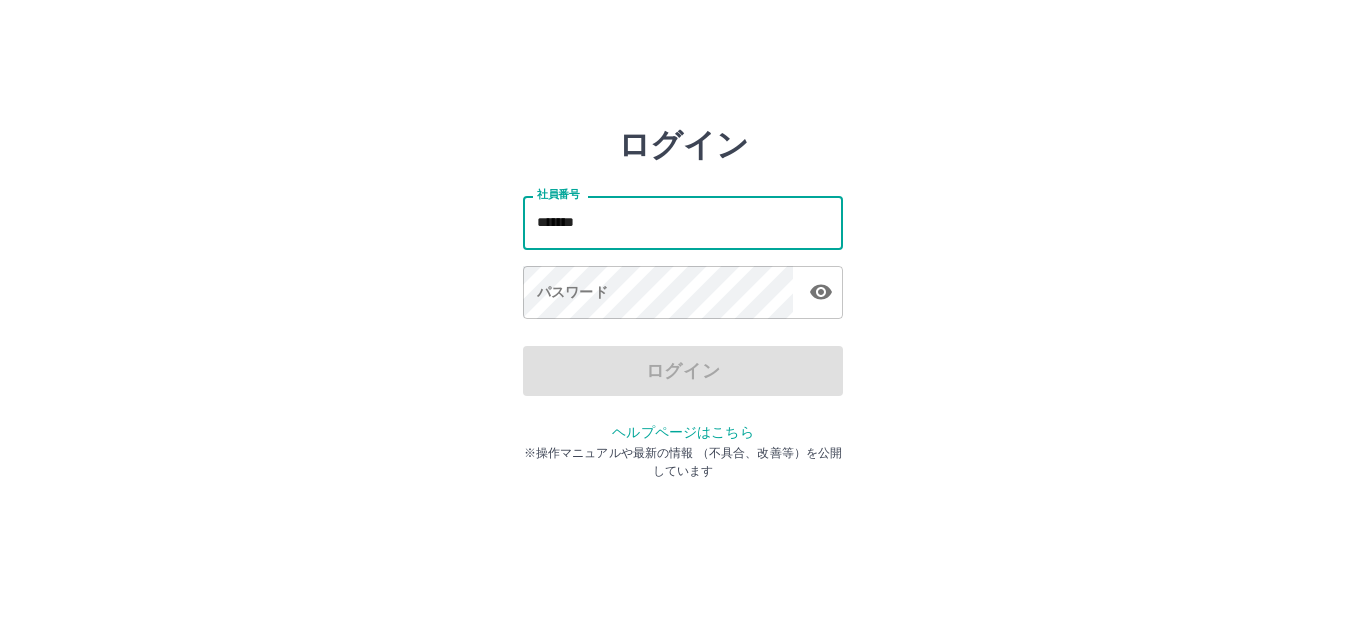 type on "*******" 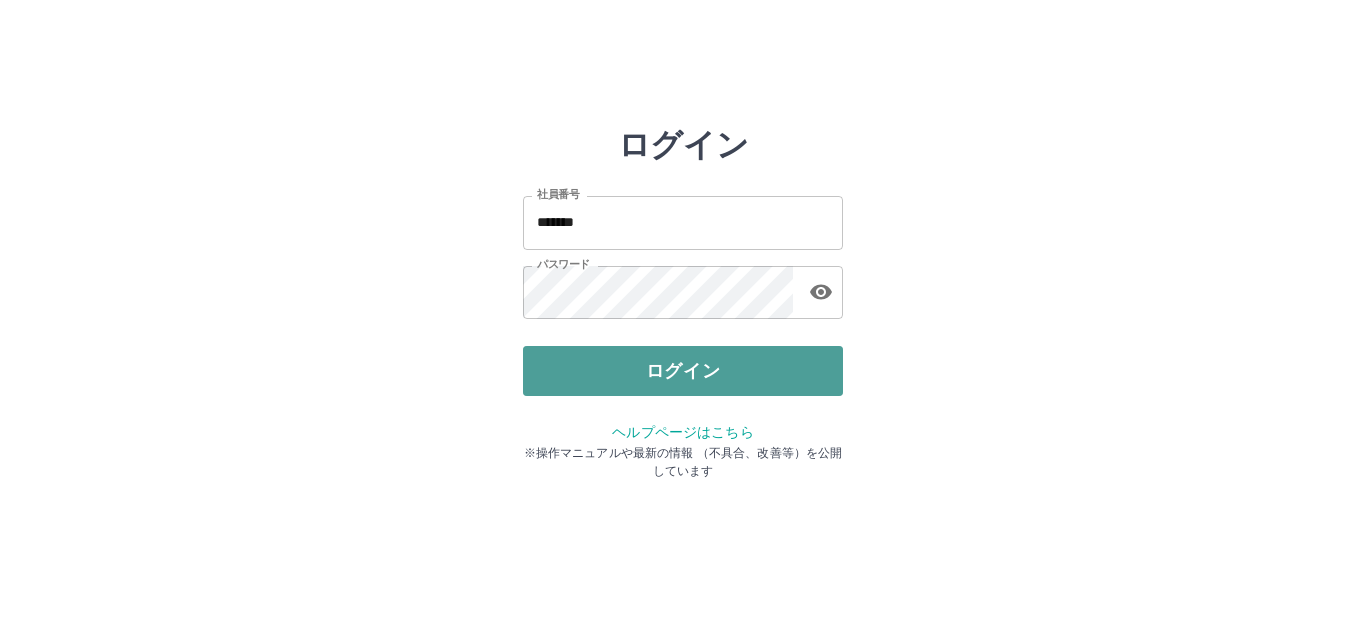 click on "ログイン" at bounding box center (683, 371) 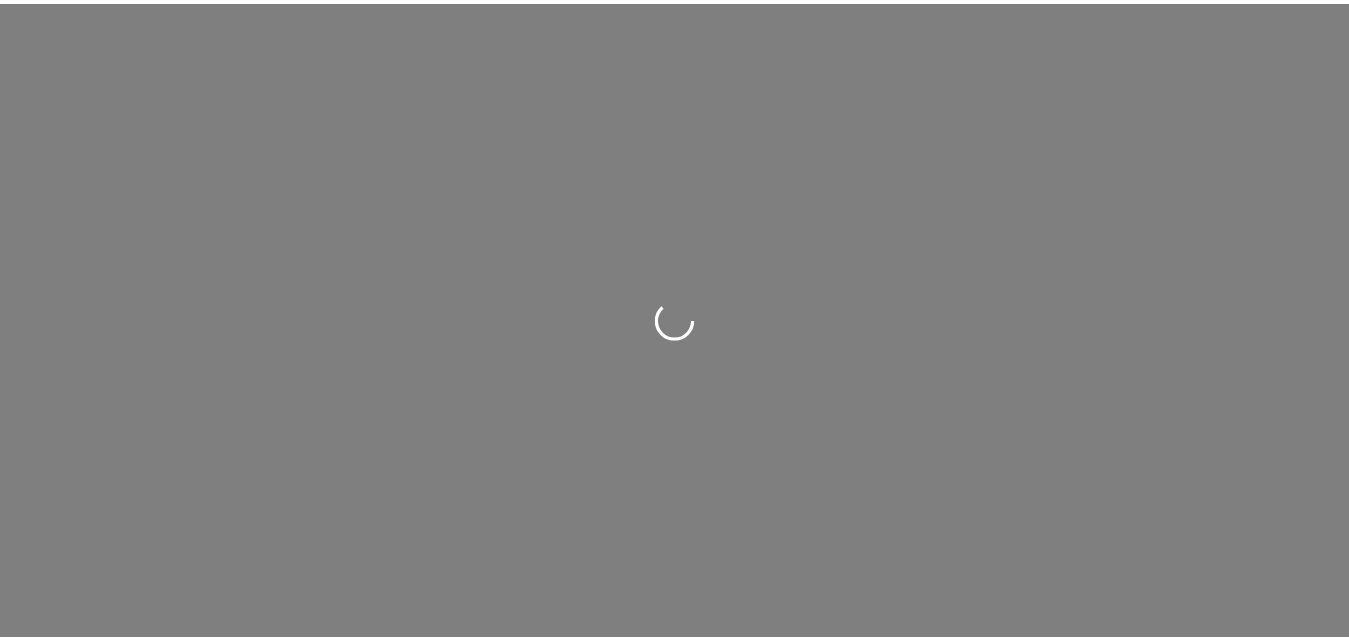 scroll, scrollTop: 0, scrollLeft: 0, axis: both 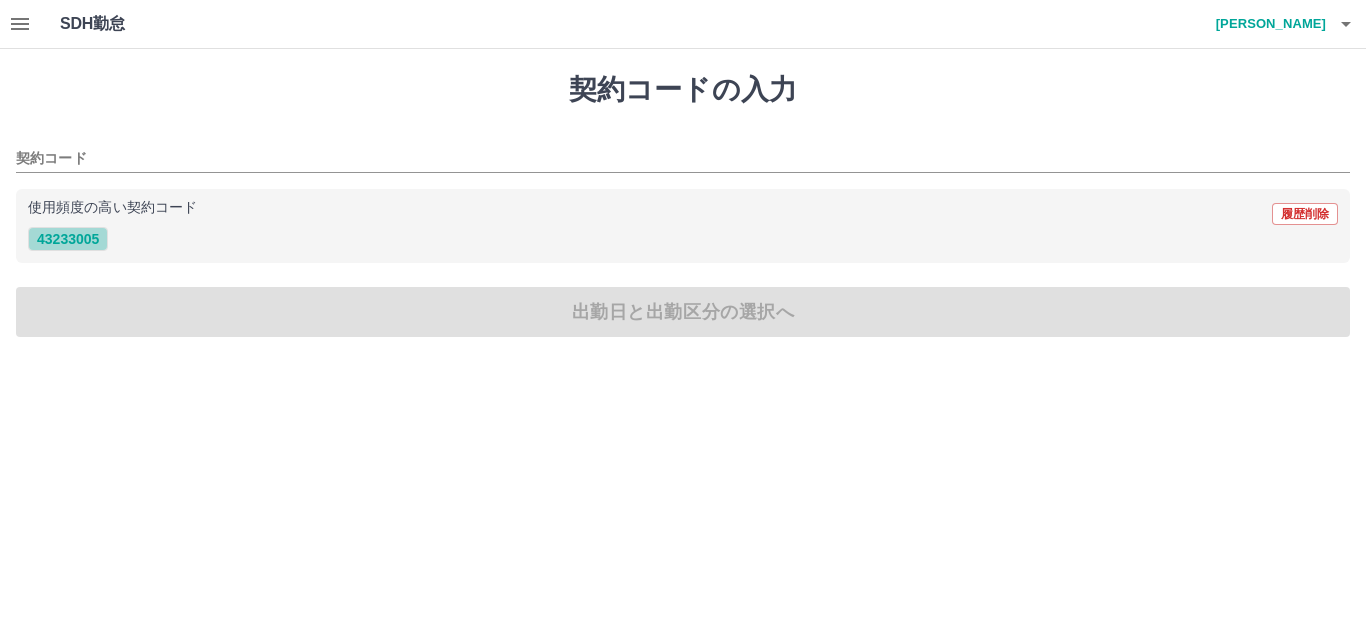 click on "43233005" at bounding box center (68, 239) 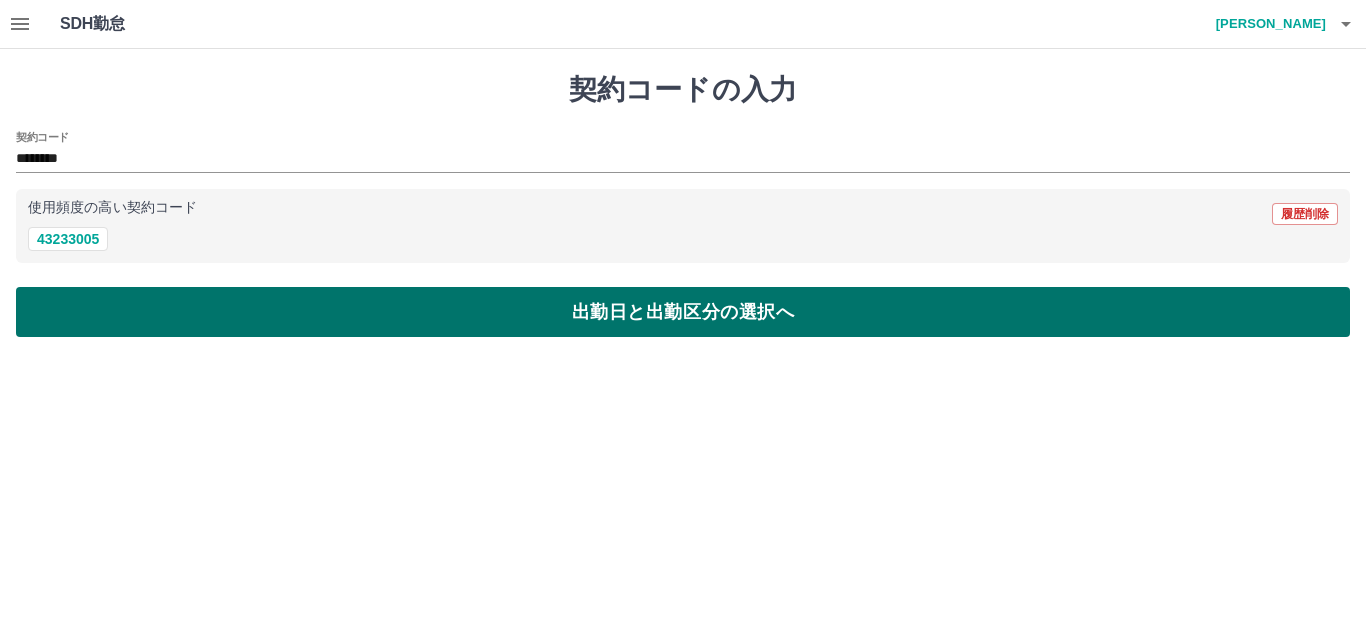 click on "出勤日と出勤区分の選択へ" at bounding box center [683, 312] 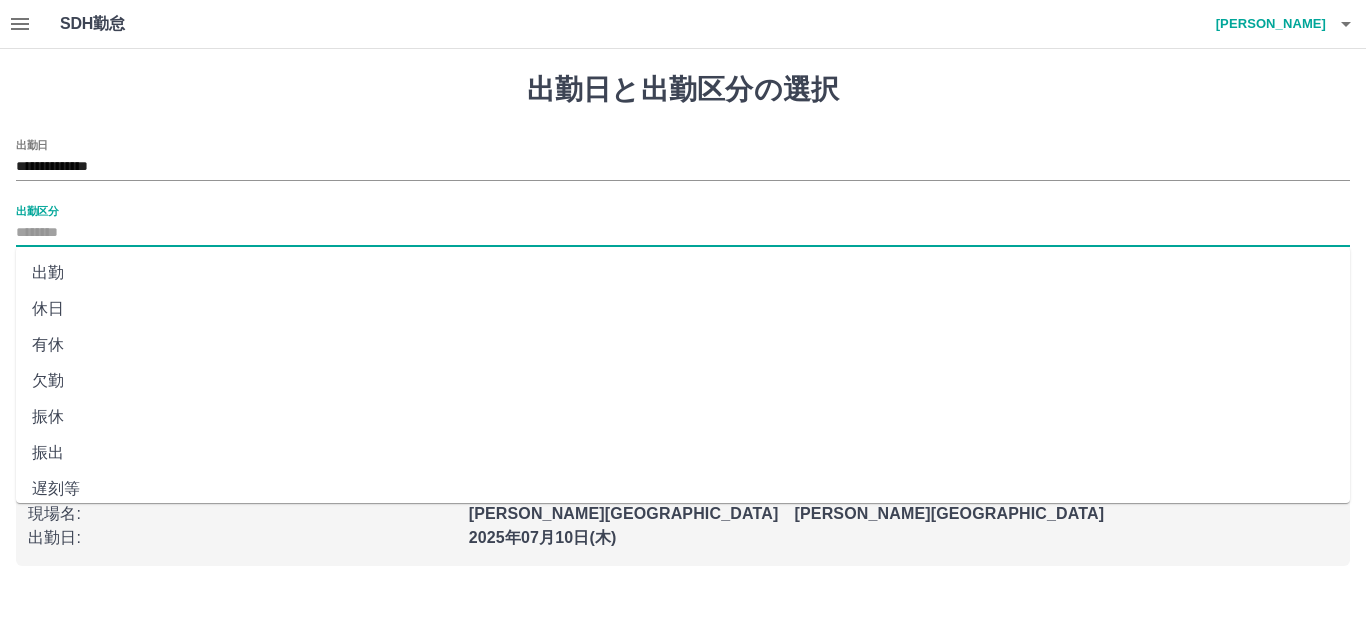 click on "出勤区分" at bounding box center [683, 233] 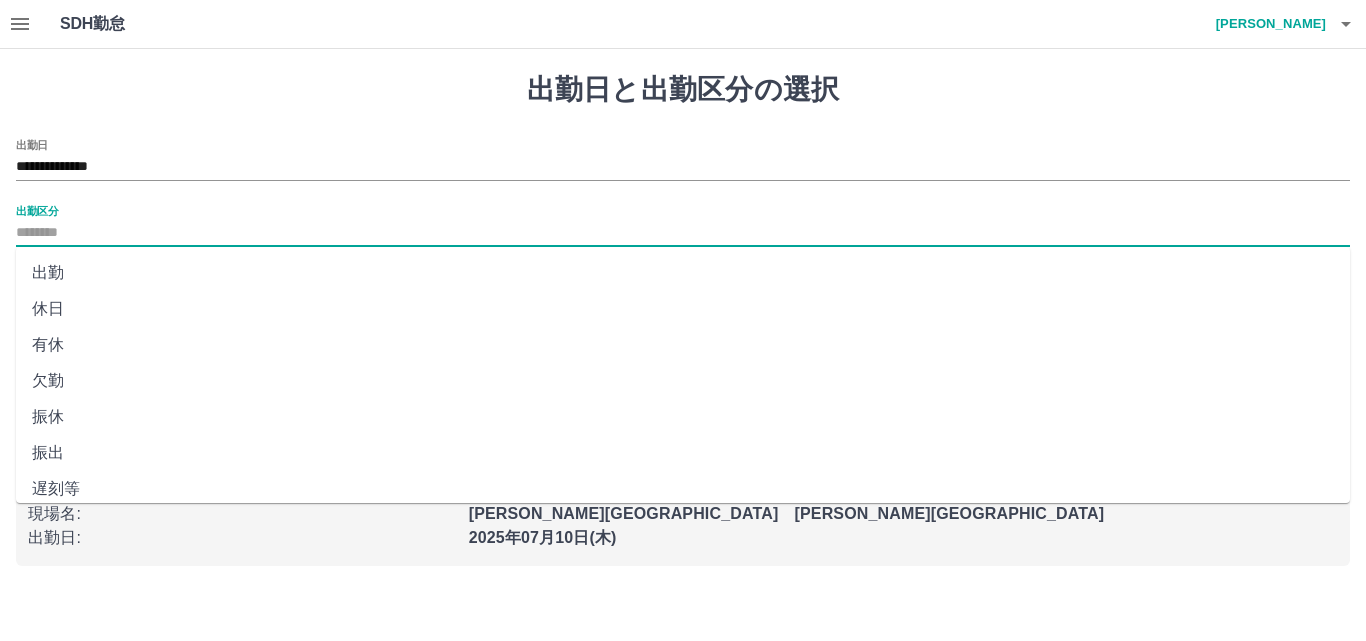 click on "出勤" at bounding box center (683, 273) 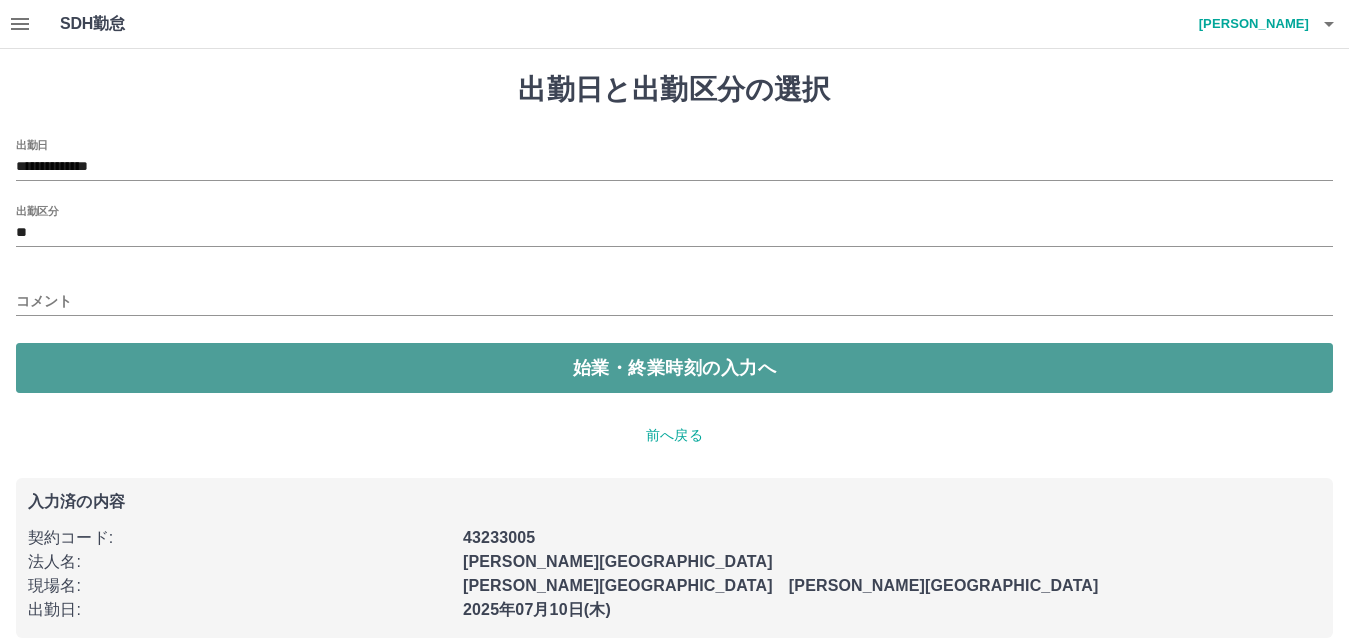 click on "始業・終業時刻の入力へ" at bounding box center (674, 368) 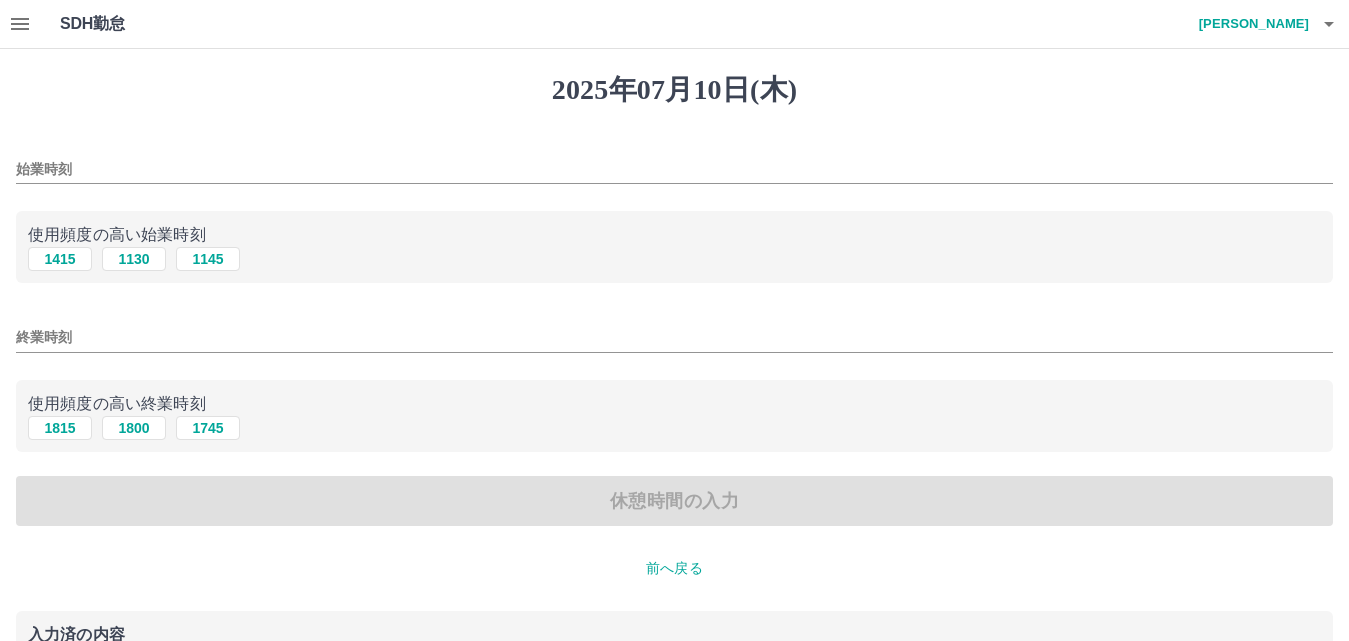 click on "始業時刻" at bounding box center (674, 163) 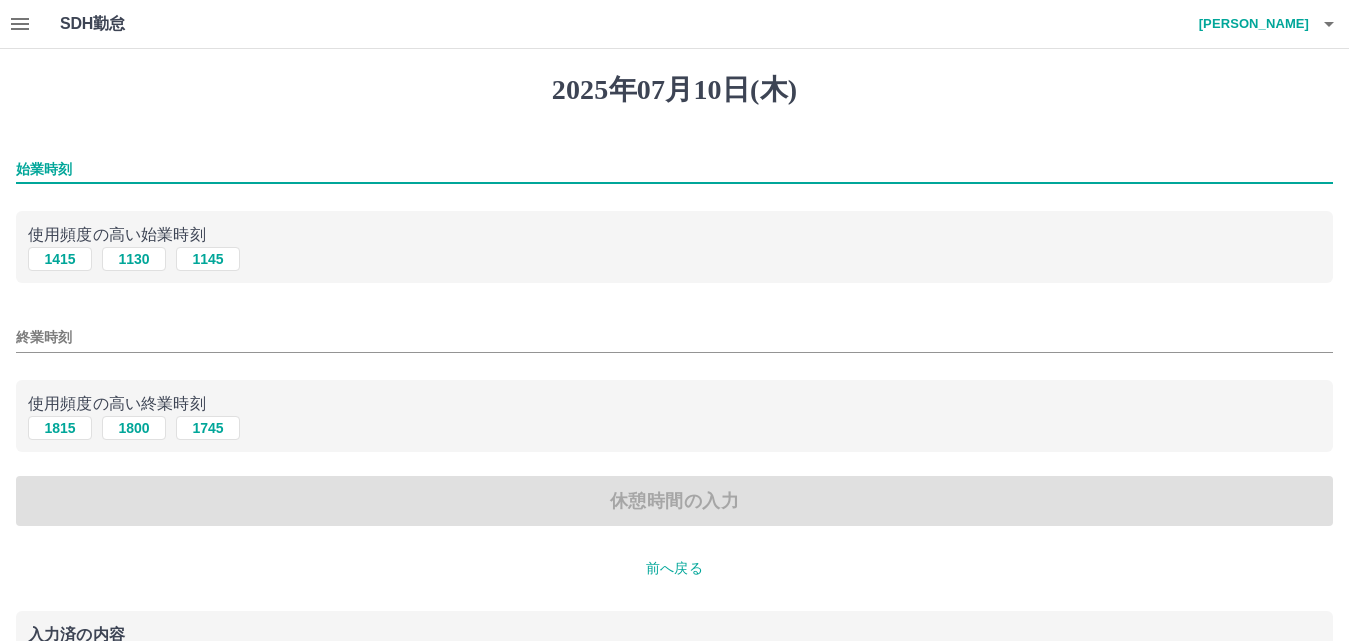 click on "始業時刻" at bounding box center [674, 169] 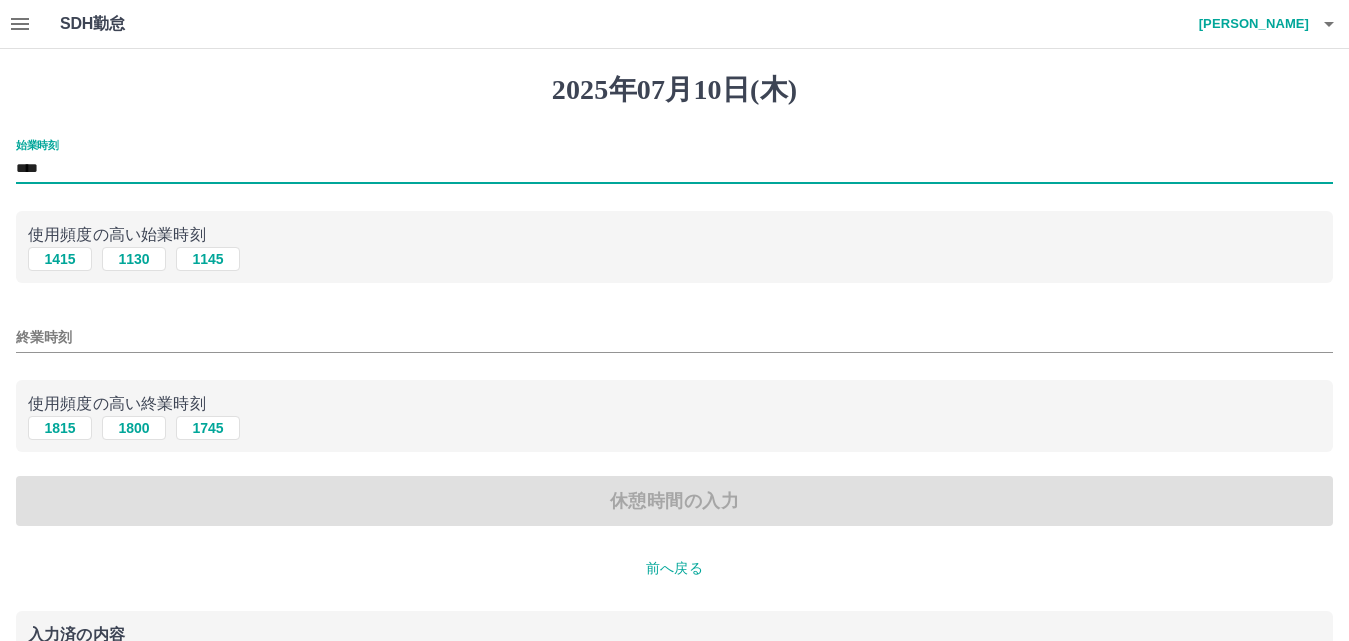 type on "****" 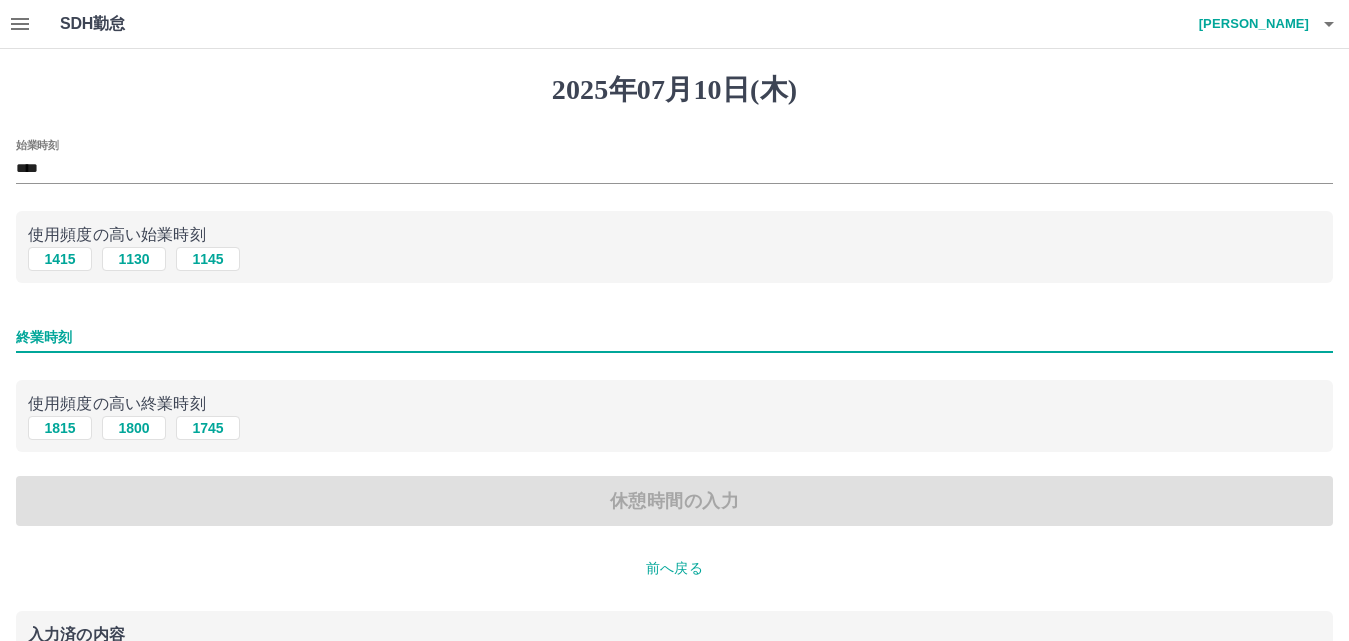 drag, startPoint x: 91, startPoint y: 333, endPoint x: 105, endPoint y: 333, distance: 14 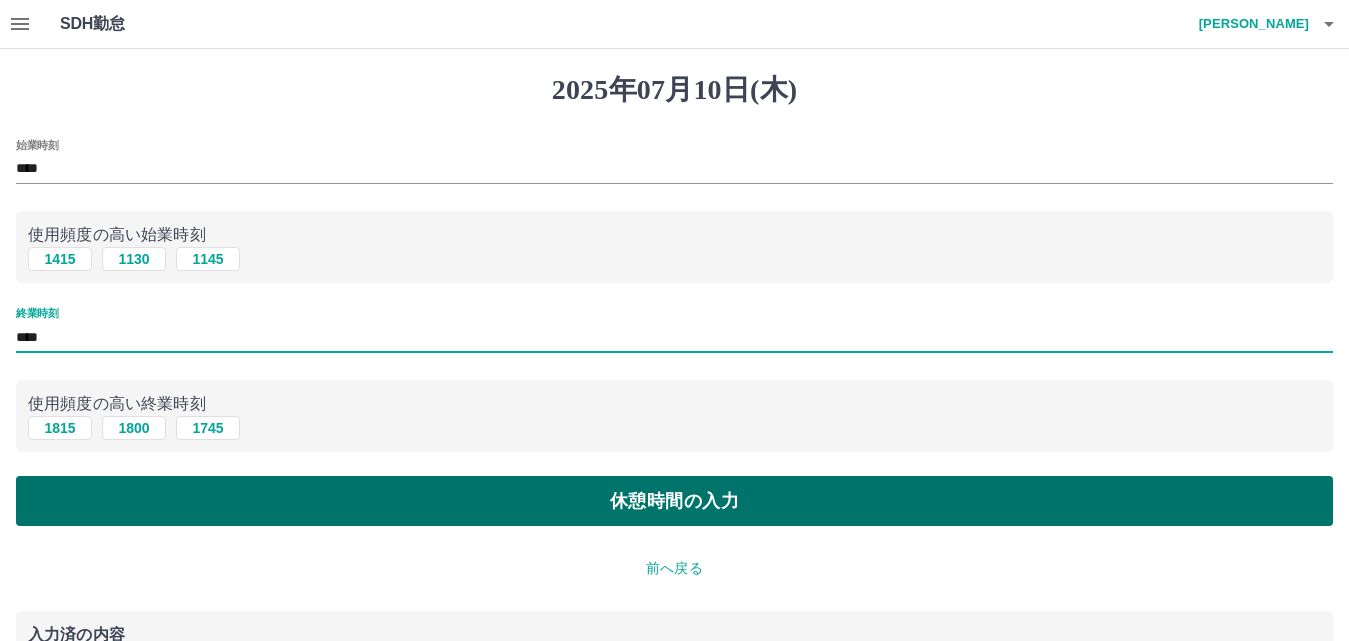 type on "****" 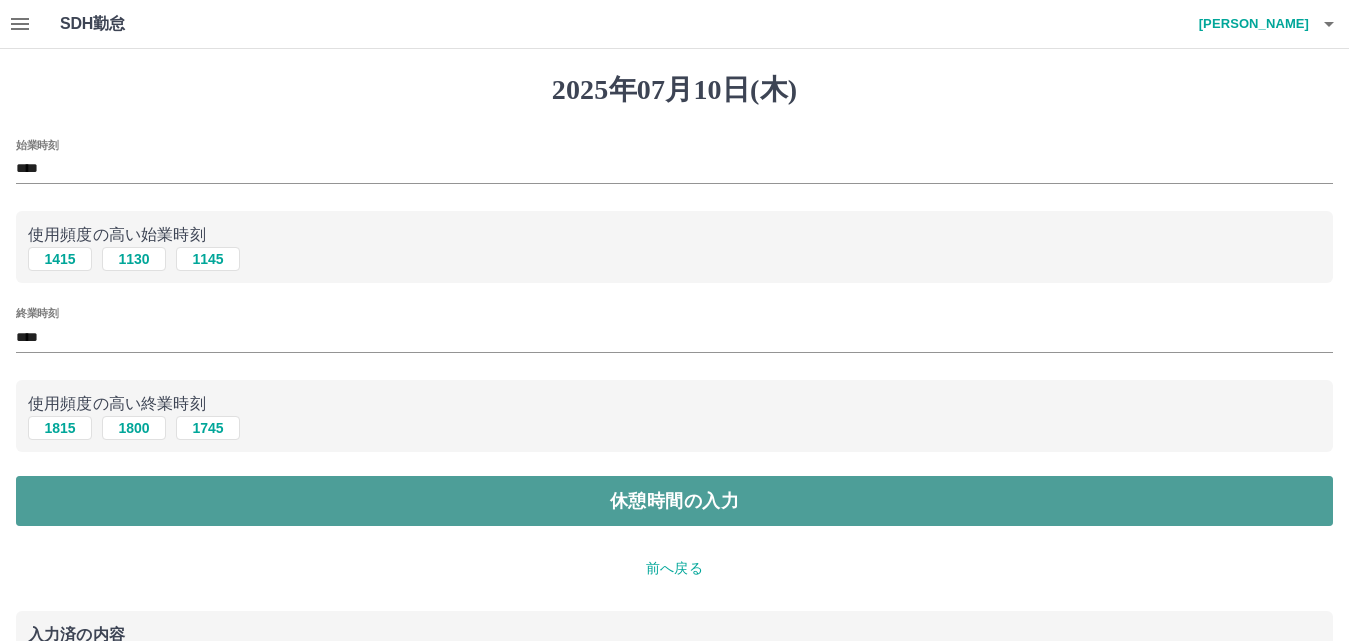 click on "休憩時間の入力" at bounding box center [674, 501] 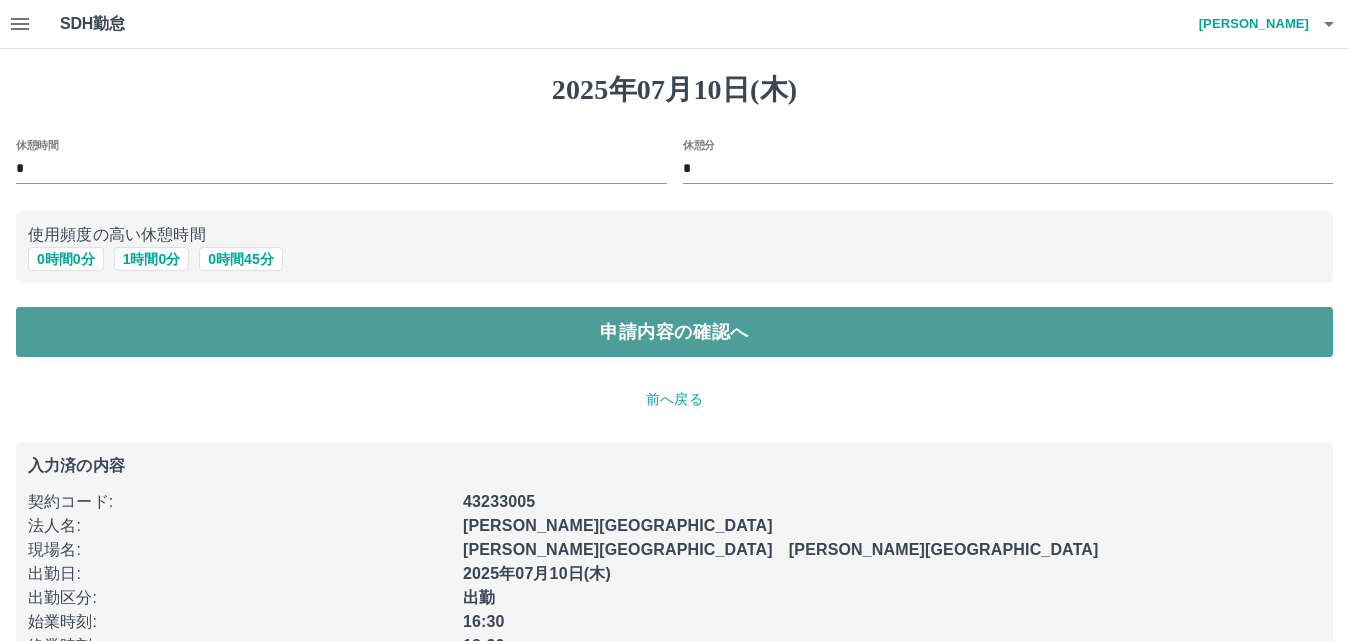 click on "申請内容の確認へ" at bounding box center [674, 332] 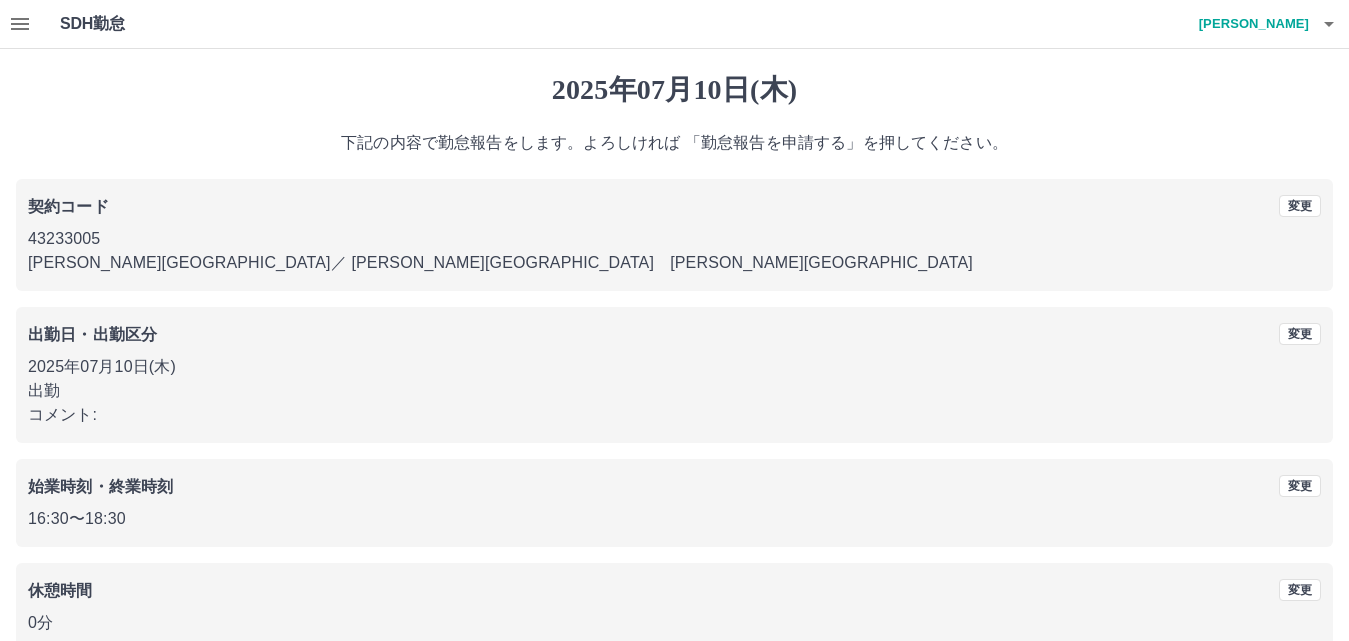scroll, scrollTop: 108, scrollLeft: 0, axis: vertical 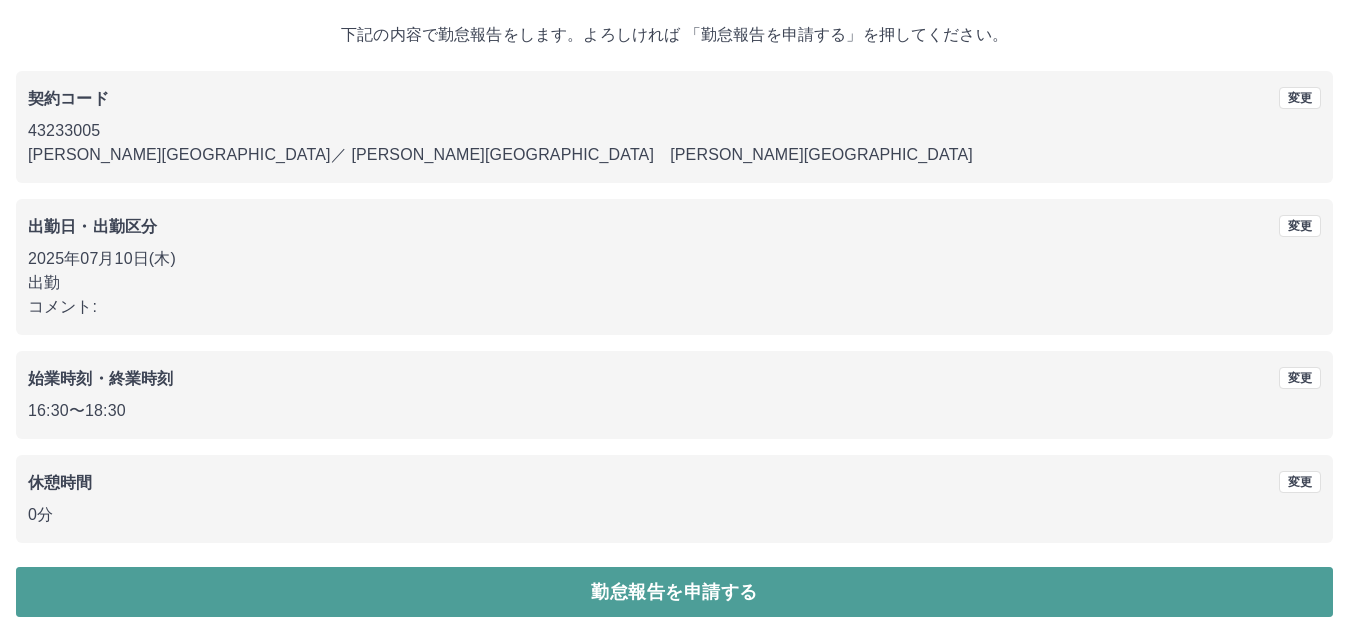 click on "勤怠報告を申請する" at bounding box center (674, 592) 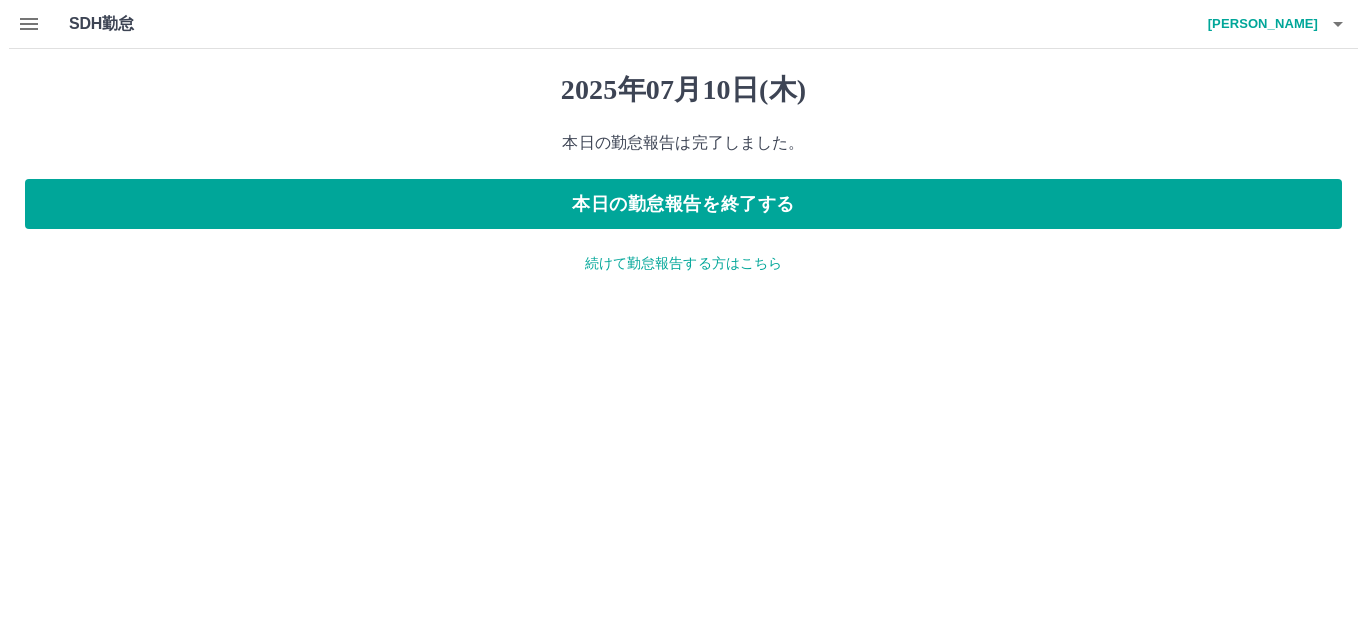 scroll, scrollTop: 0, scrollLeft: 0, axis: both 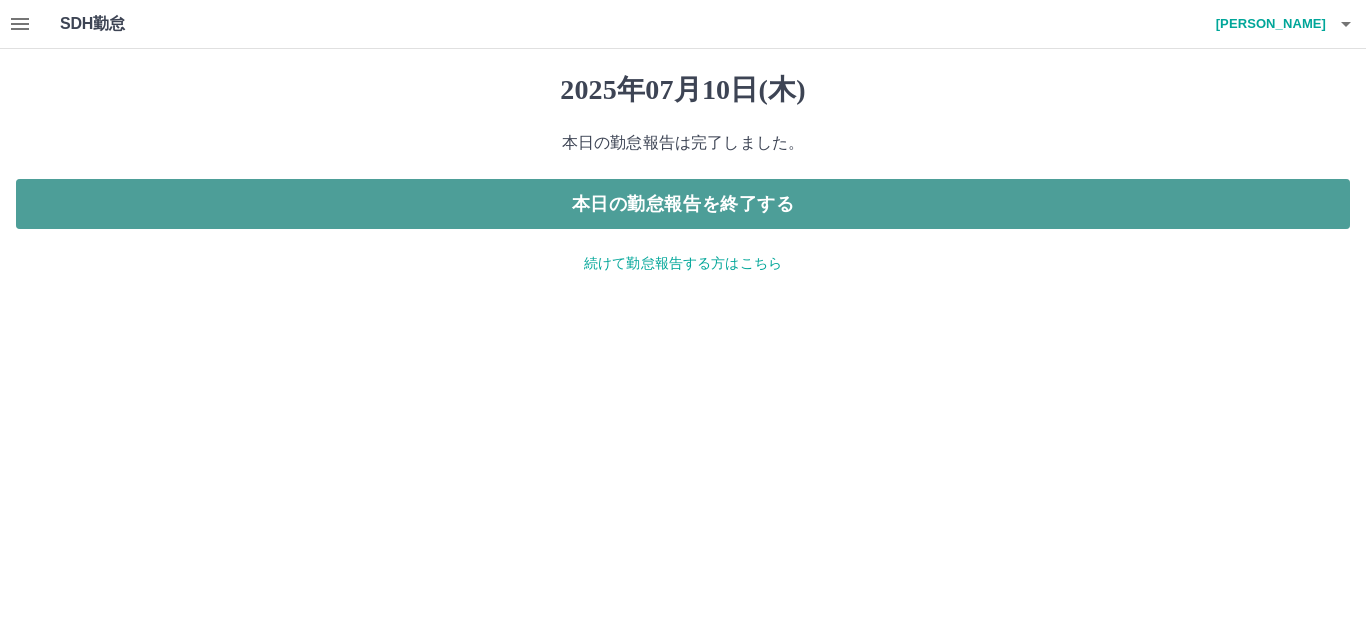 click on "本日の勤怠報告を終了する" at bounding box center (683, 204) 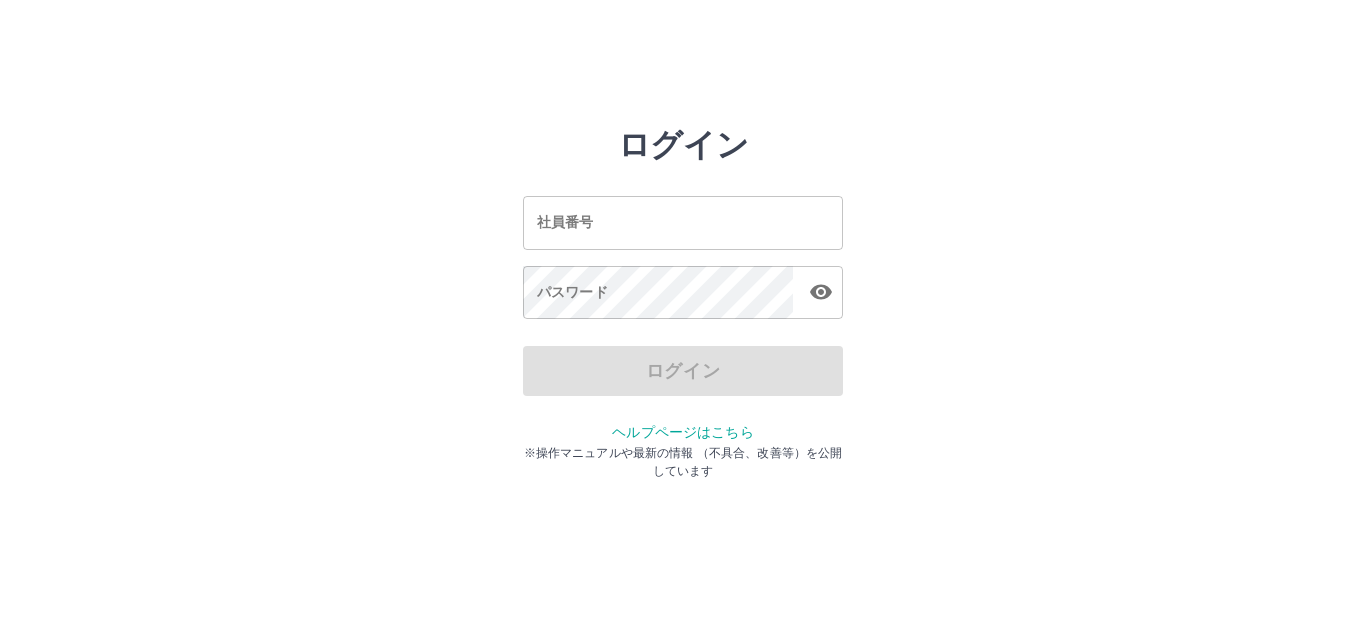 scroll, scrollTop: 0, scrollLeft: 0, axis: both 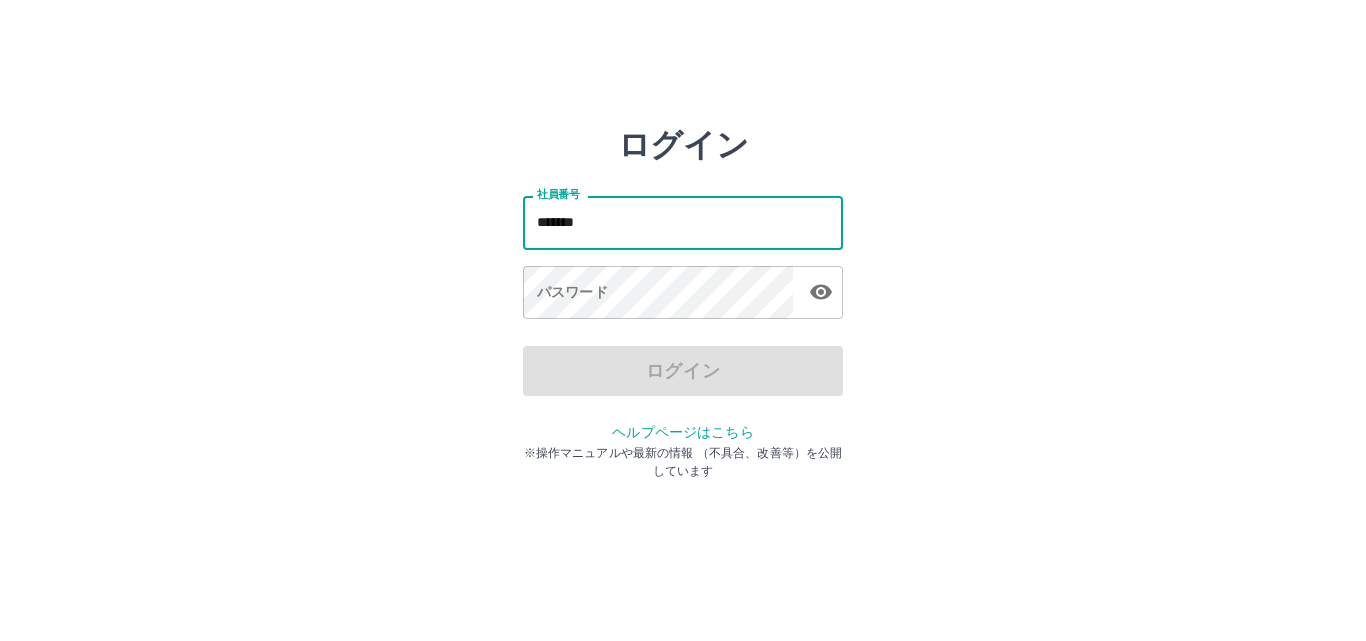 type on "*******" 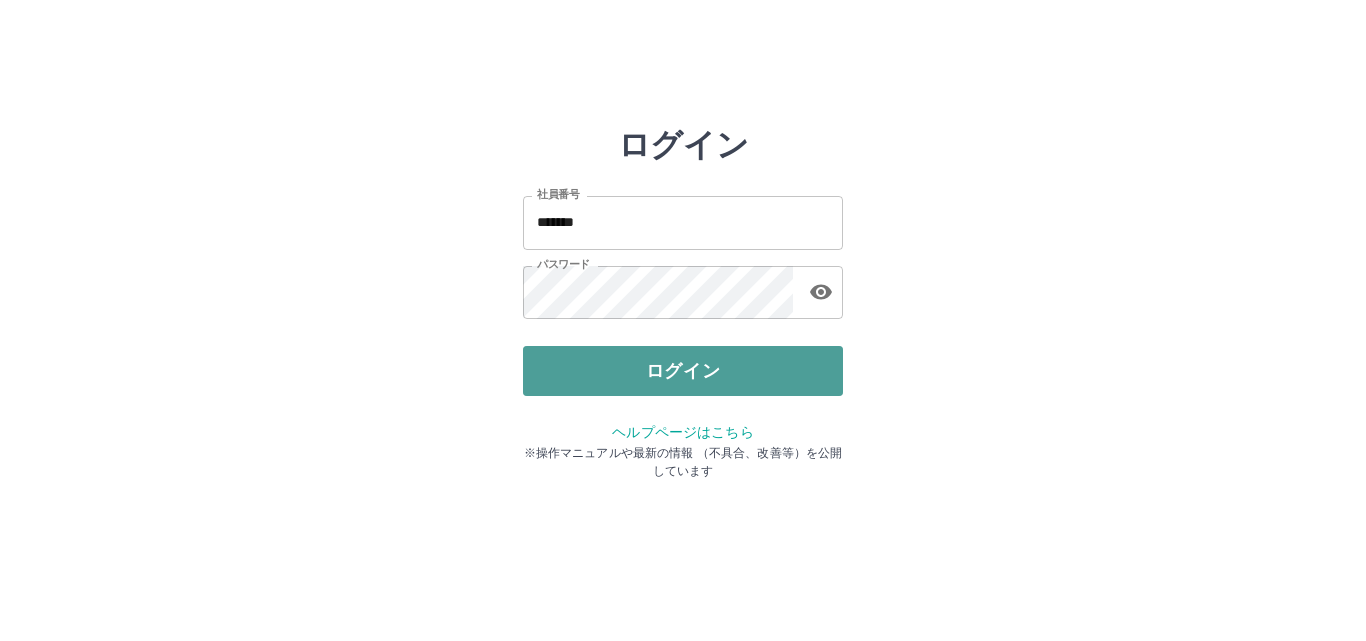 click on "ログイン" at bounding box center (683, 371) 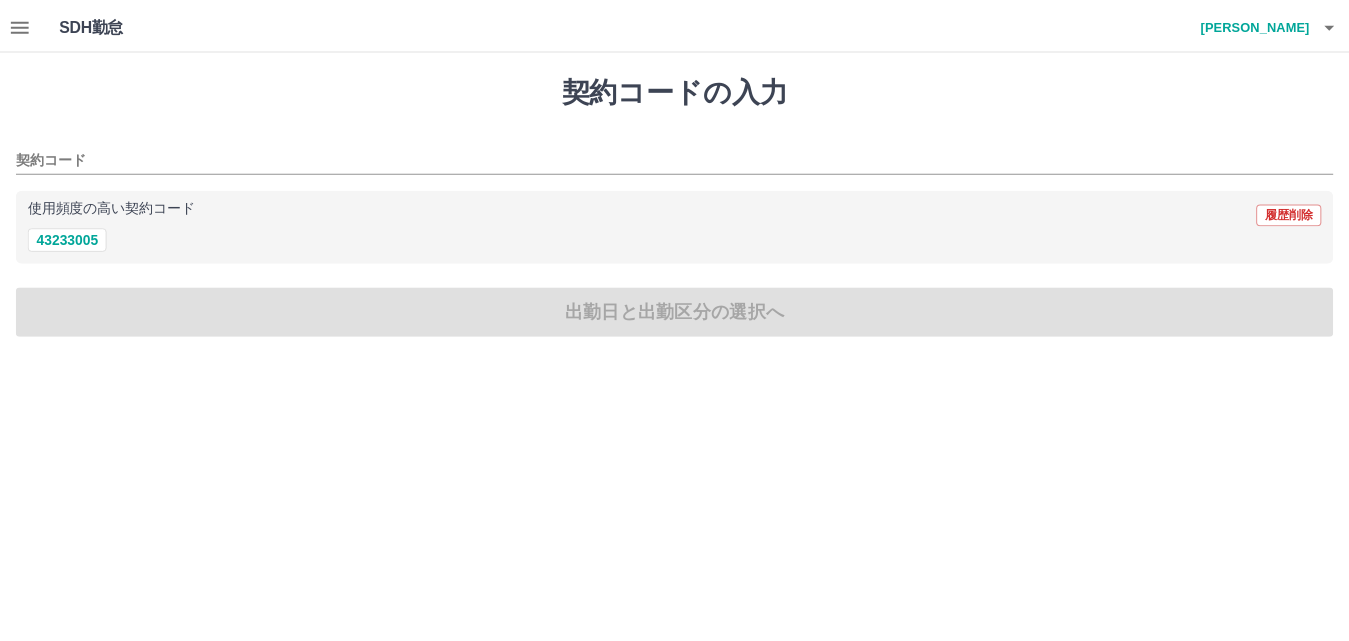 scroll, scrollTop: 0, scrollLeft: 0, axis: both 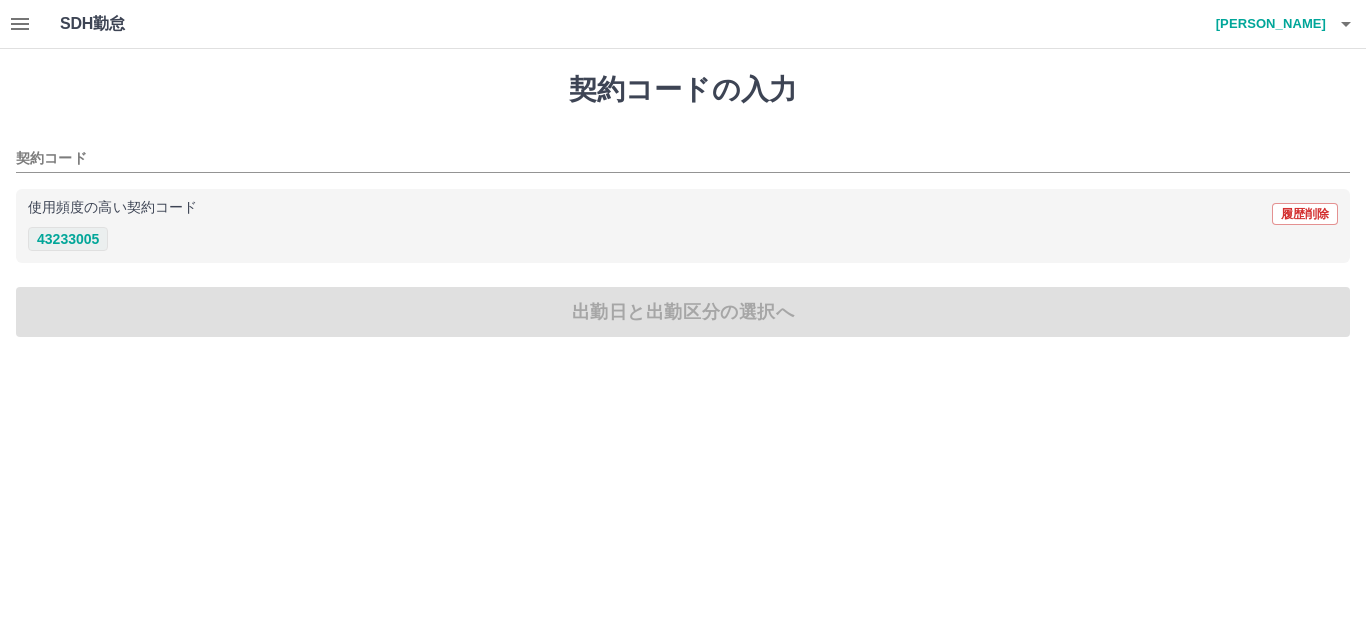 click on "43233005" at bounding box center [68, 239] 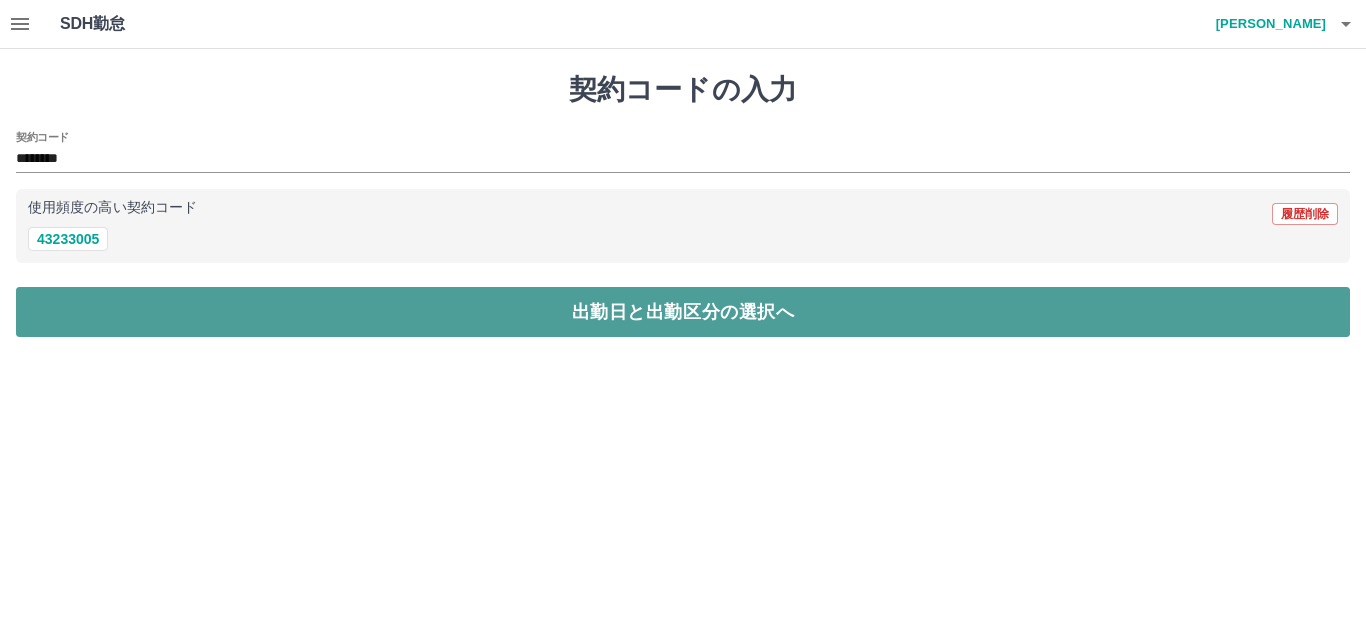 click on "出勤日と出勤区分の選択へ" at bounding box center [683, 312] 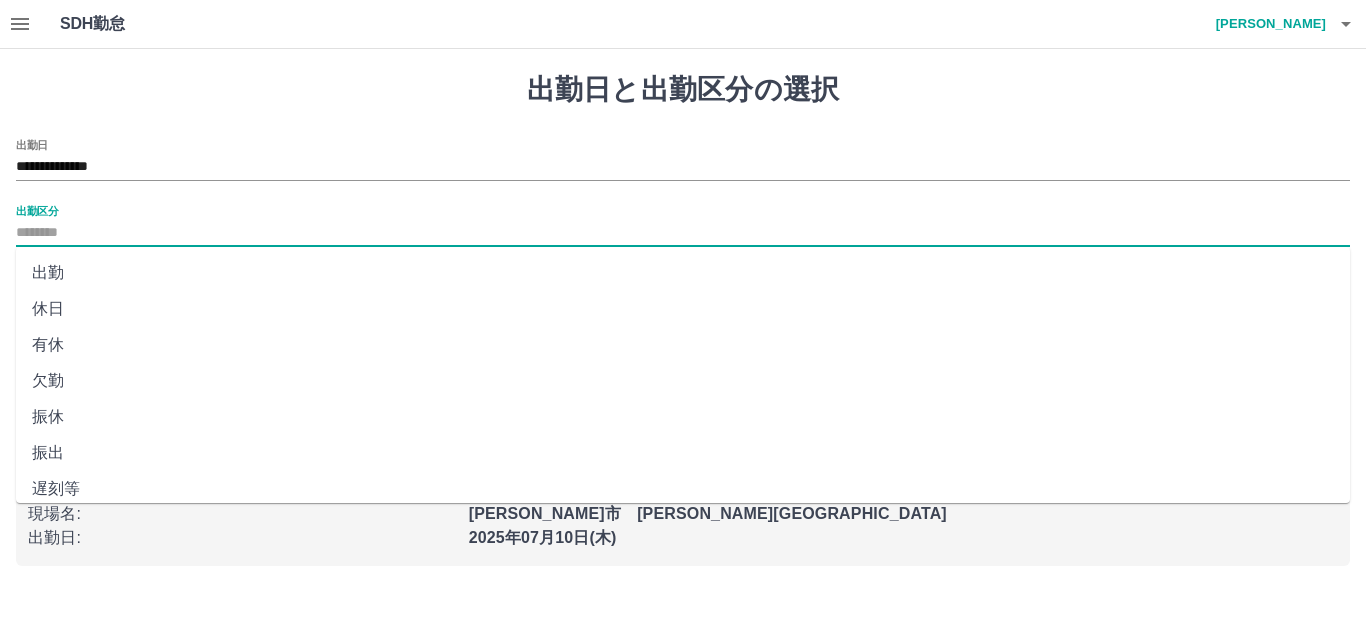 click on "出勤区分" at bounding box center (683, 233) 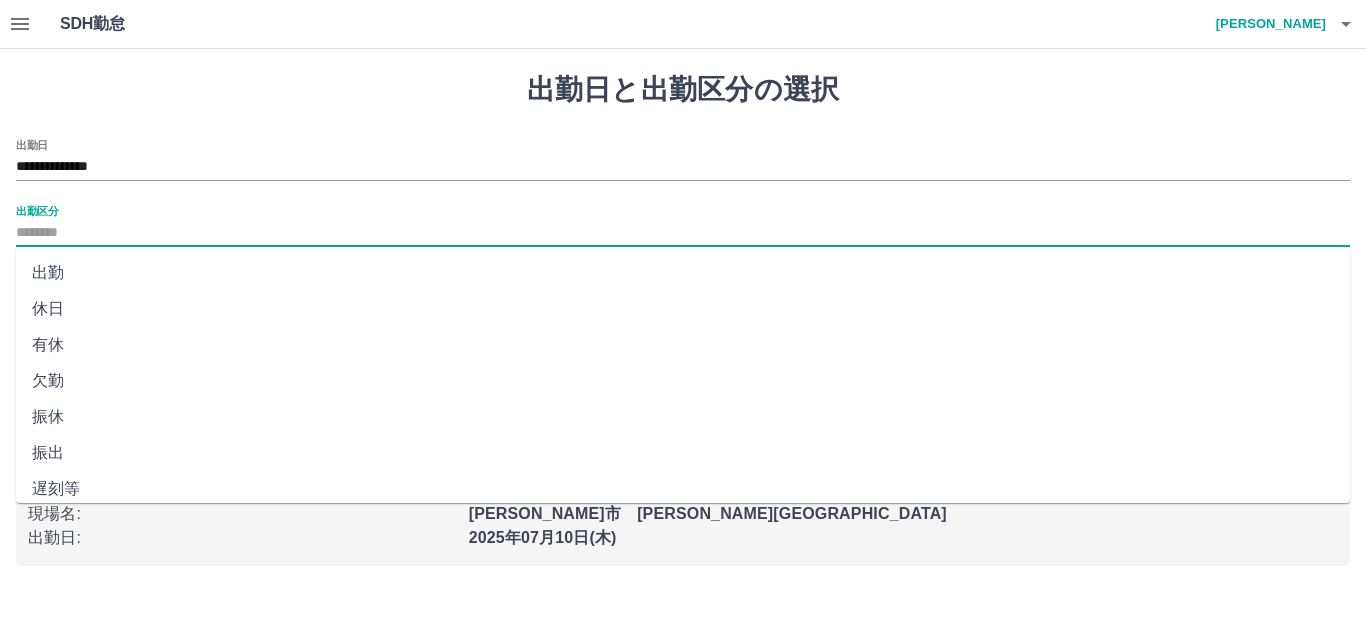 click on "出勤" at bounding box center [683, 273] 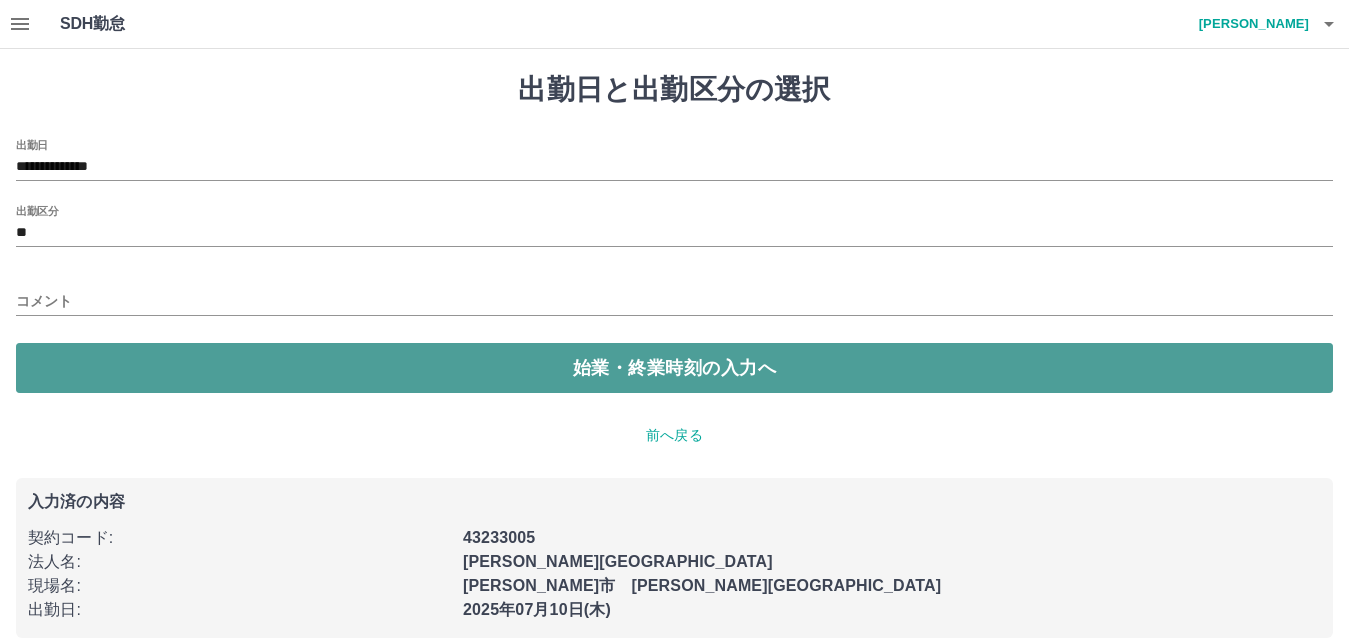 click on "始業・終業時刻の入力へ" at bounding box center (674, 368) 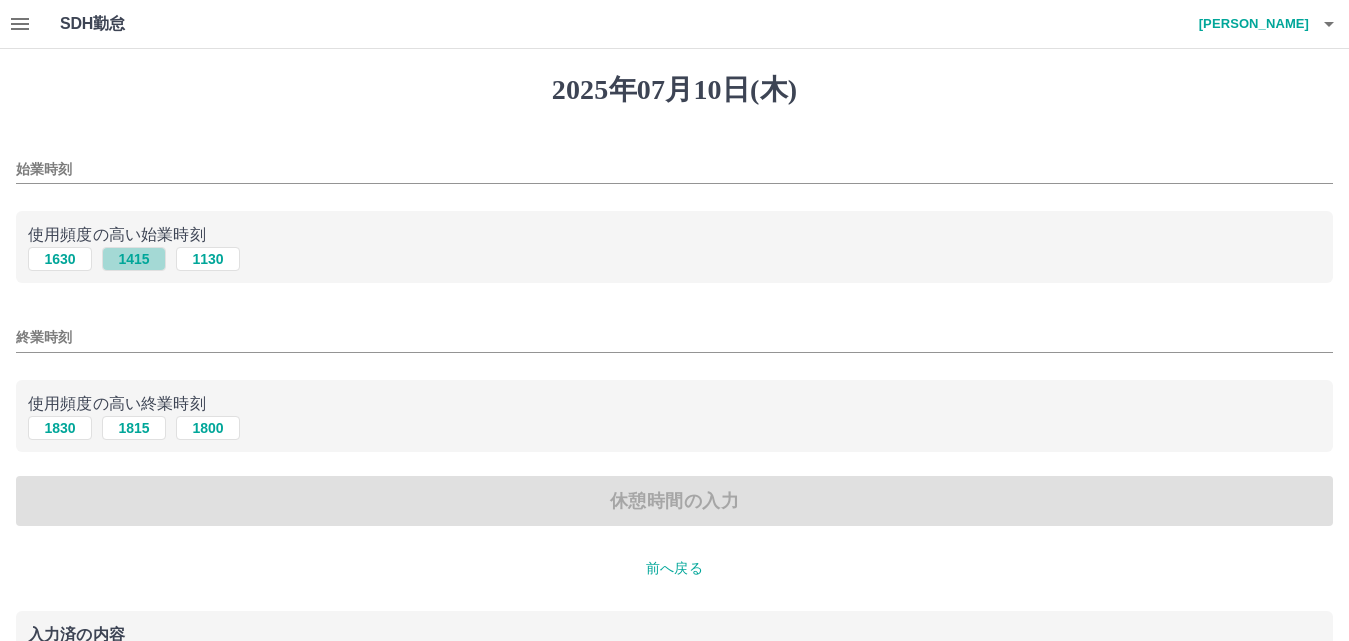 click on "1415" at bounding box center [134, 259] 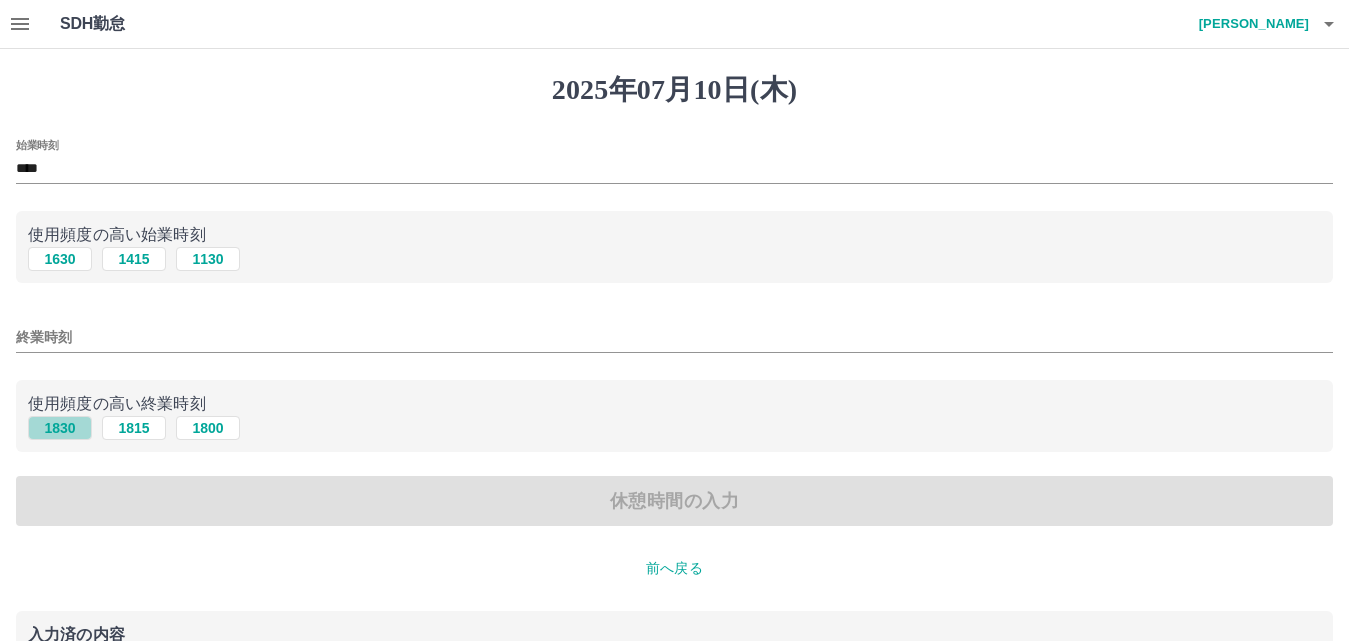 click on "1830" at bounding box center [60, 428] 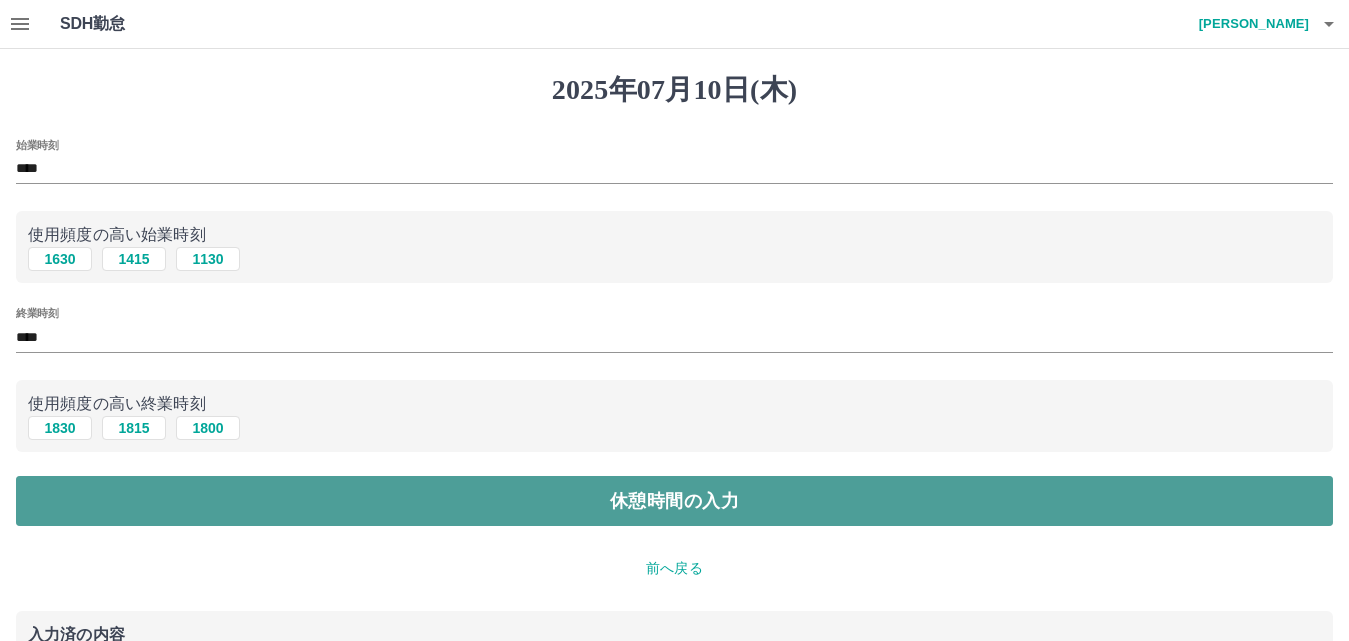 click on "休憩時間の入力" at bounding box center (674, 501) 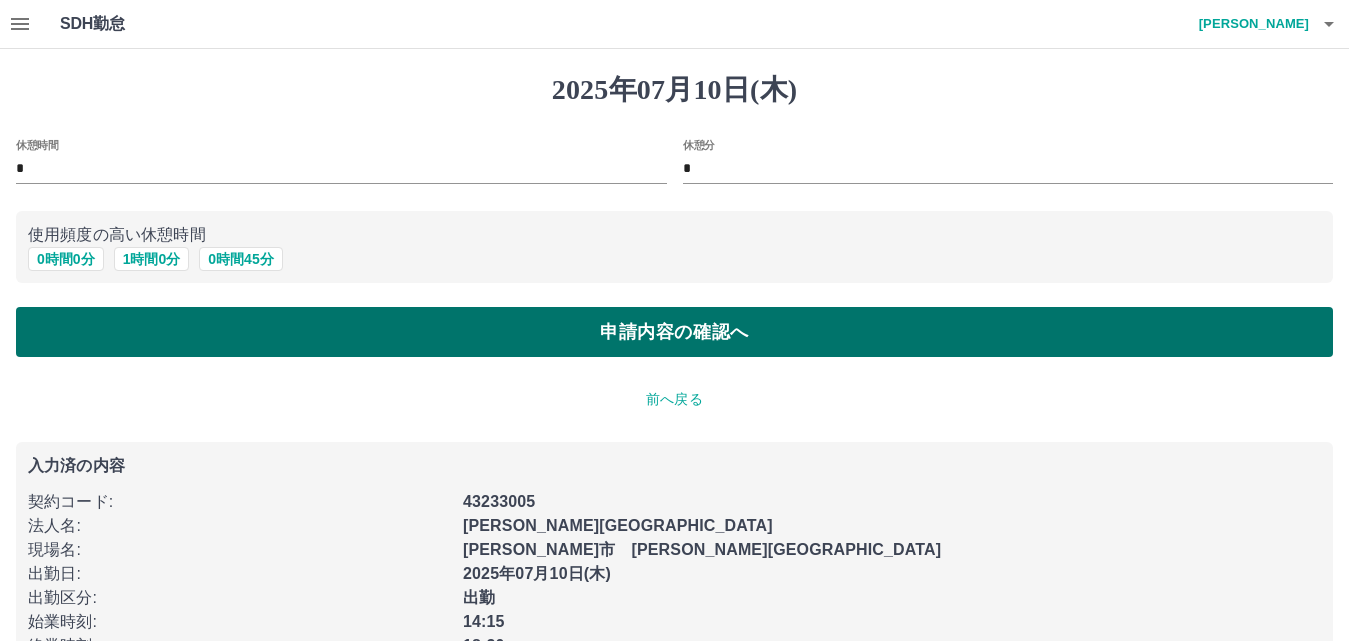 click on "申請内容の確認へ" at bounding box center (674, 332) 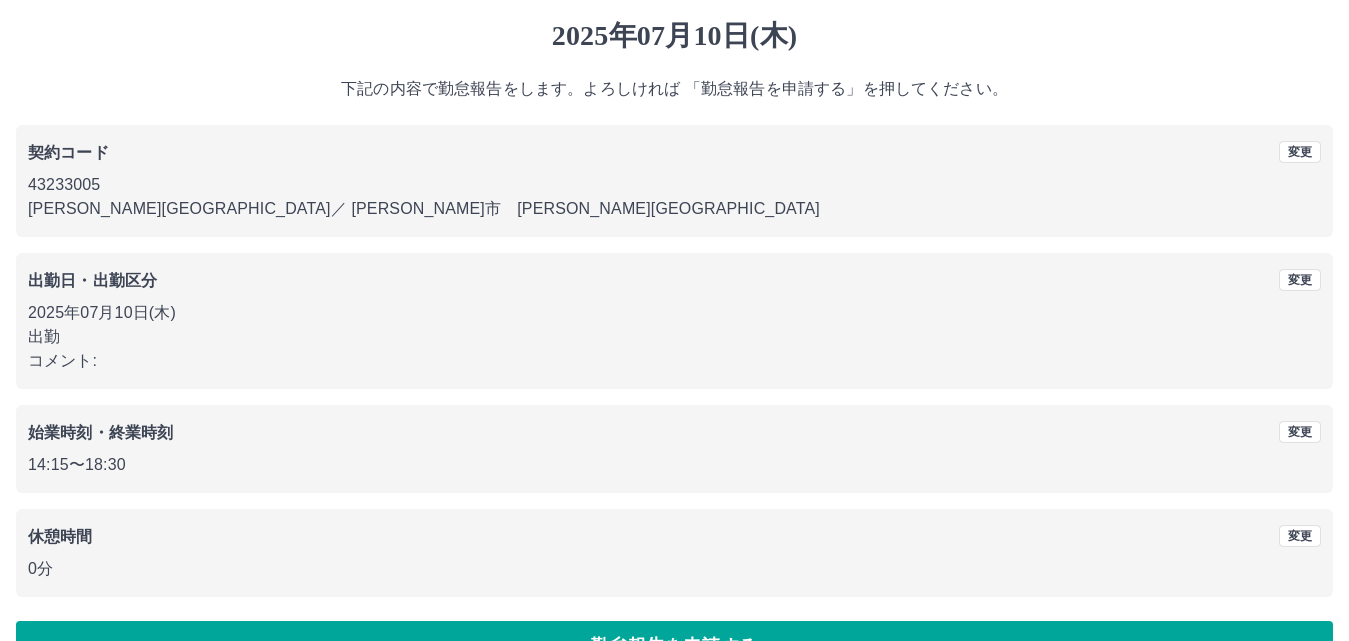 scroll, scrollTop: 108, scrollLeft: 0, axis: vertical 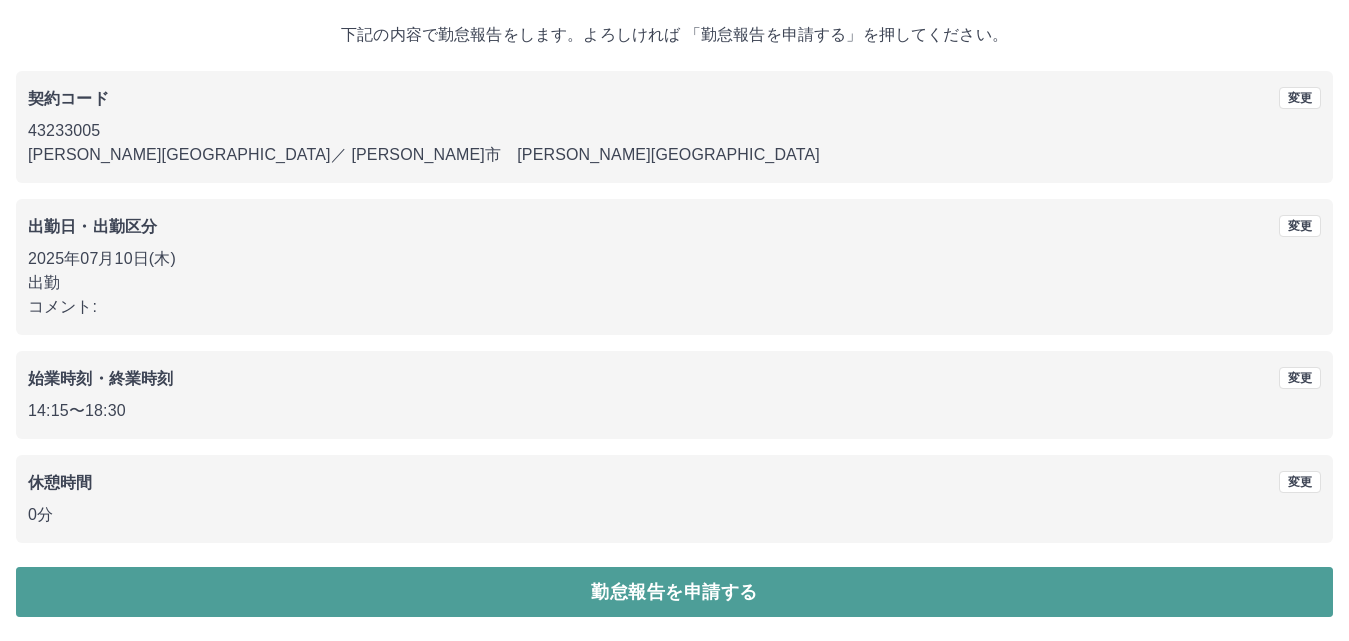 click on "勤怠報告を申請する" at bounding box center [674, 592] 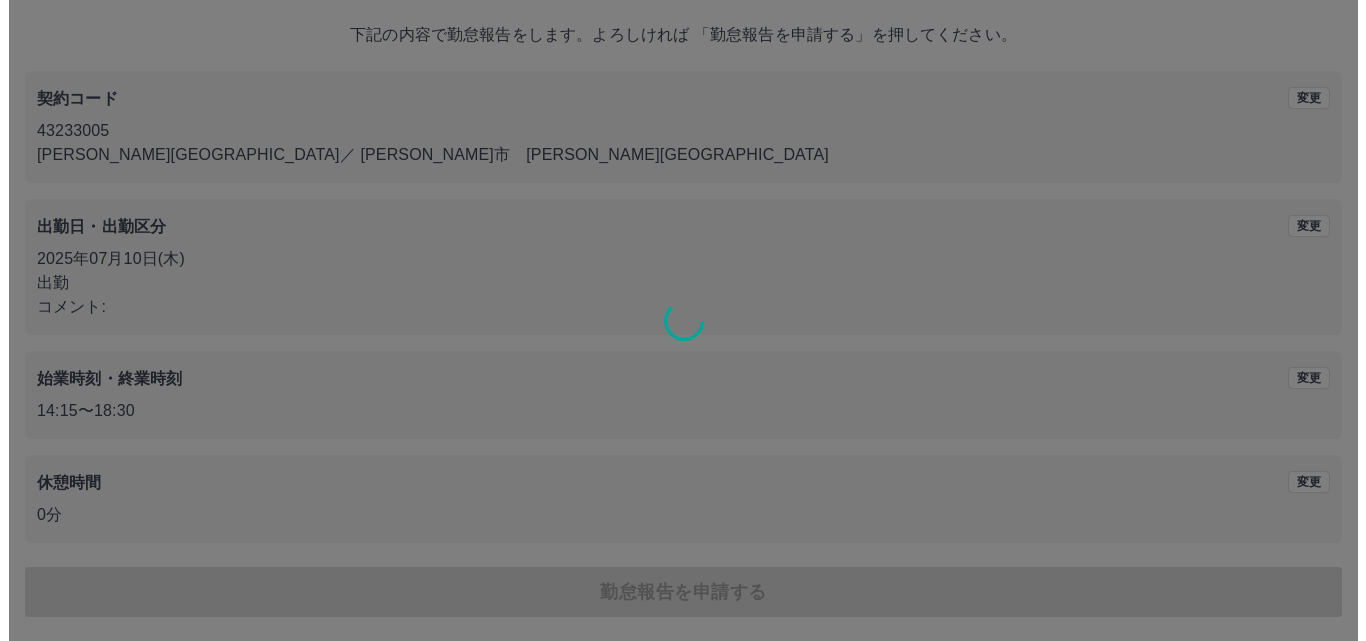scroll, scrollTop: 0, scrollLeft: 0, axis: both 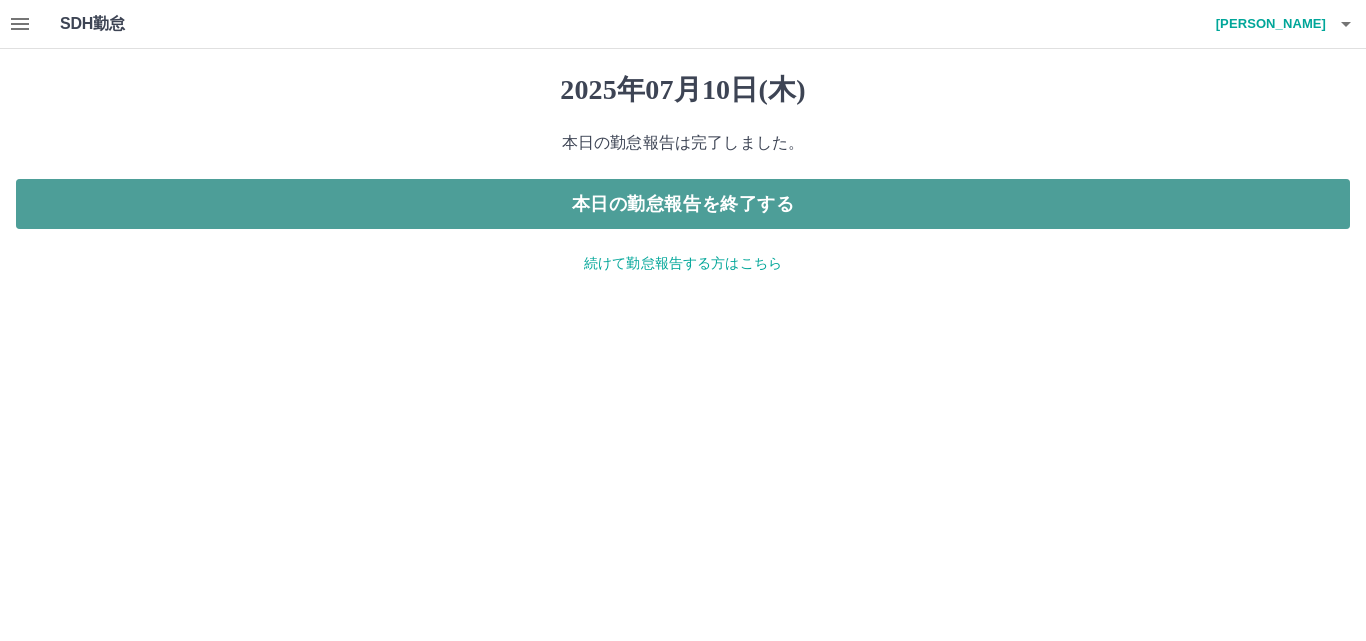 click on "本日の勤怠報告を終了する" at bounding box center [683, 204] 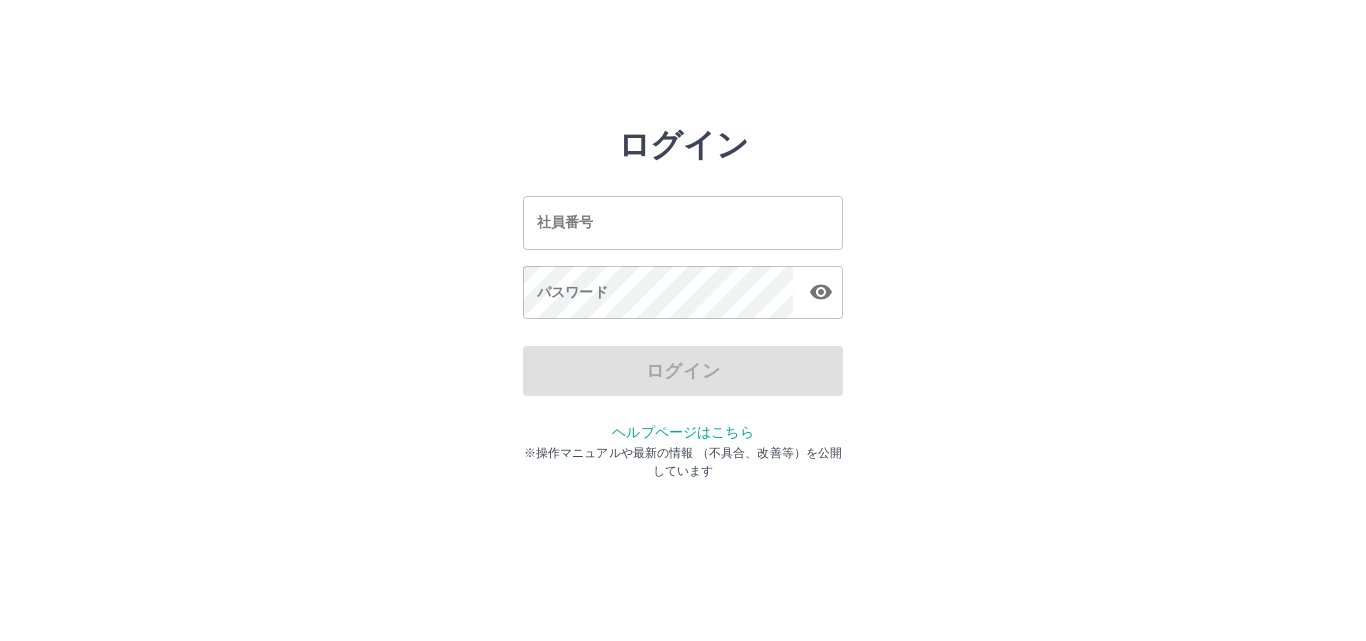 scroll, scrollTop: 0, scrollLeft: 0, axis: both 